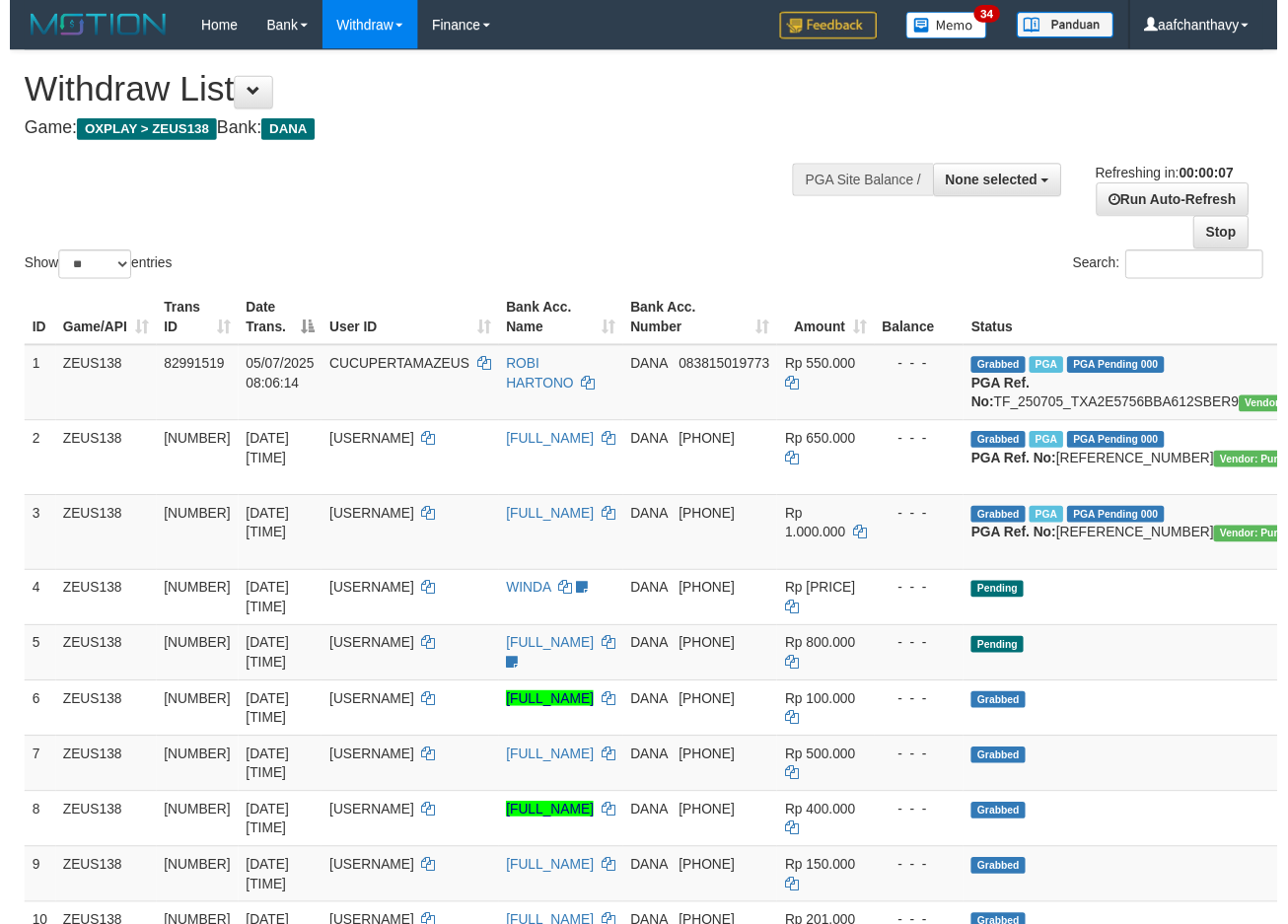 scroll, scrollTop: 0, scrollLeft: 0, axis: both 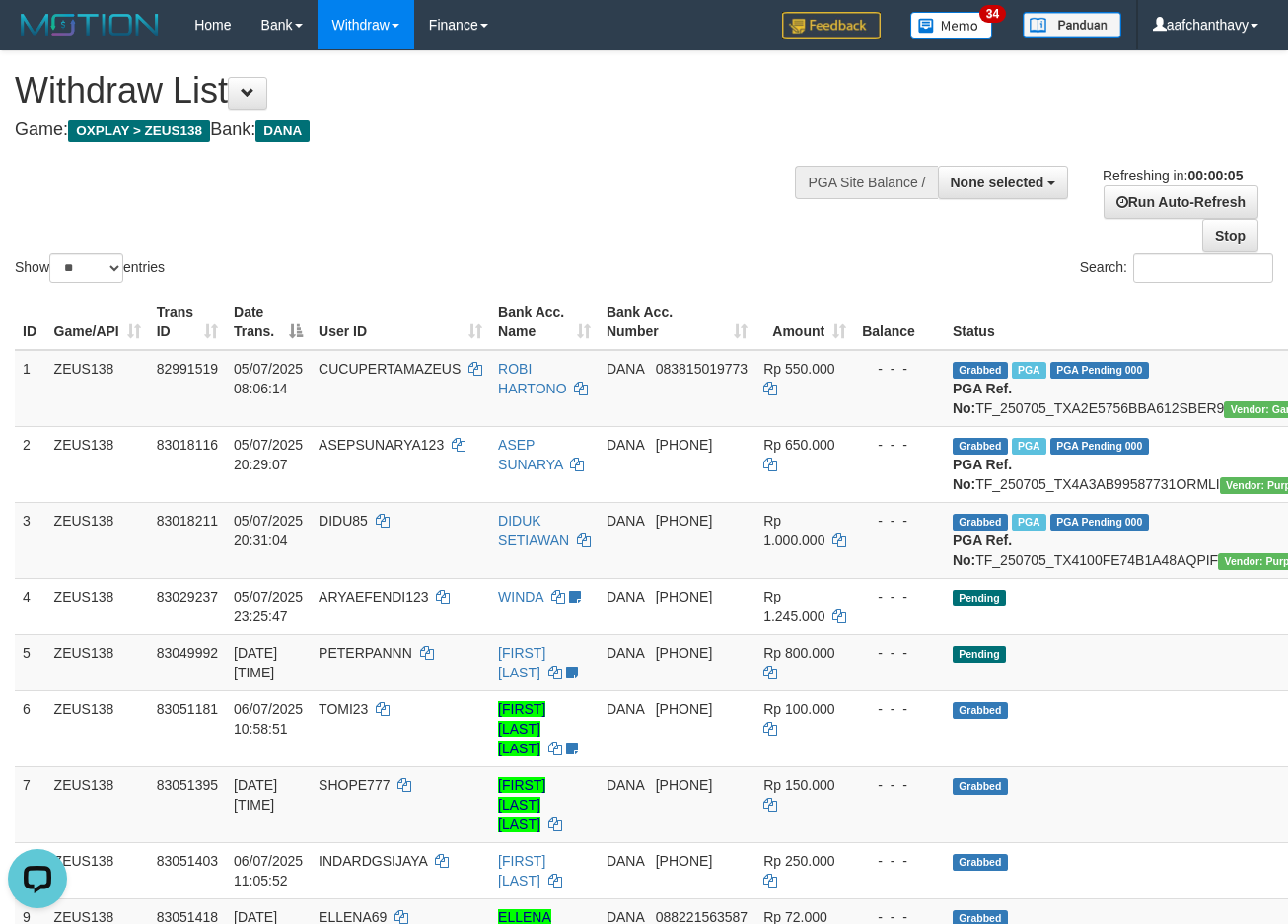 click on "**********" at bounding box center (1078, 201) 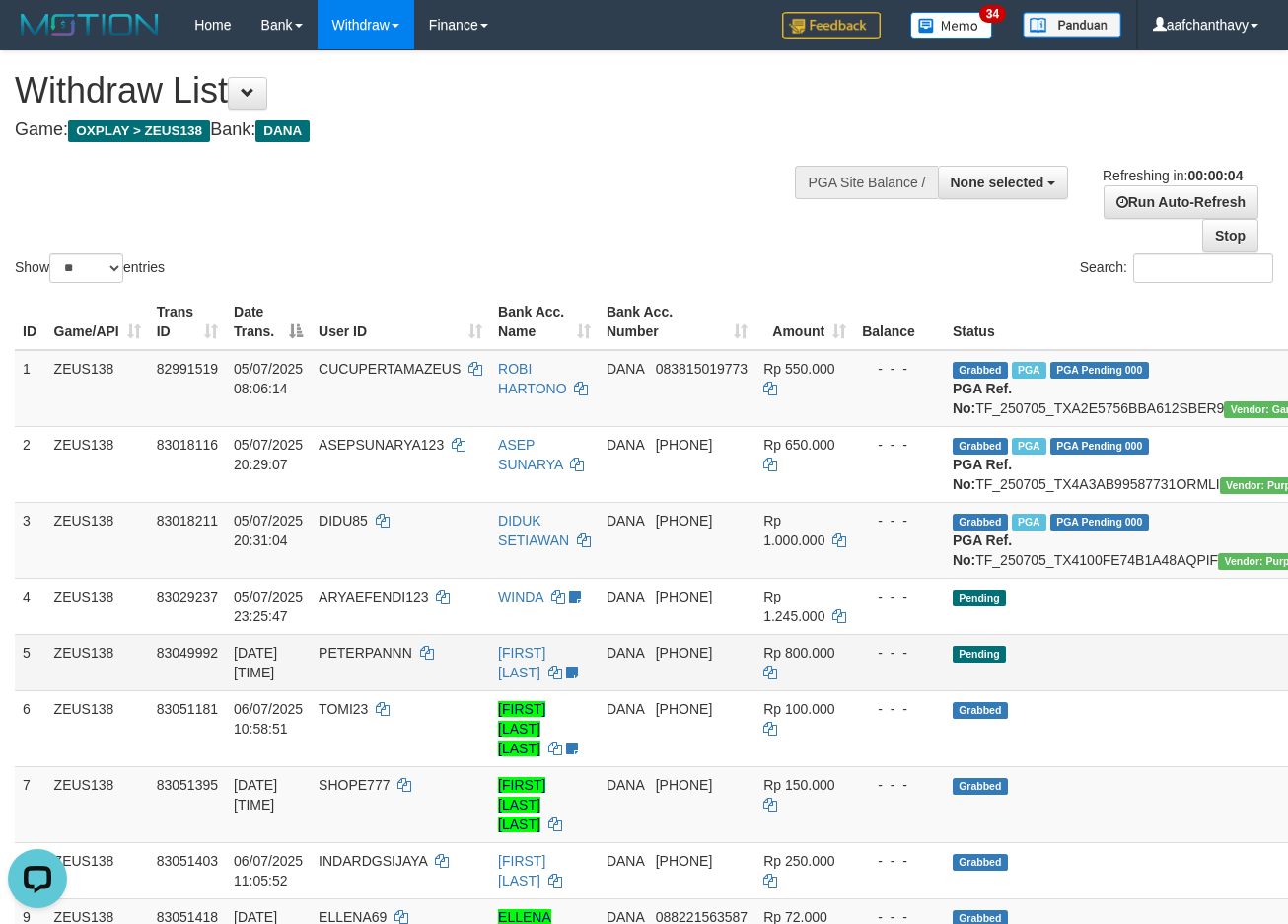 scroll, scrollTop: 394, scrollLeft: 0, axis: vertical 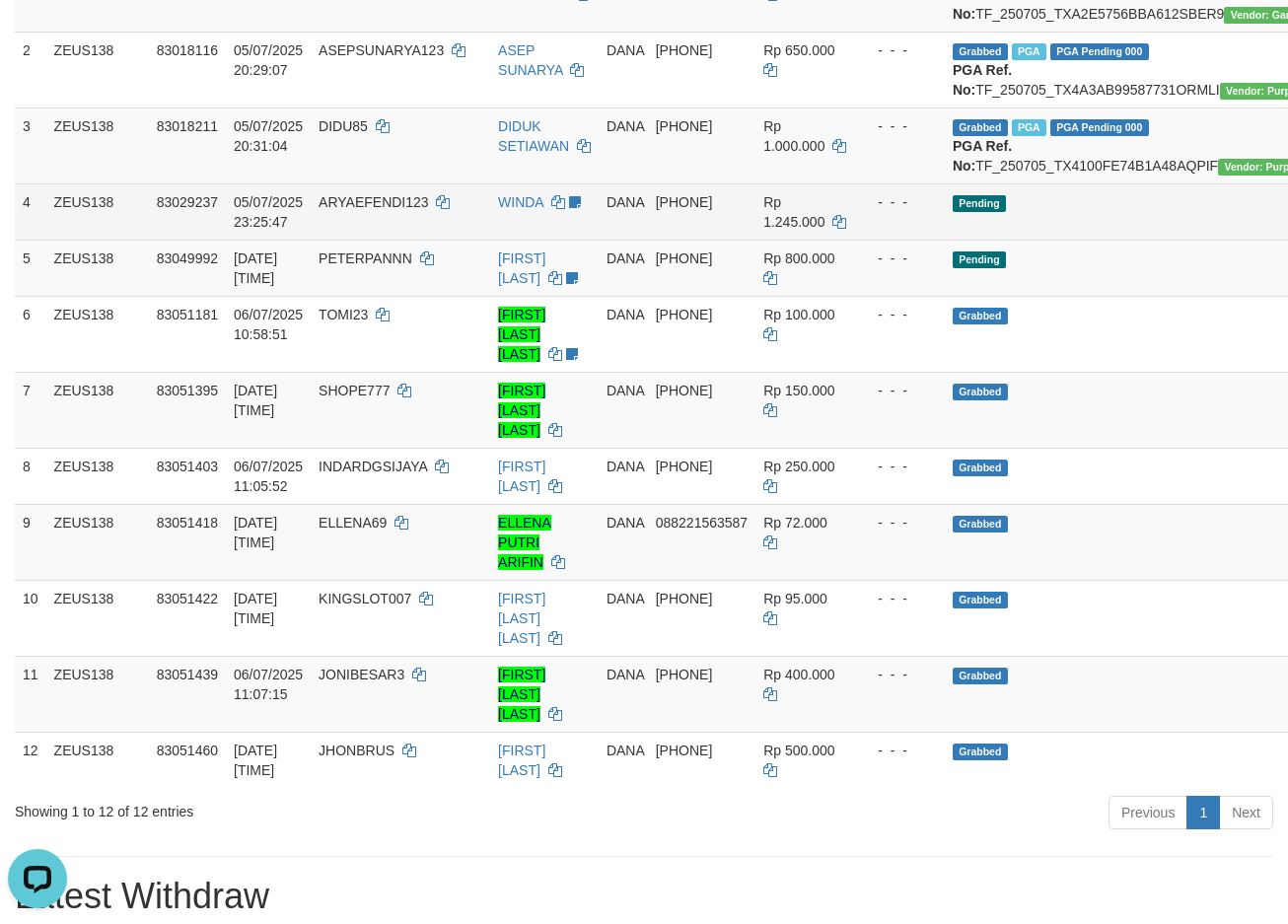 drag, startPoint x: 509, startPoint y: 459, endPoint x: 162, endPoint y: 297, distance: 382.953 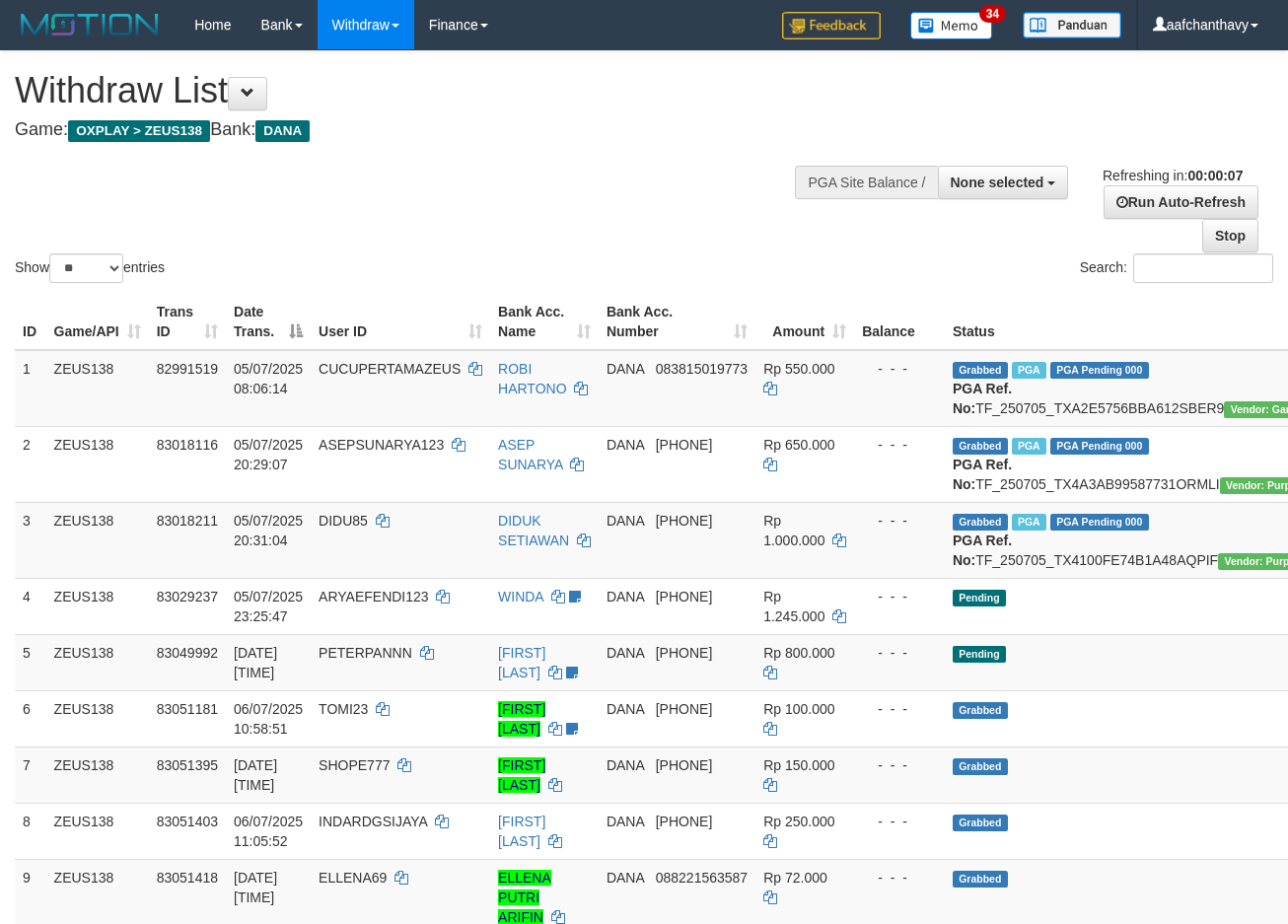 scroll, scrollTop: 394, scrollLeft: 0, axis: vertical 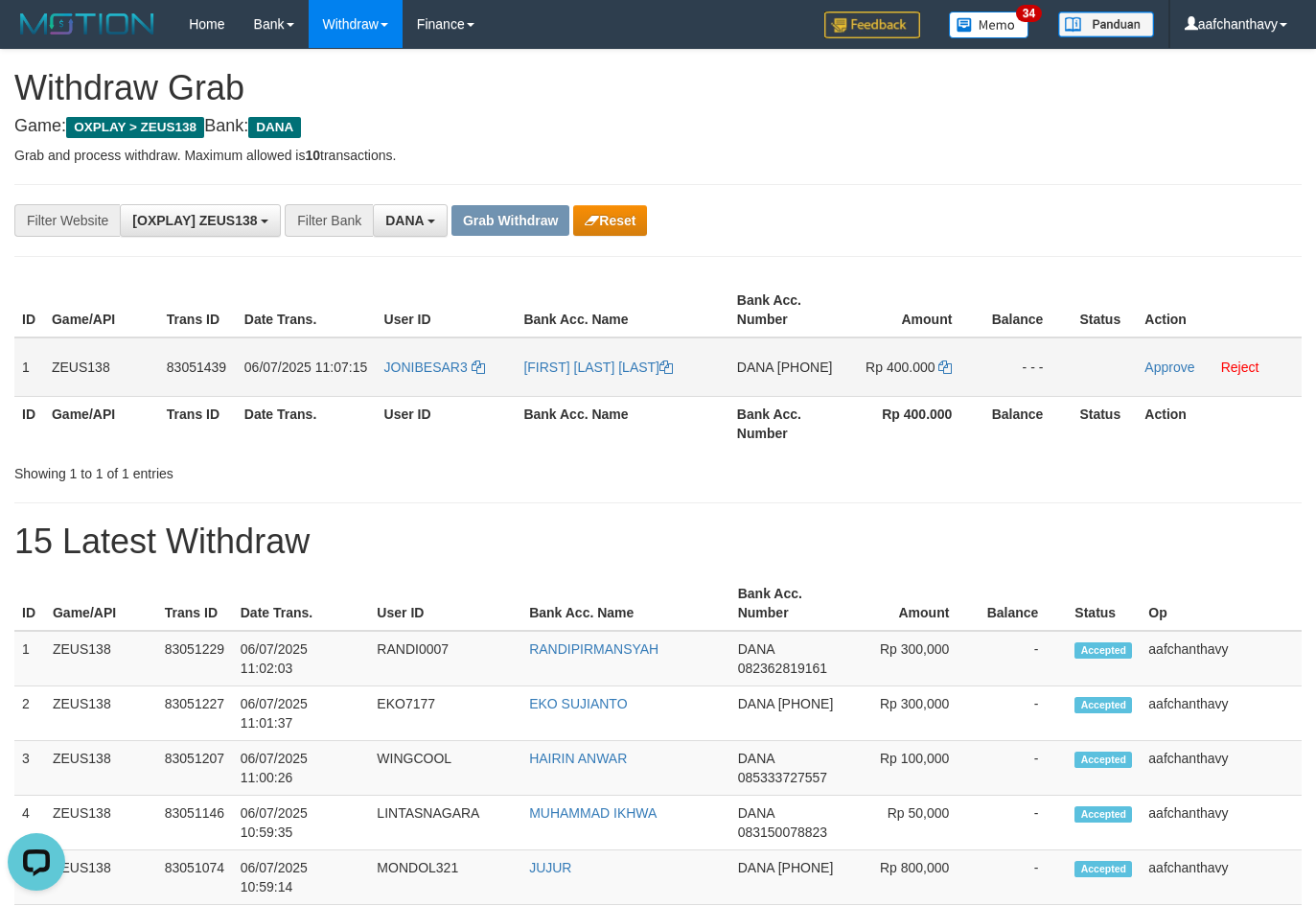 click on "JONIBESAR3" at bounding box center (447, 367) 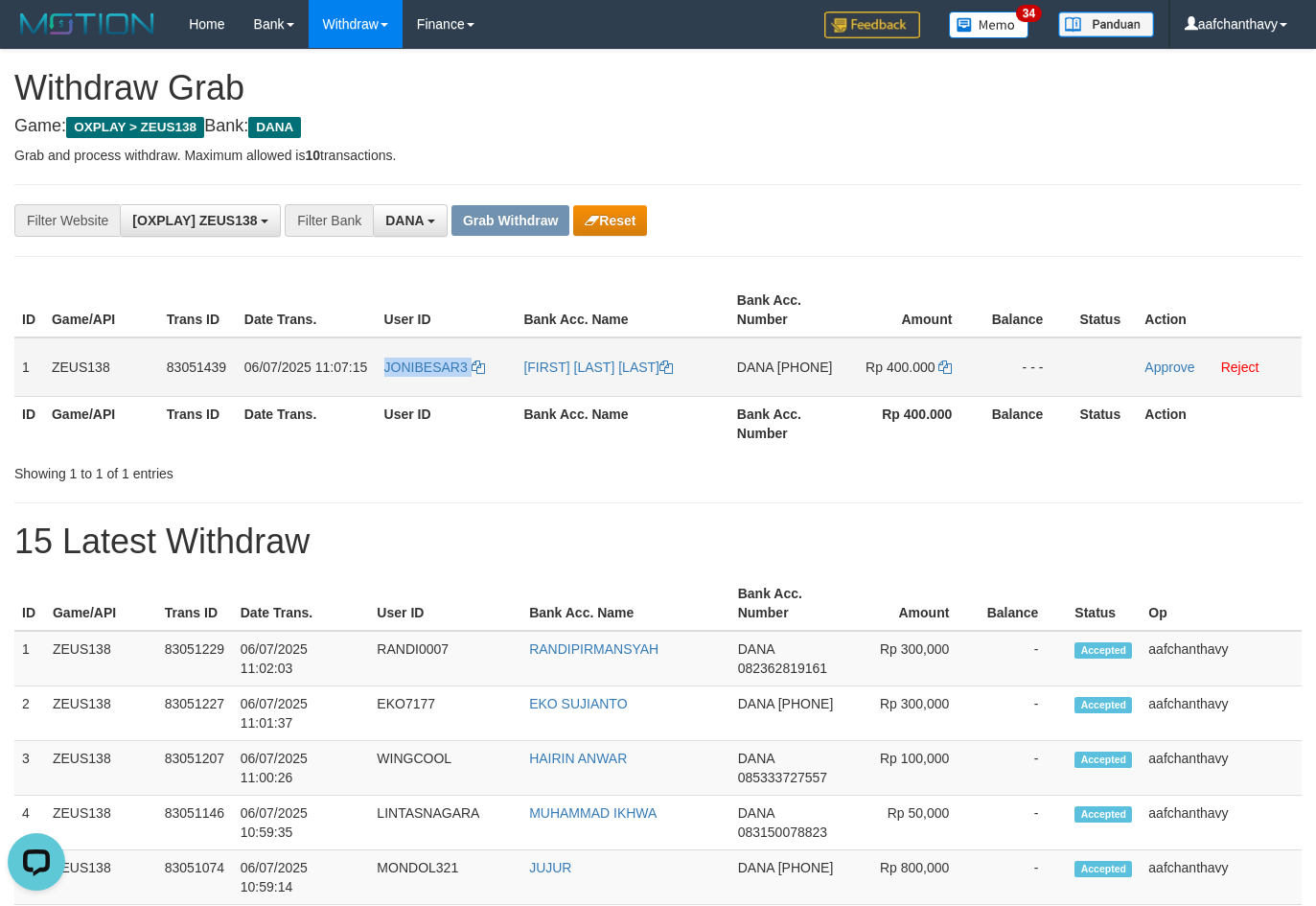 click on "JONIBESAR3" at bounding box center [447, 367] 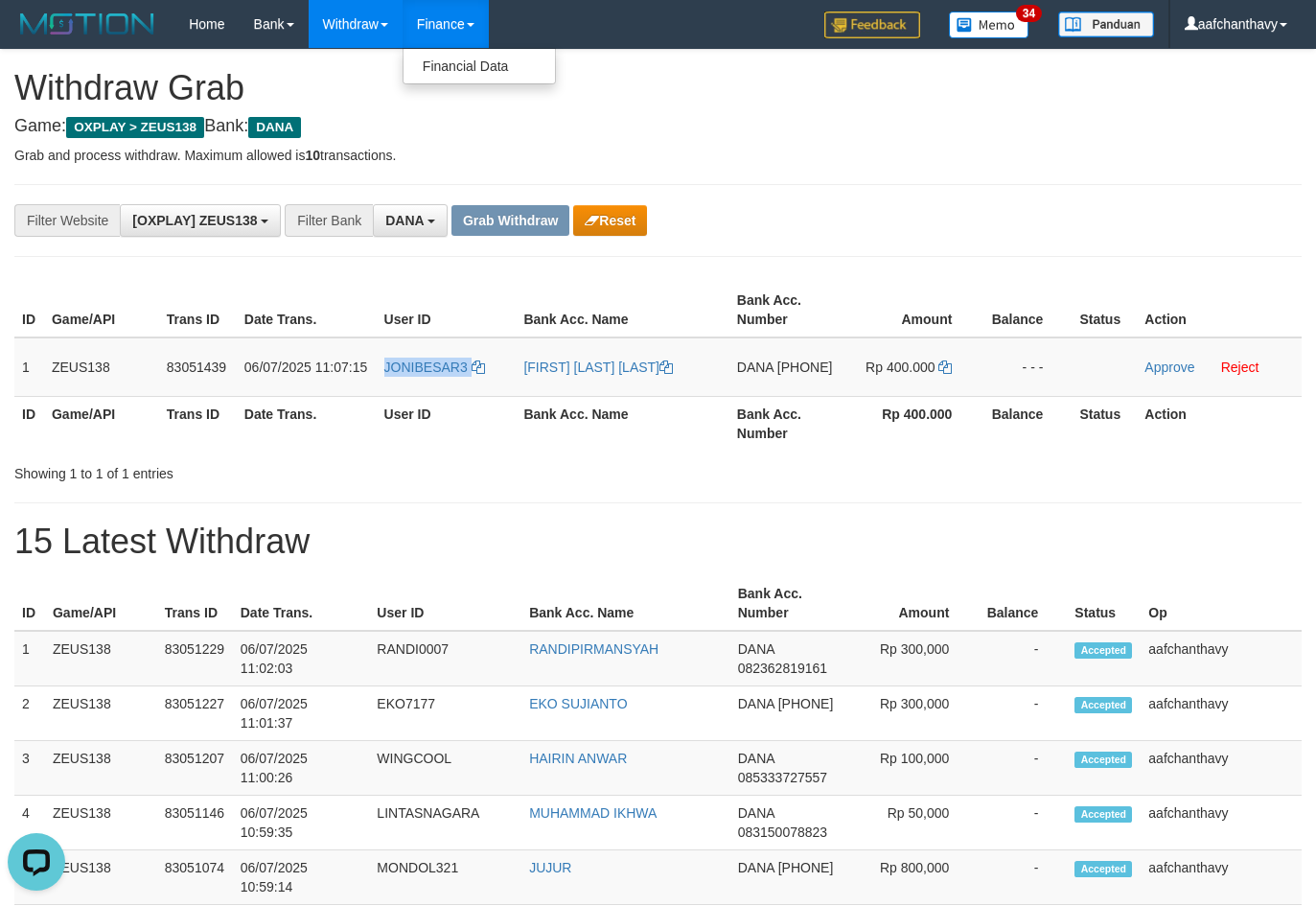 copy on "JONIBESAR3" 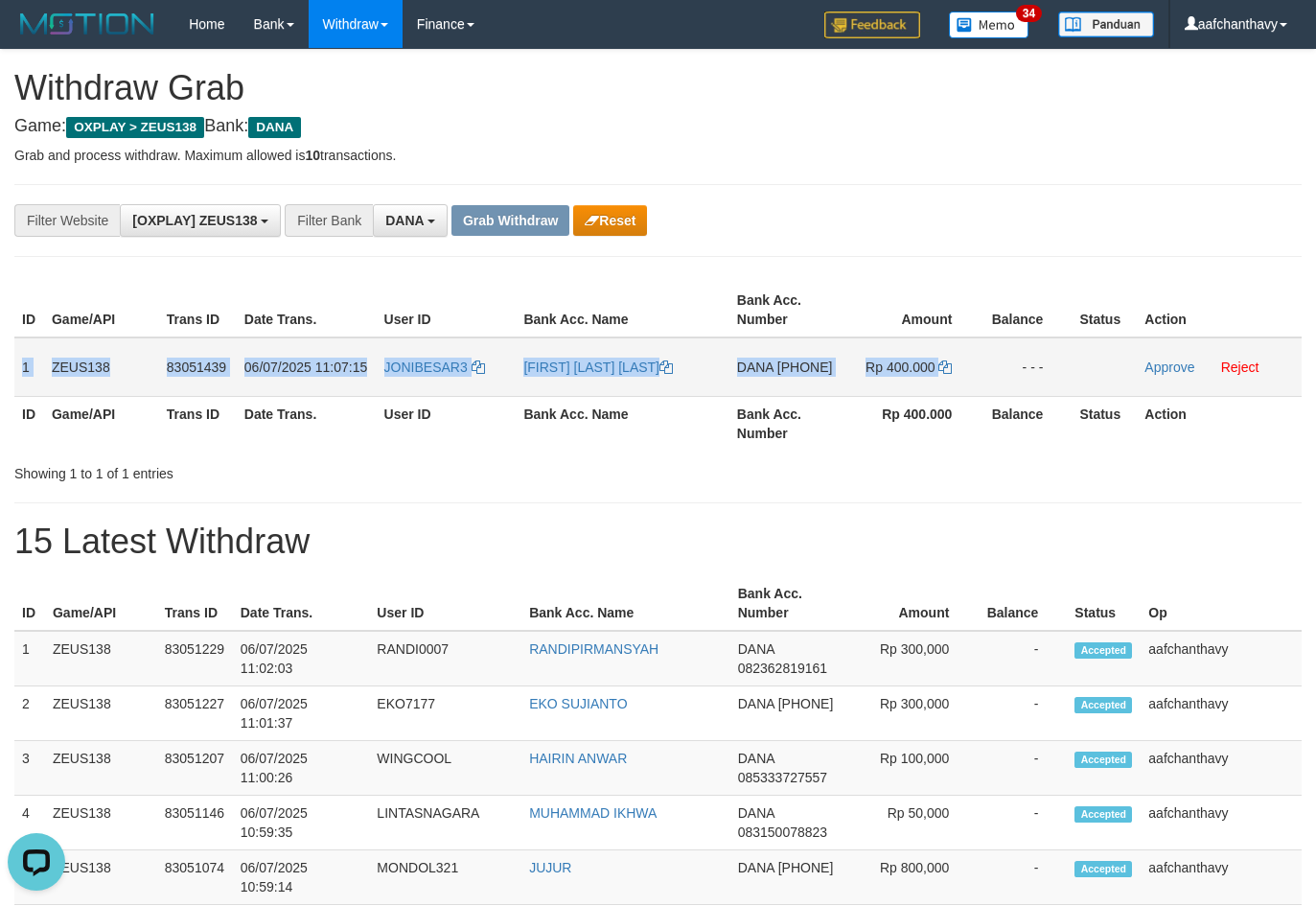 drag, startPoint x: 14, startPoint y: 342, endPoint x: 995, endPoint y: 387, distance: 982.0316 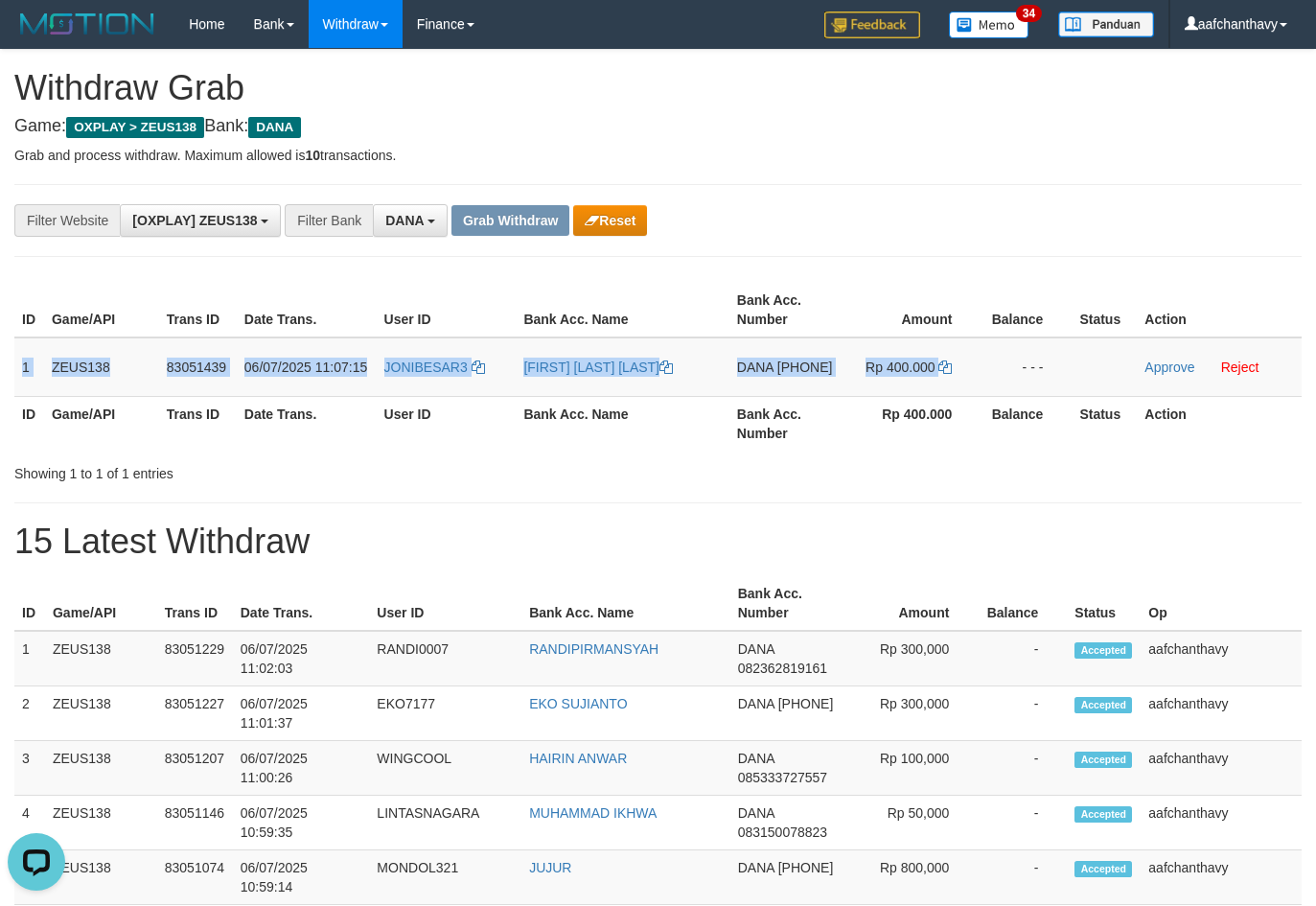 copy on "1
ZEUS138
83051439
06/07/2025 11:07:15
JONIBESAR3
HADI WIDODO TASLIM
DANA
081345335031
Rp 400.000" 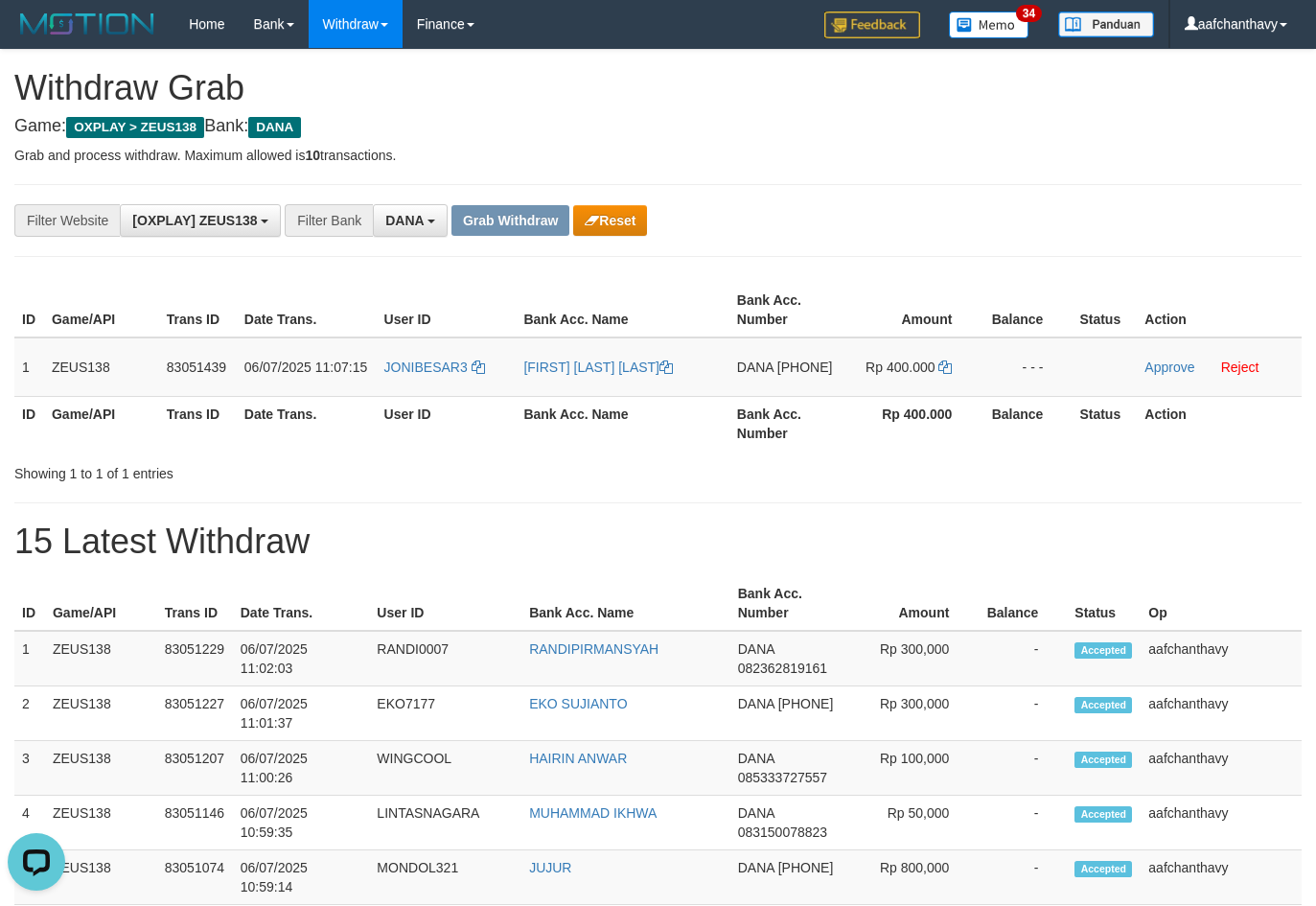 click on "**********" at bounding box center (658, 914) 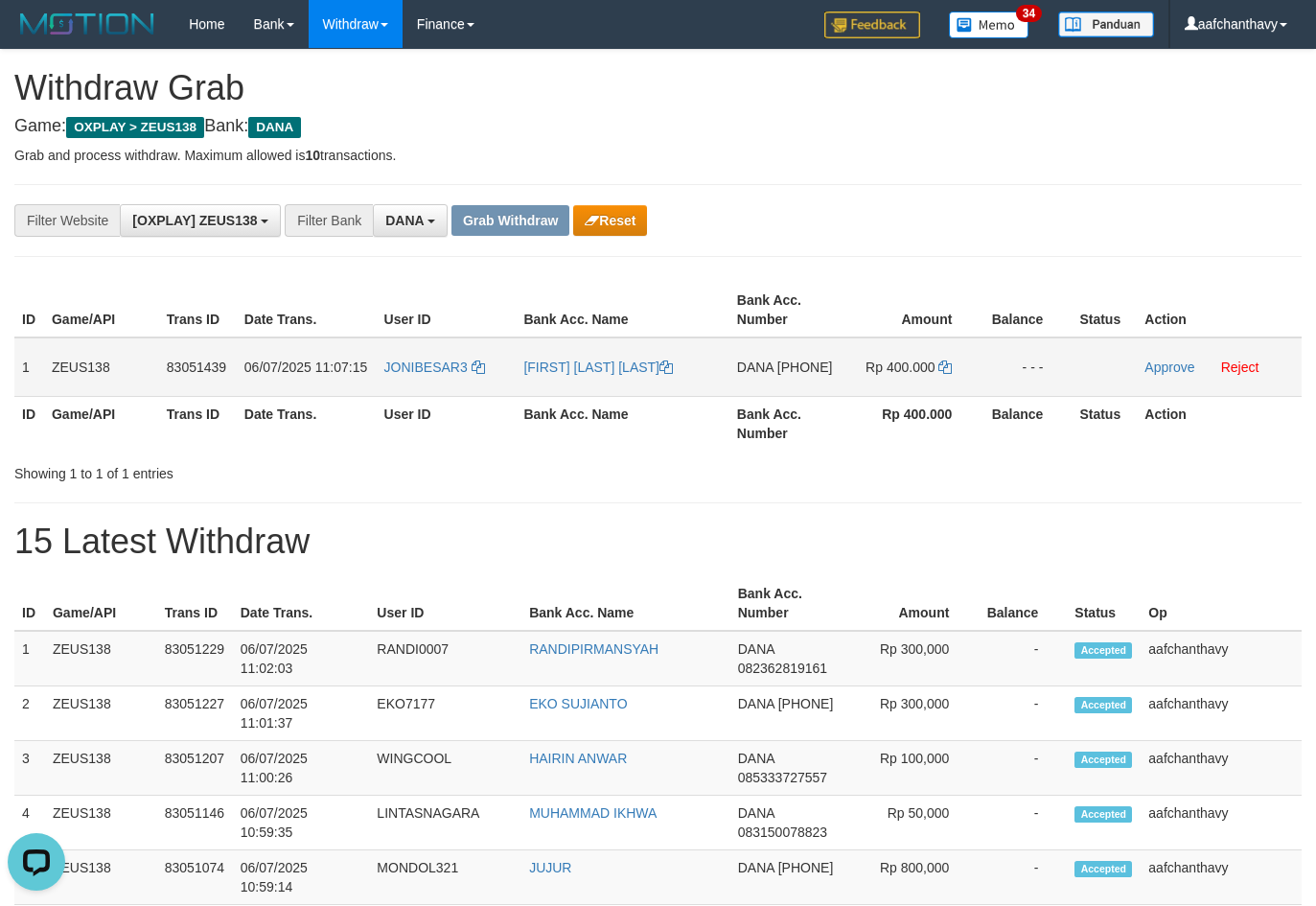 click on "[PHONE]" at bounding box center [805, 367] 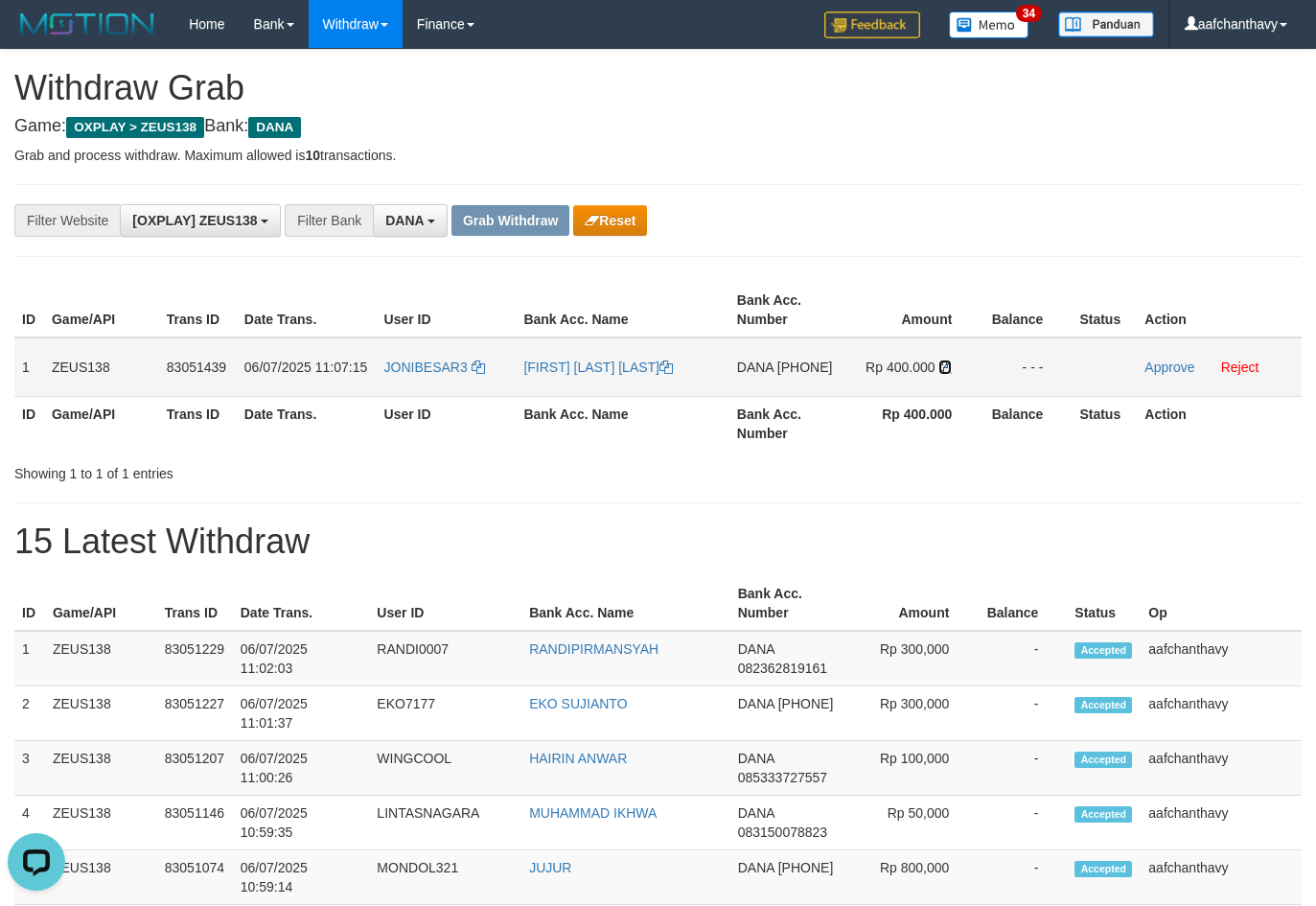 click at bounding box center (666, 367) 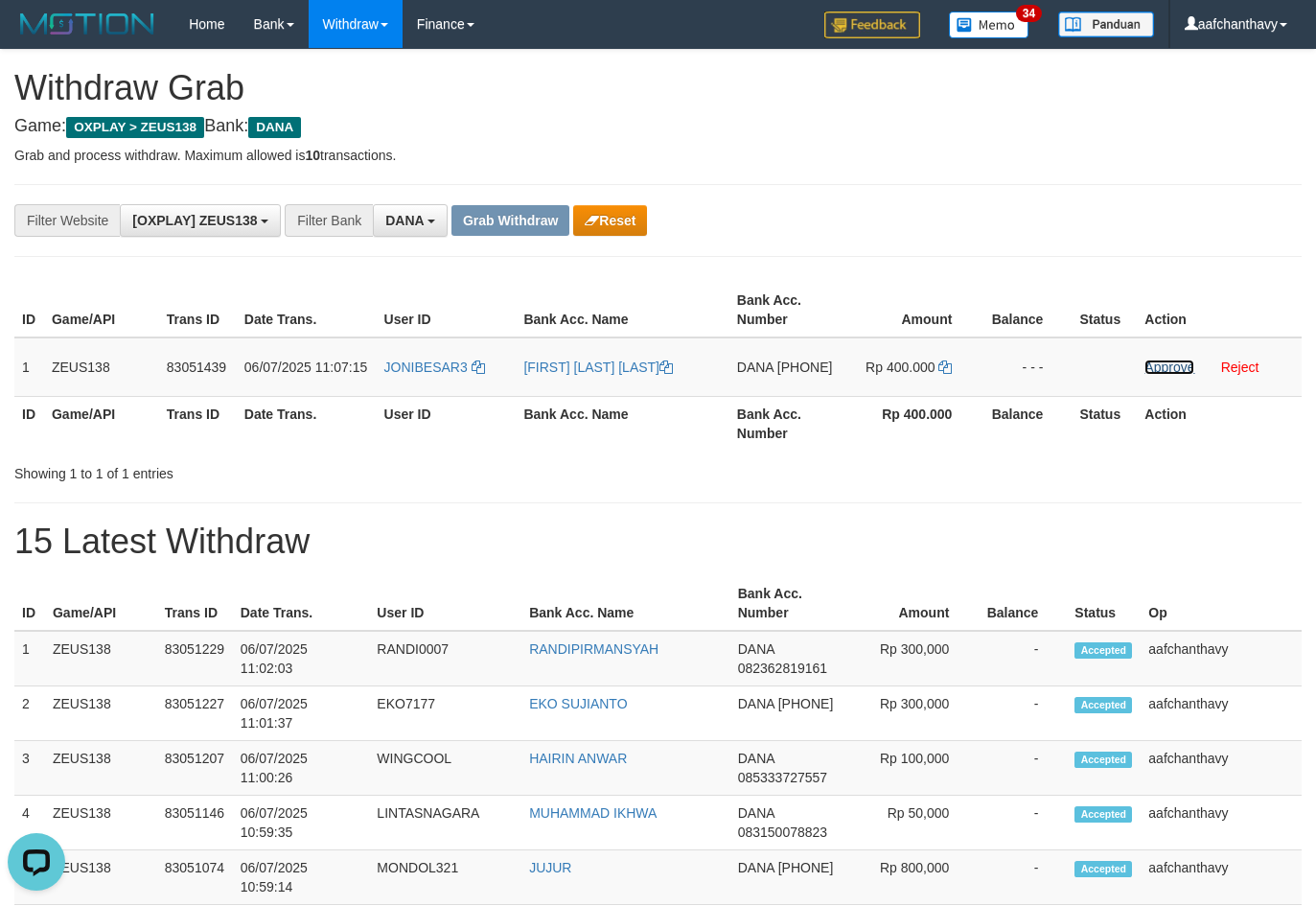 drag, startPoint x: 1156, startPoint y: 370, endPoint x: 751, endPoint y: 242, distance: 424.74581 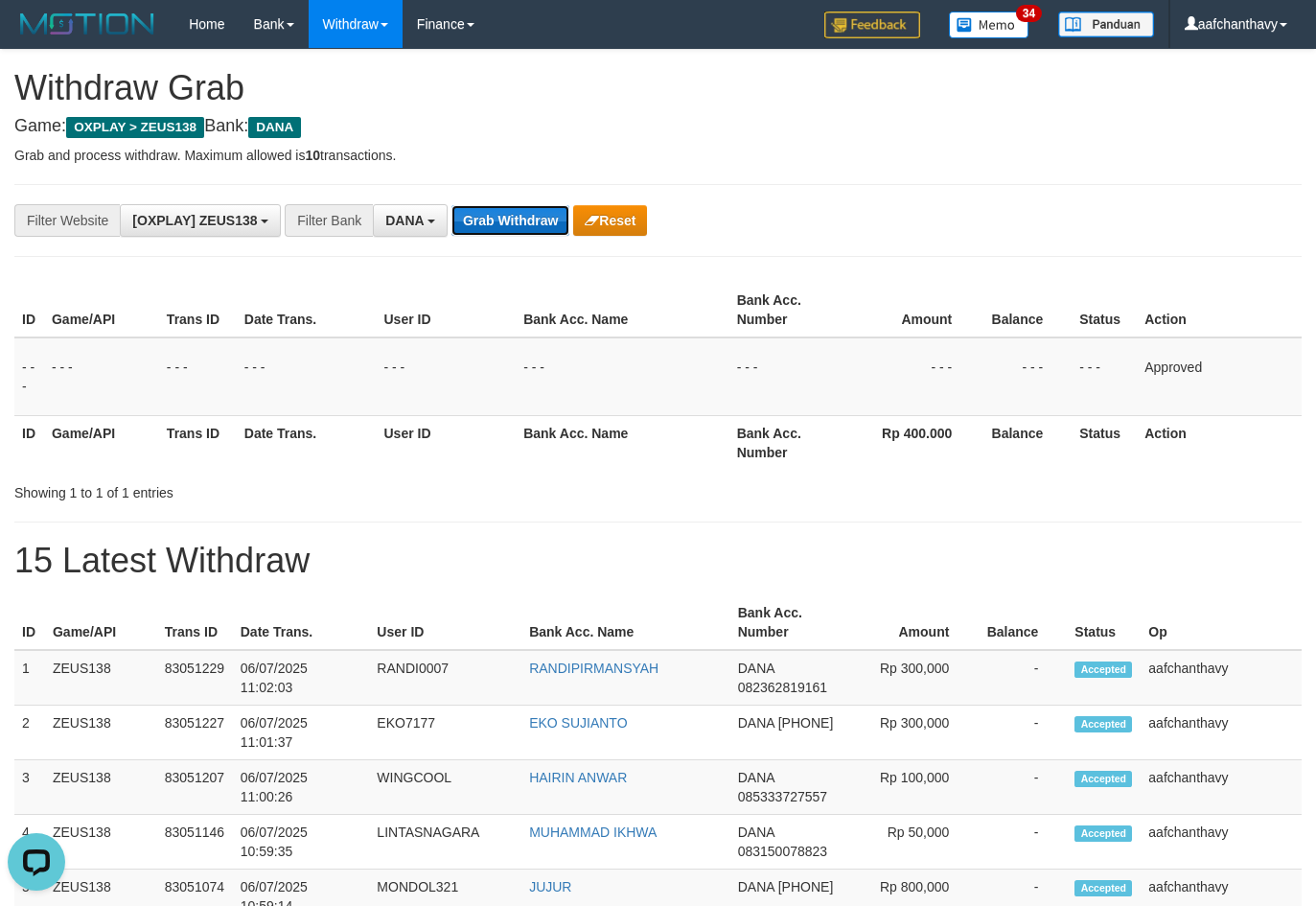click on "Grab Withdraw" at bounding box center [510, 221] 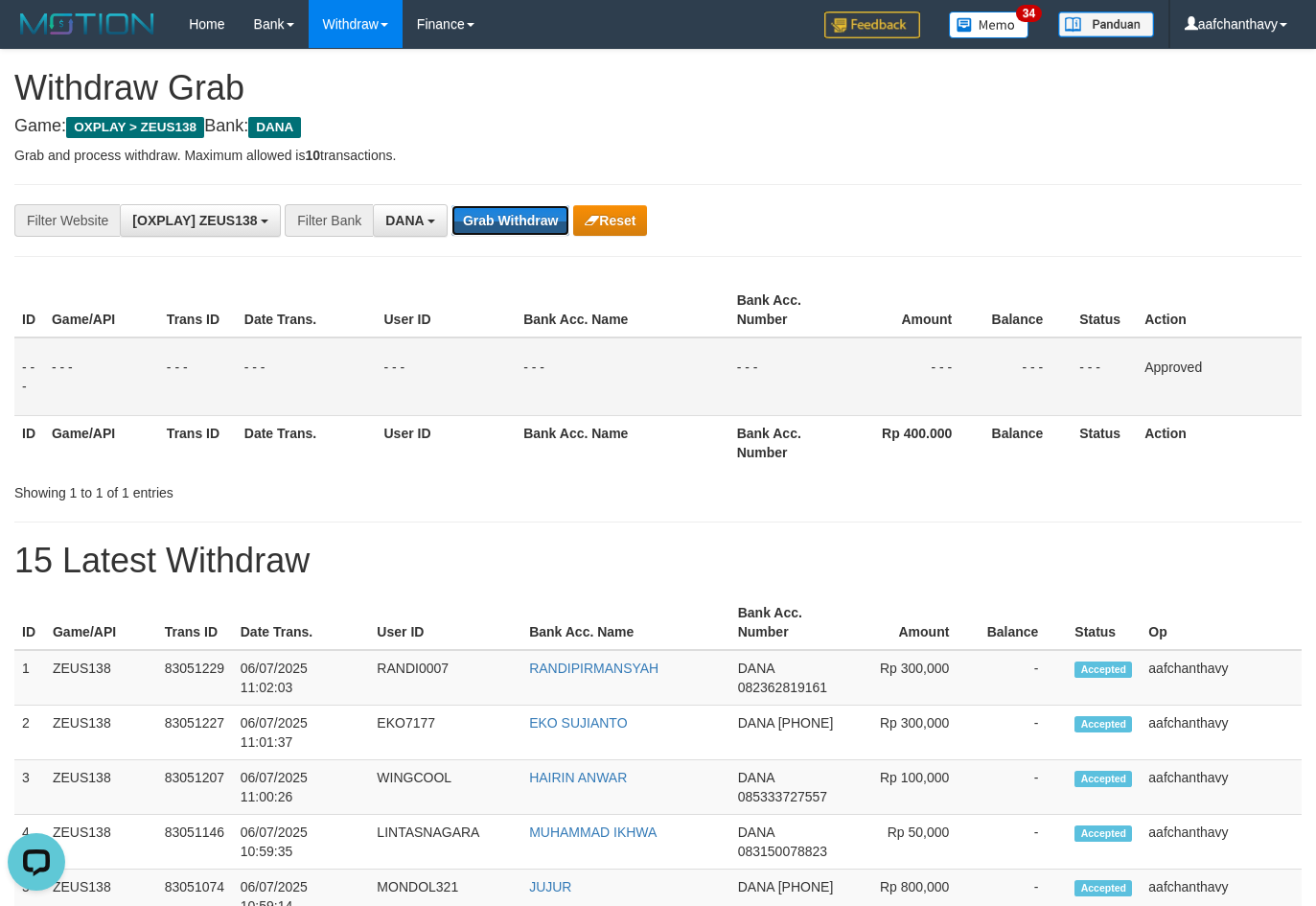 drag, startPoint x: 490, startPoint y: 224, endPoint x: 658, endPoint y: 343, distance: 205.87618 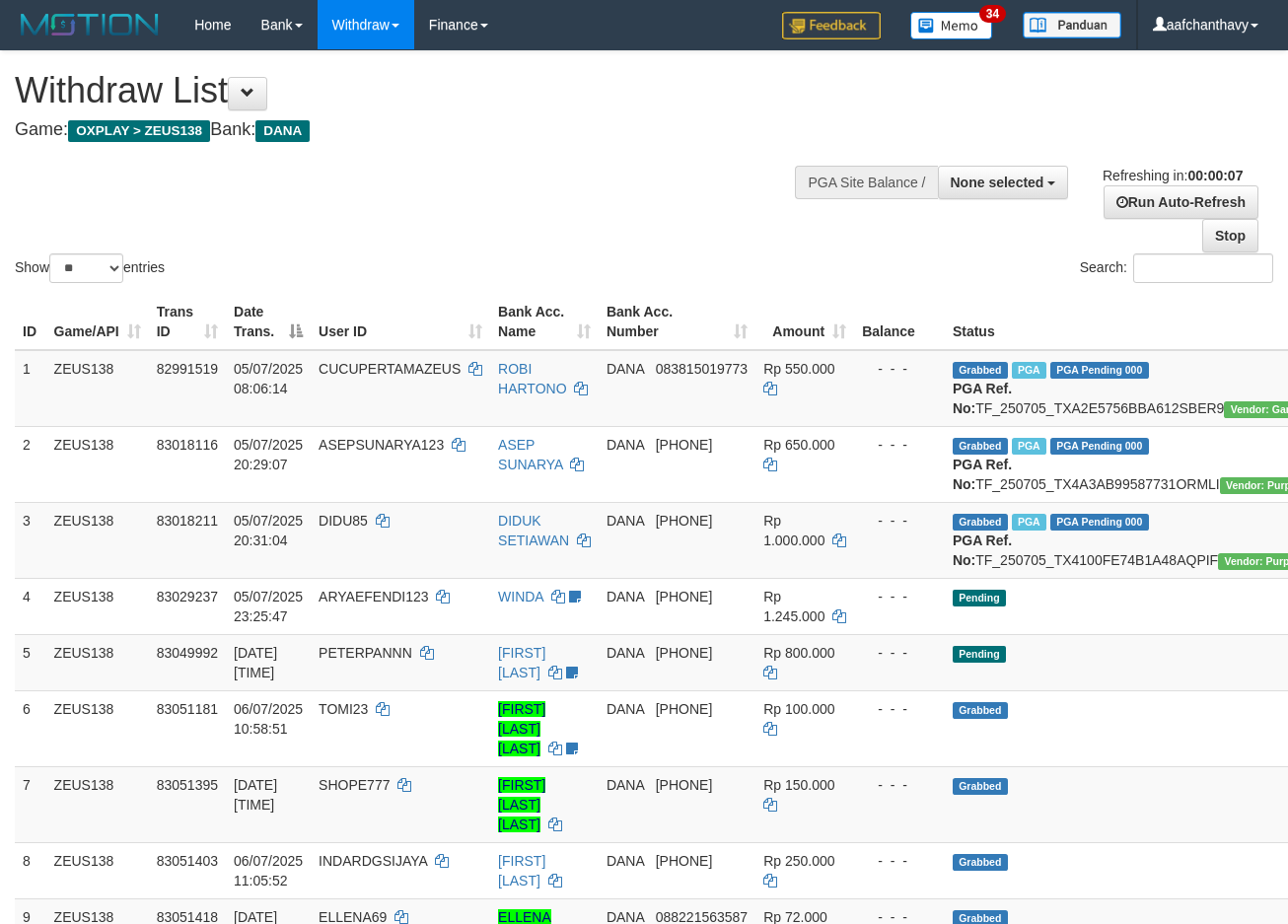 scroll, scrollTop: 0, scrollLeft: 0, axis: both 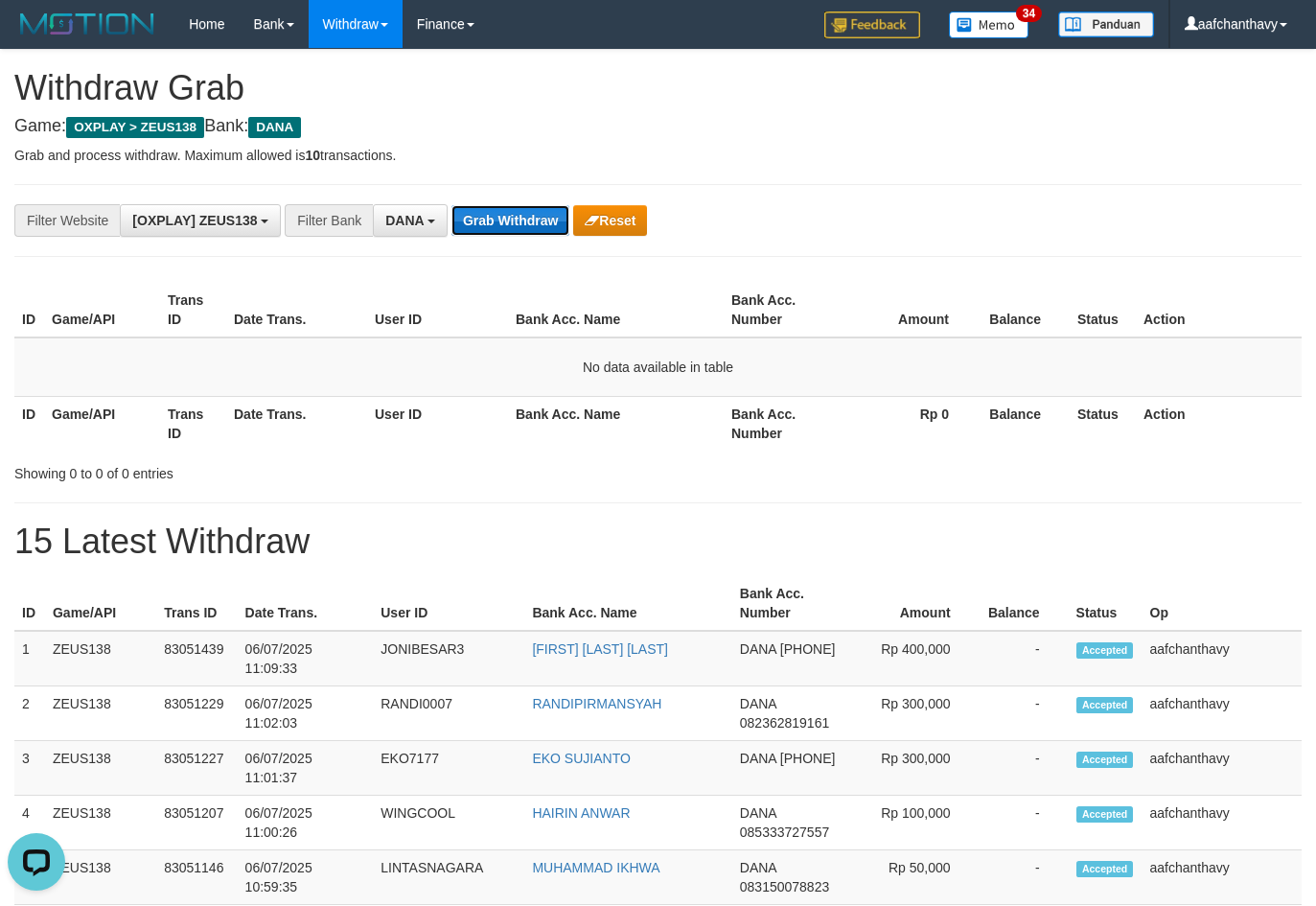 click on "Grab Withdraw" at bounding box center [510, 221] 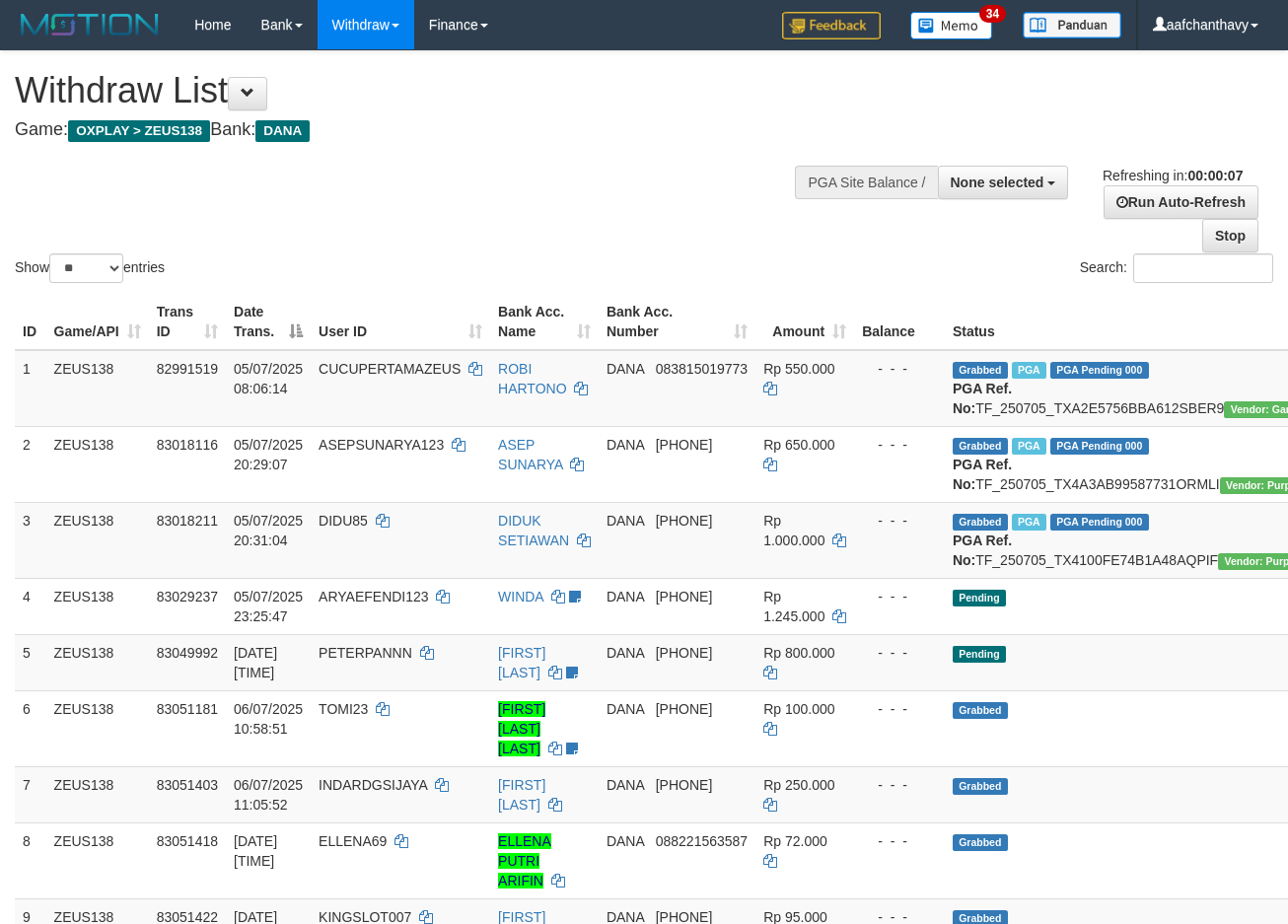 scroll, scrollTop: 0, scrollLeft: 0, axis: both 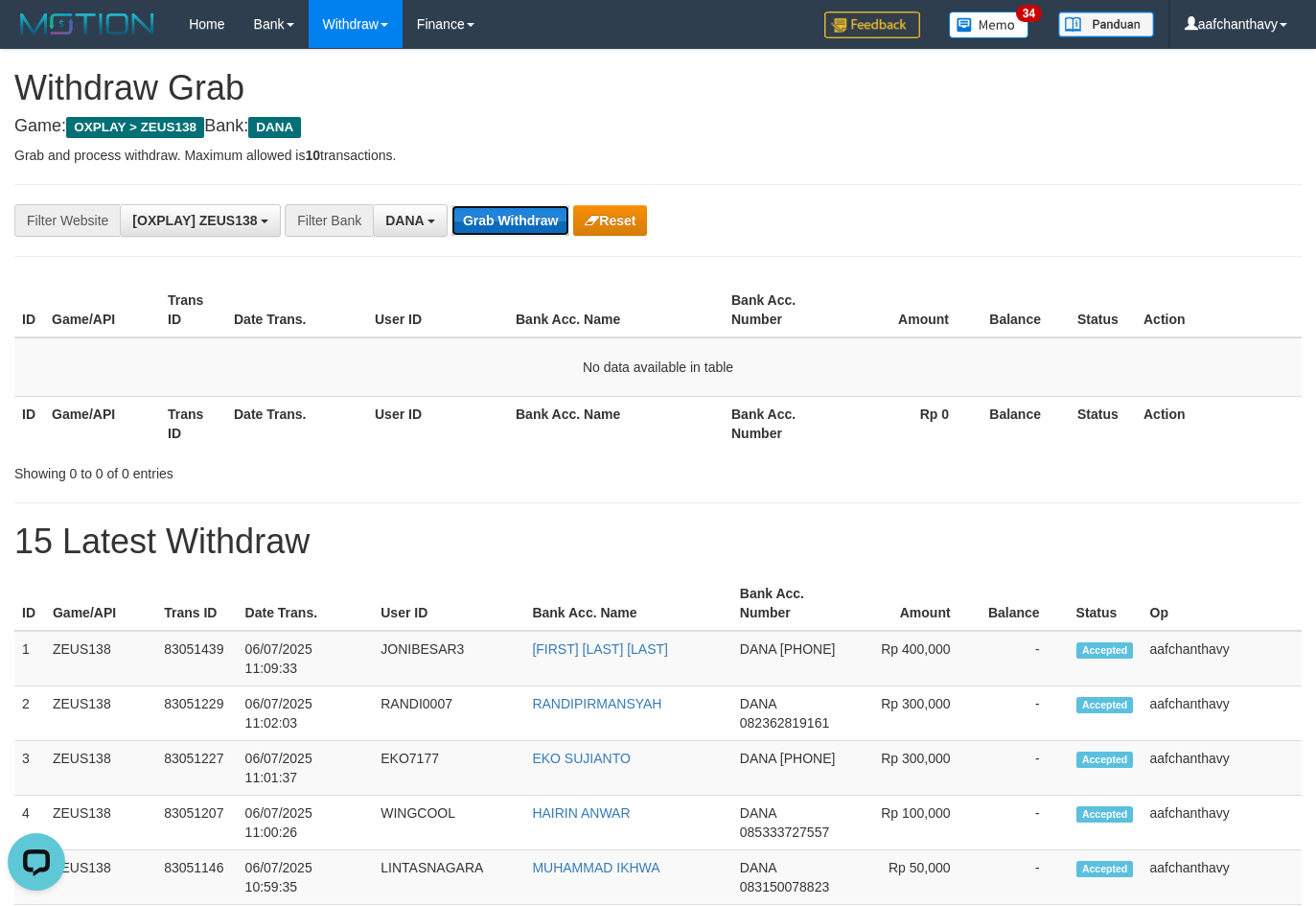 click on "Grab Withdraw" at bounding box center (510, 221) 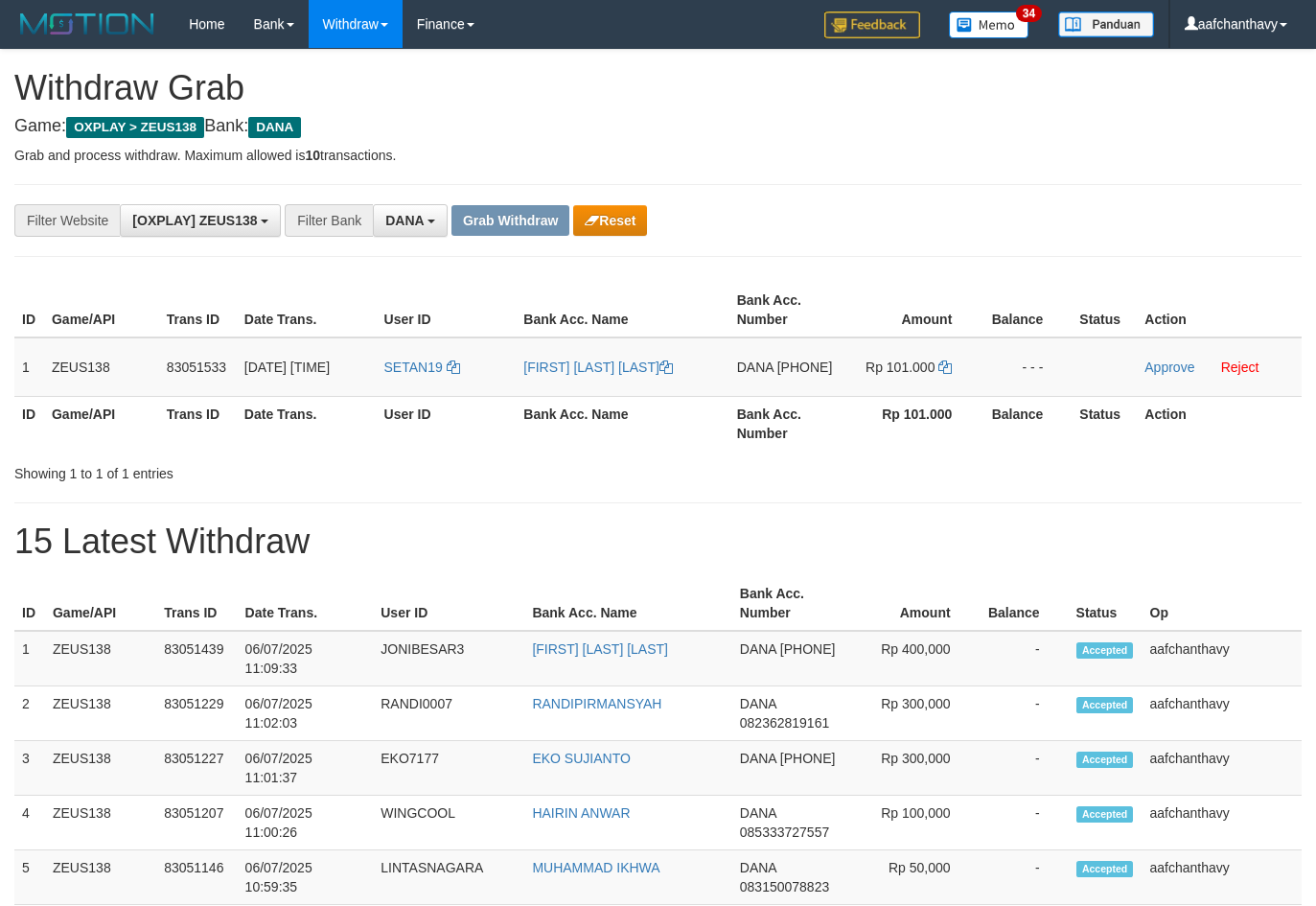 scroll, scrollTop: 0, scrollLeft: 0, axis: both 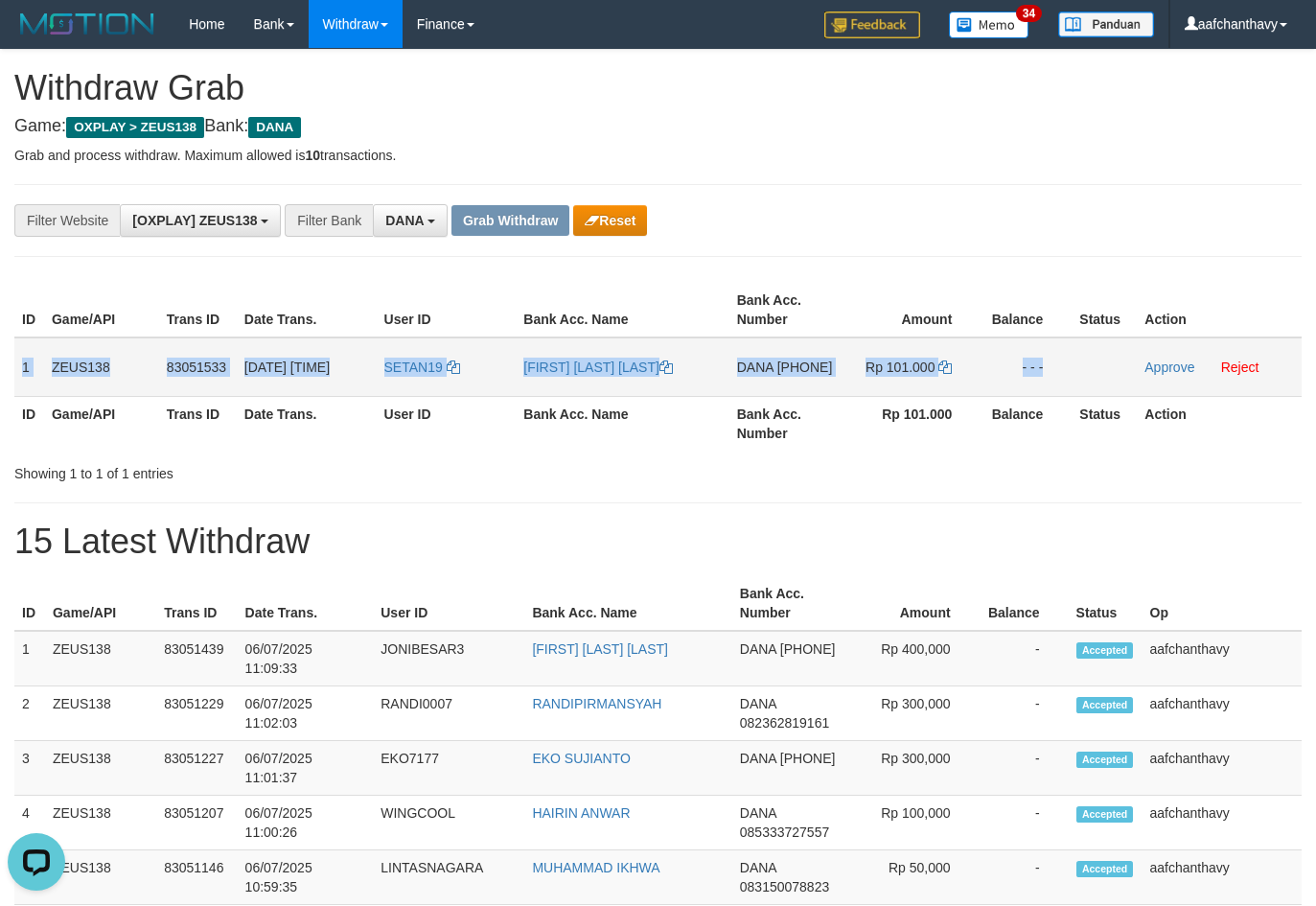 drag, startPoint x: 23, startPoint y: 358, endPoint x: 1072, endPoint y: 394, distance: 1049.6175 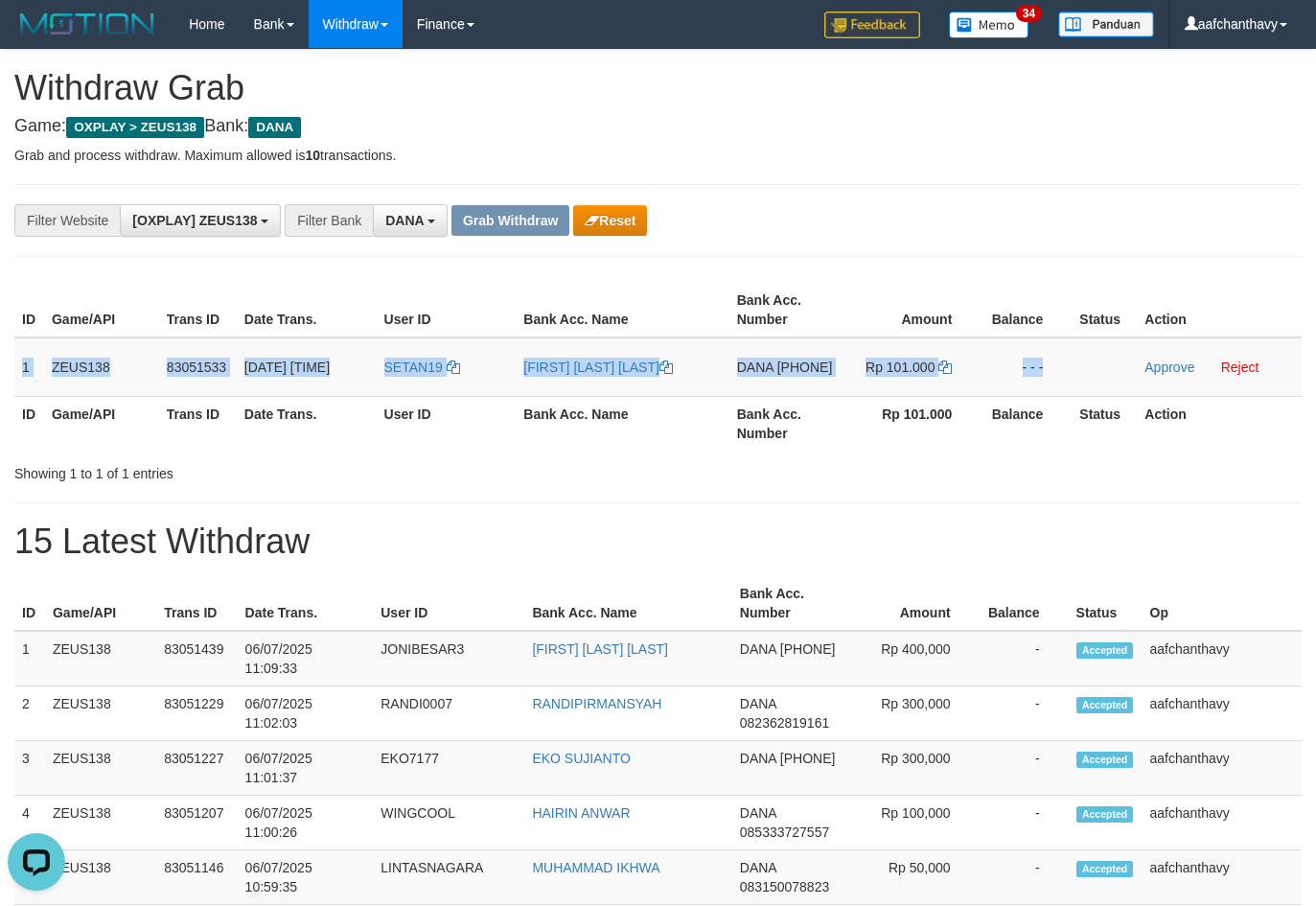 copy on "1
ZEUS138
83051533
06/07/2025 11:10:09
SETAN19
DEDE MUHAMAD ABDURROHMAN
DANA
085782880317
Rp 101.000
- - -" 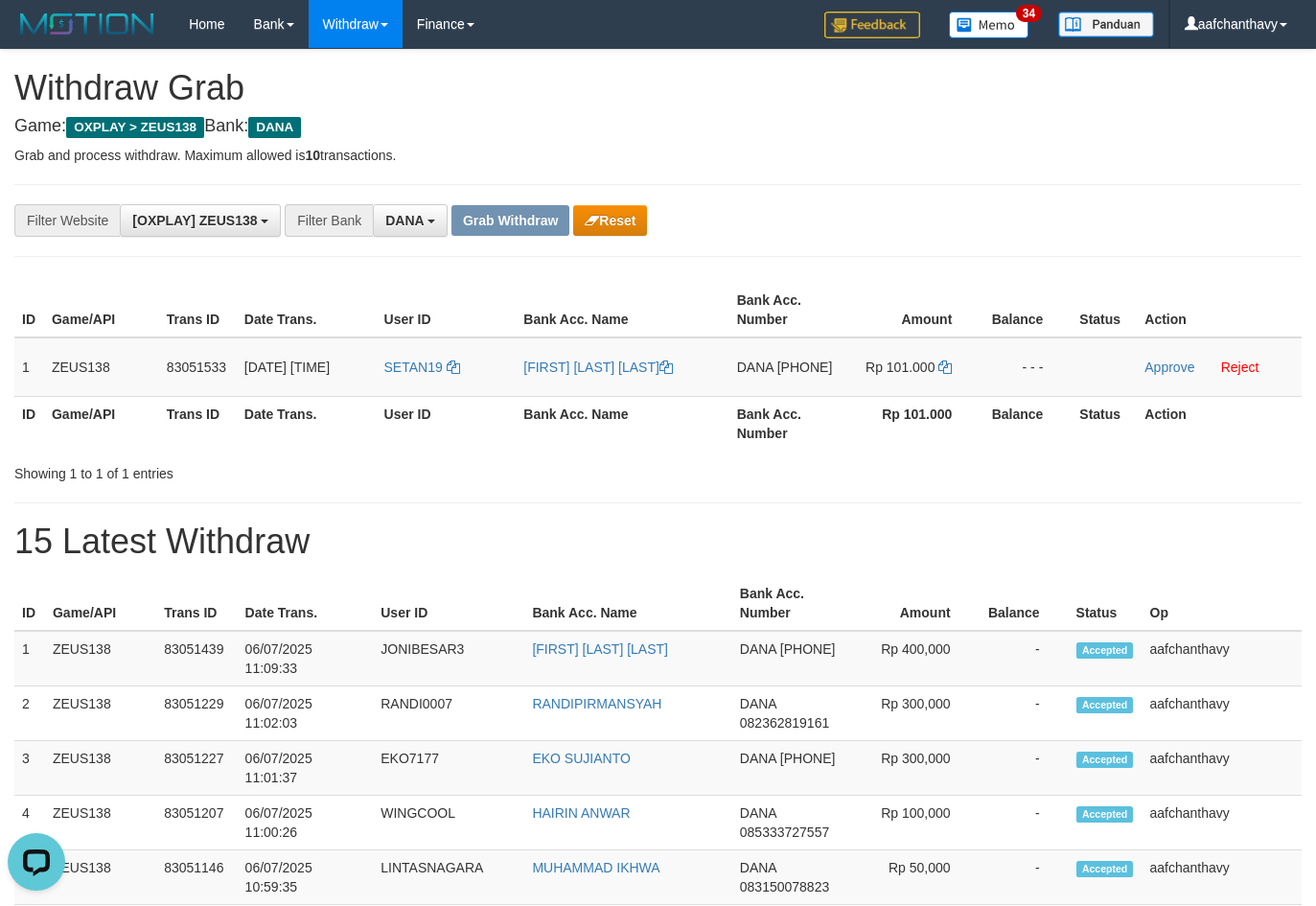 click on "**********" at bounding box center [658, 933] 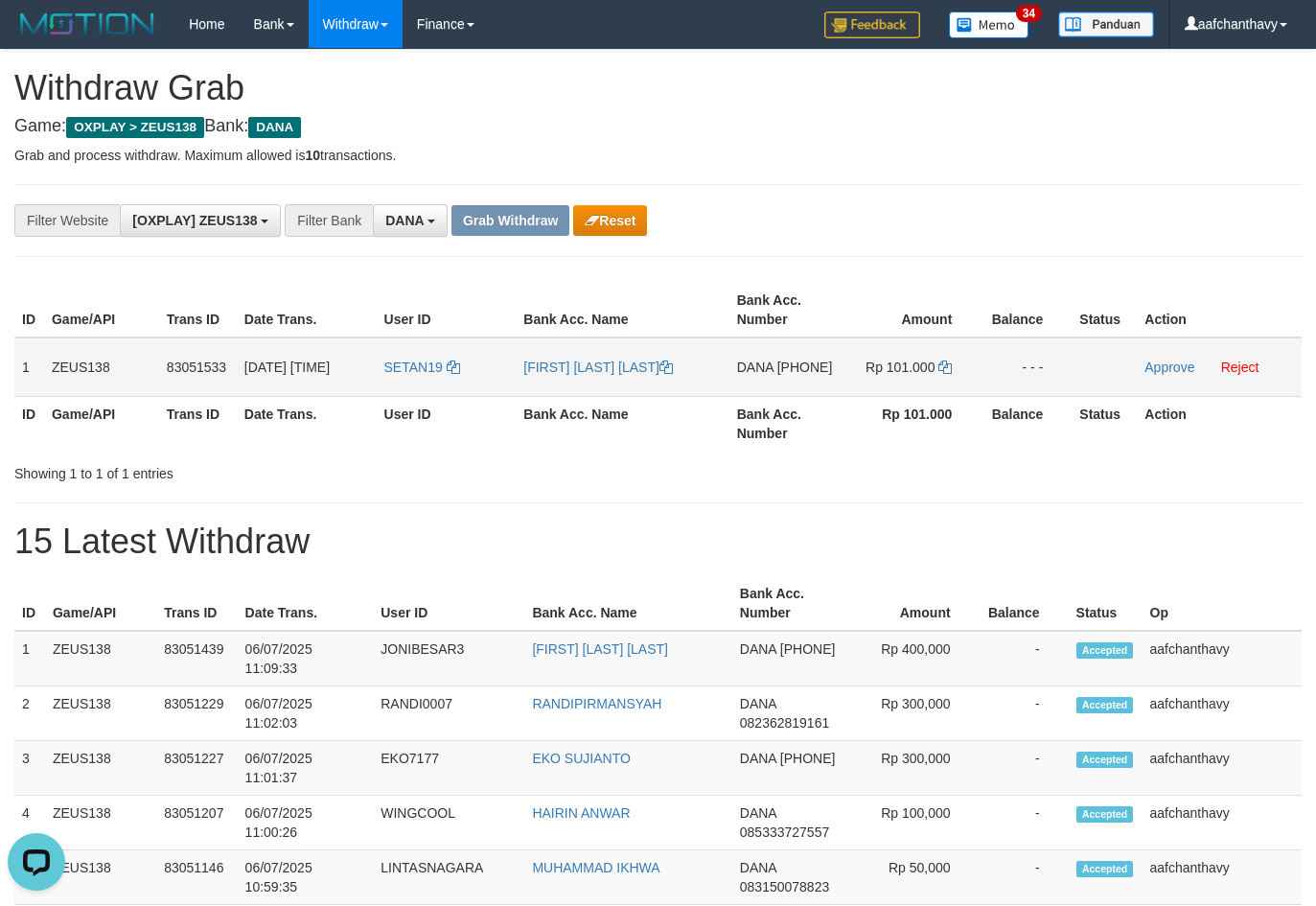 click on "085782880317" at bounding box center (805, 367) 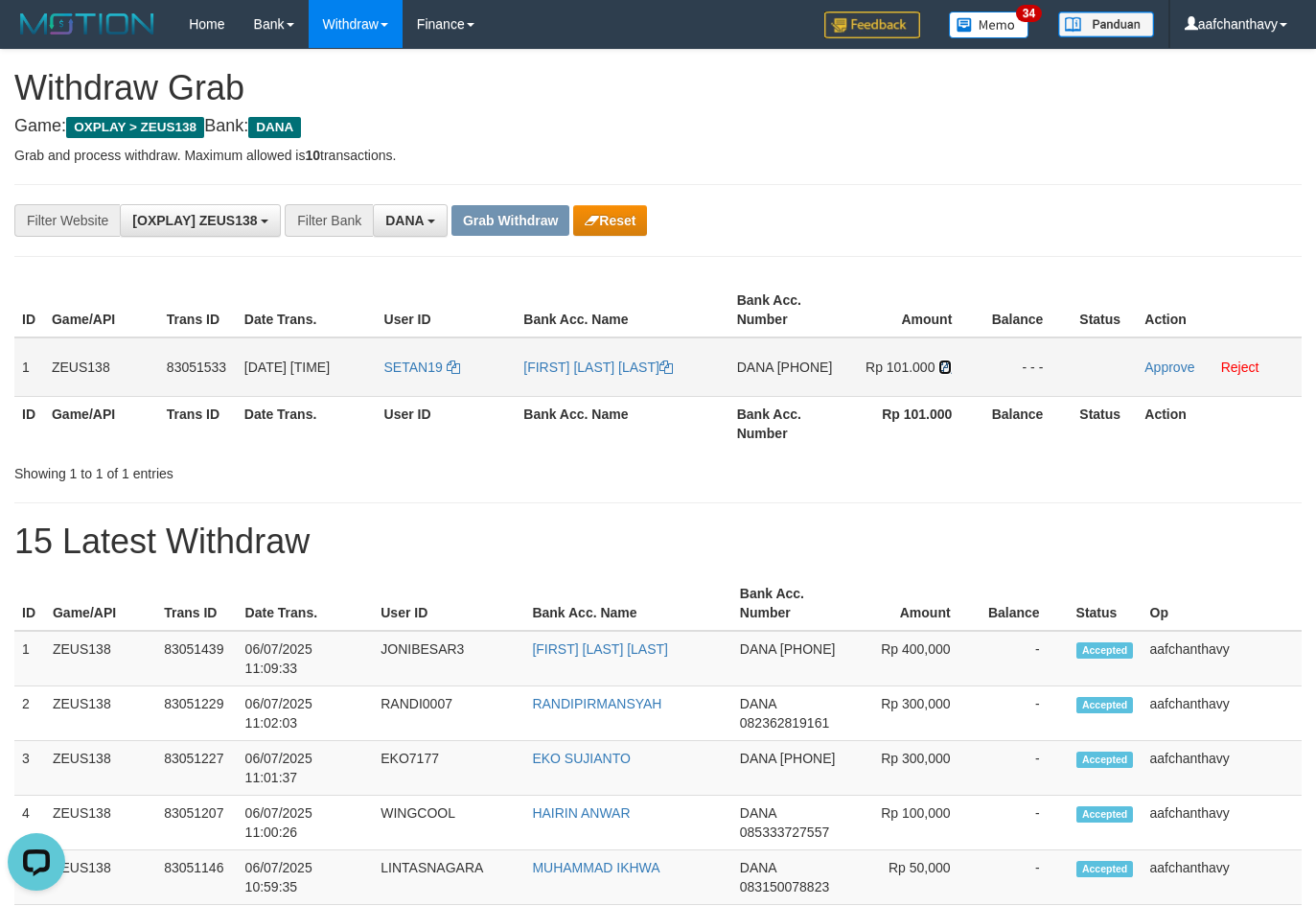 click at bounding box center [666, 367] 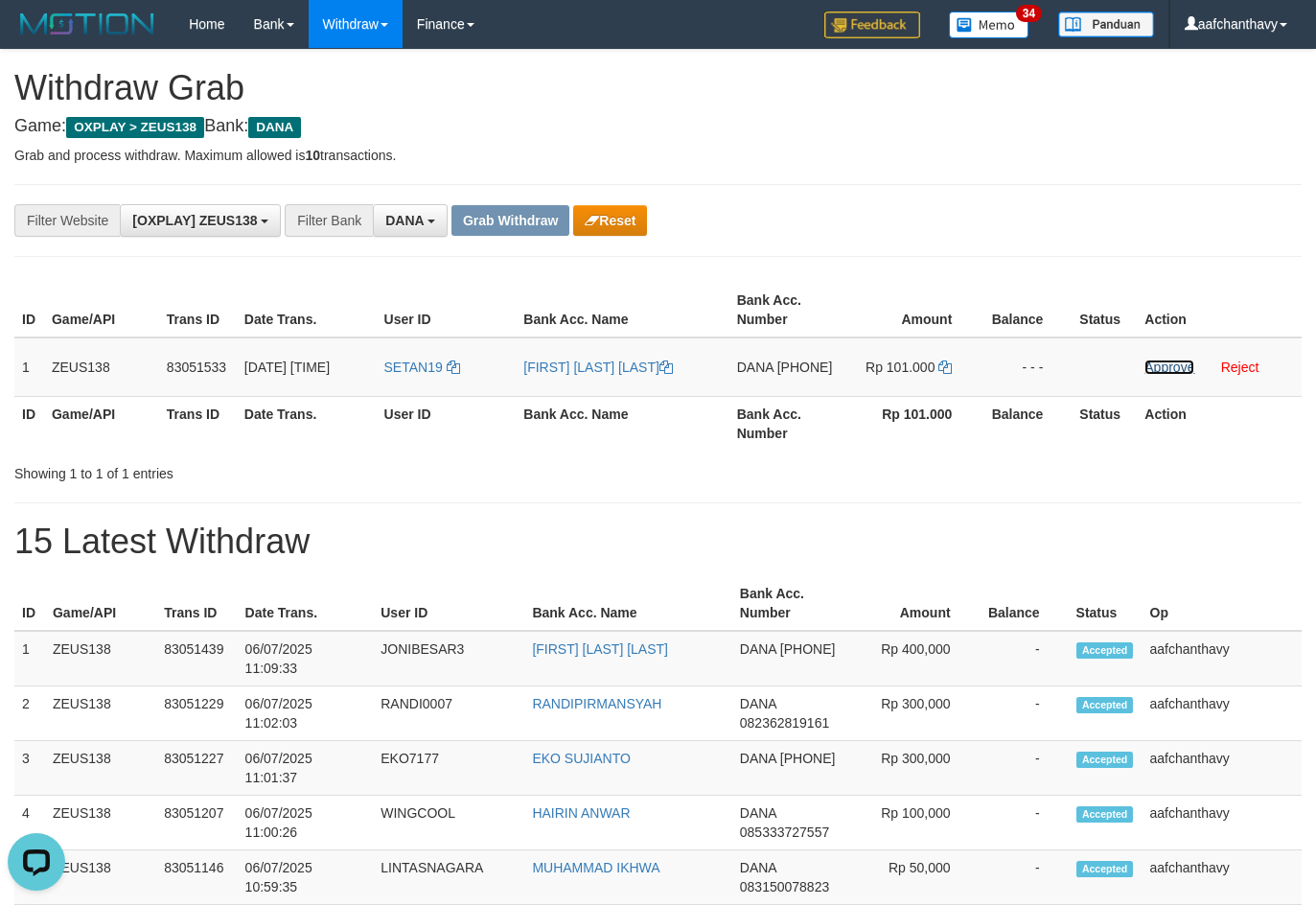 drag, startPoint x: 1165, startPoint y: 361, endPoint x: 742, endPoint y: 232, distance: 442.233 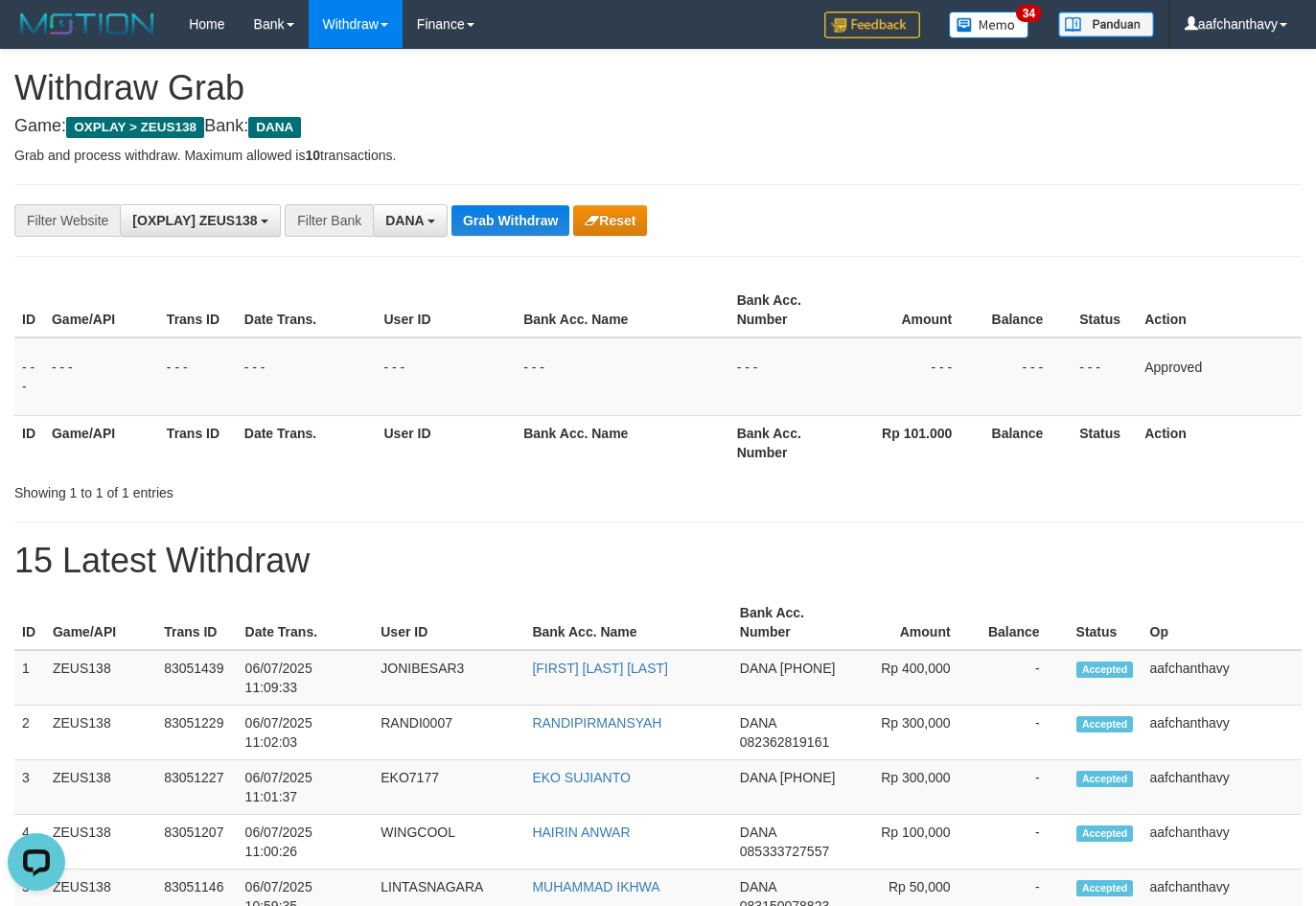 click on "ID Game/API Trans ID Date Trans. User ID Bank Acc. Name Bank Acc. Number Amount Balance Status Action" at bounding box center (658, 310) 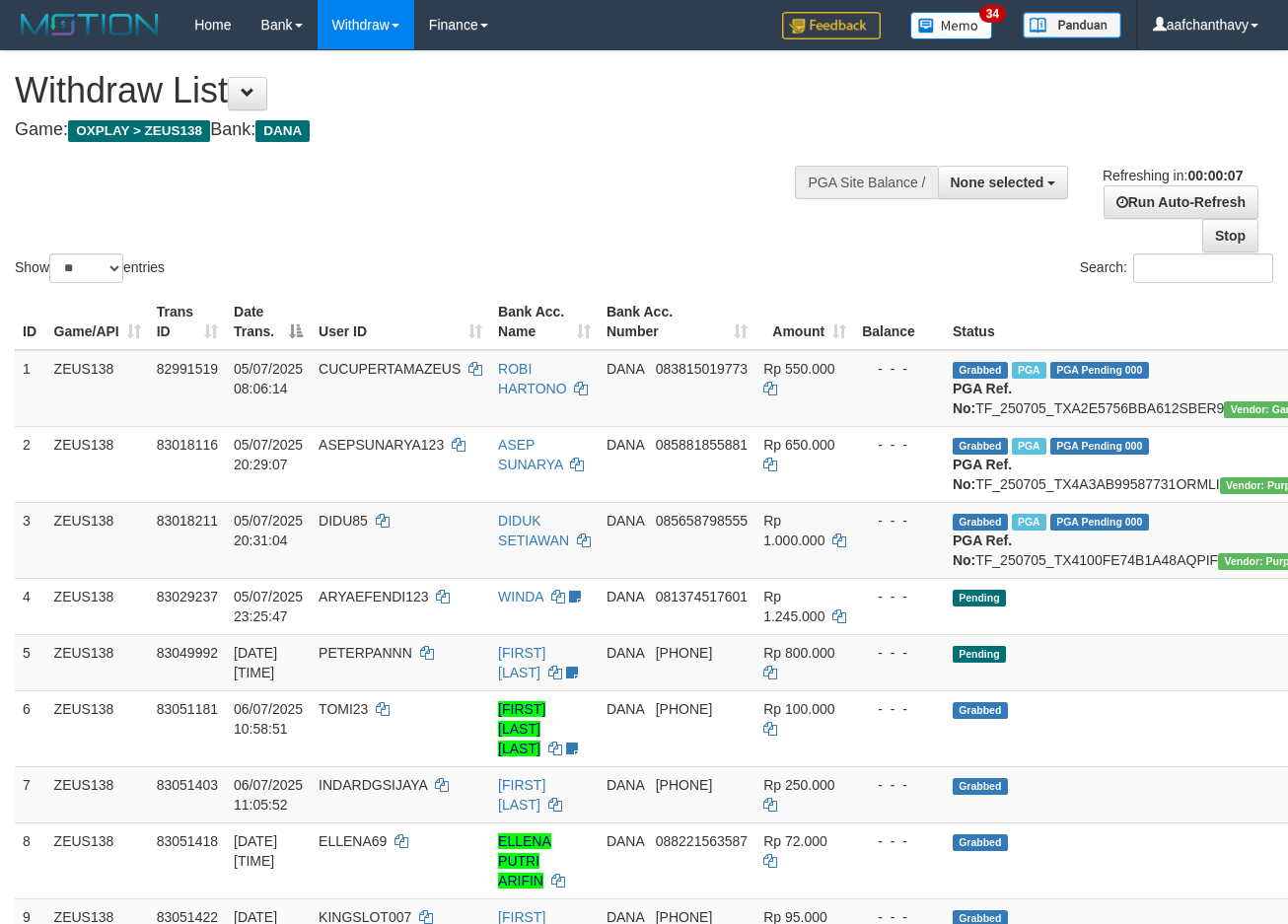 scroll, scrollTop: 0, scrollLeft: 0, axis: both 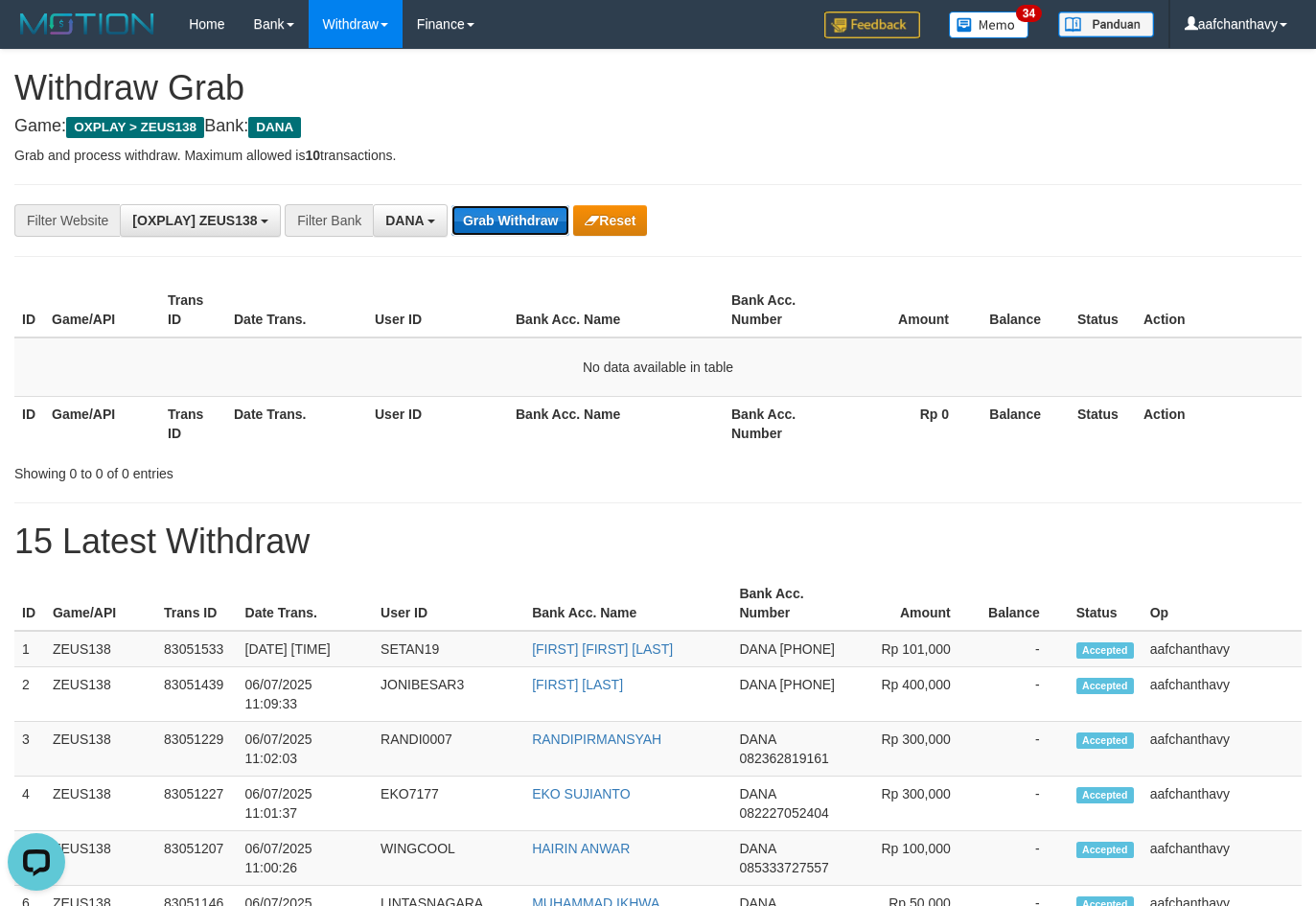 click on "Grab Withdraw" at bounding box center (510, 221) 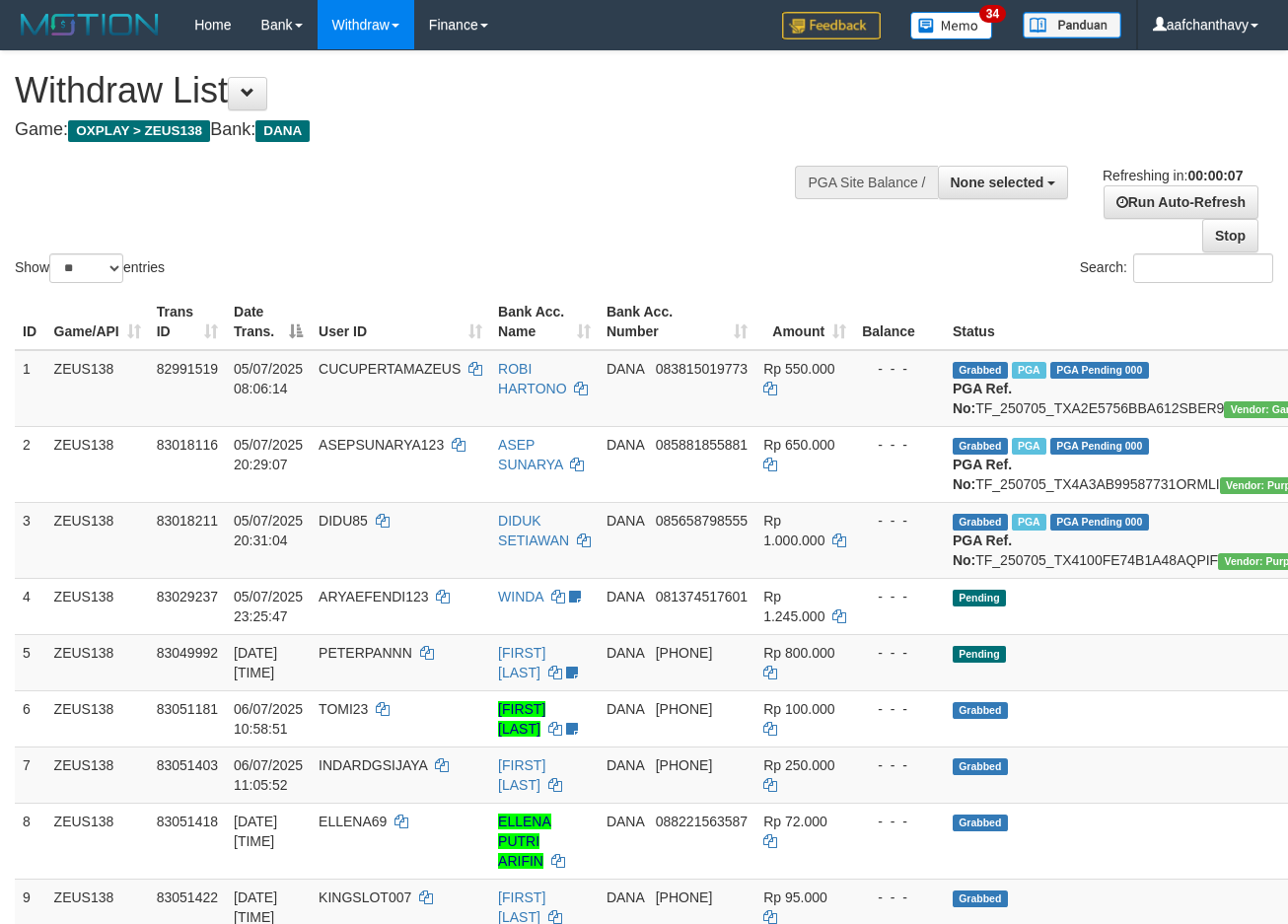 scroll, scrollTop: 0, scrollLeft: 0, axis: both 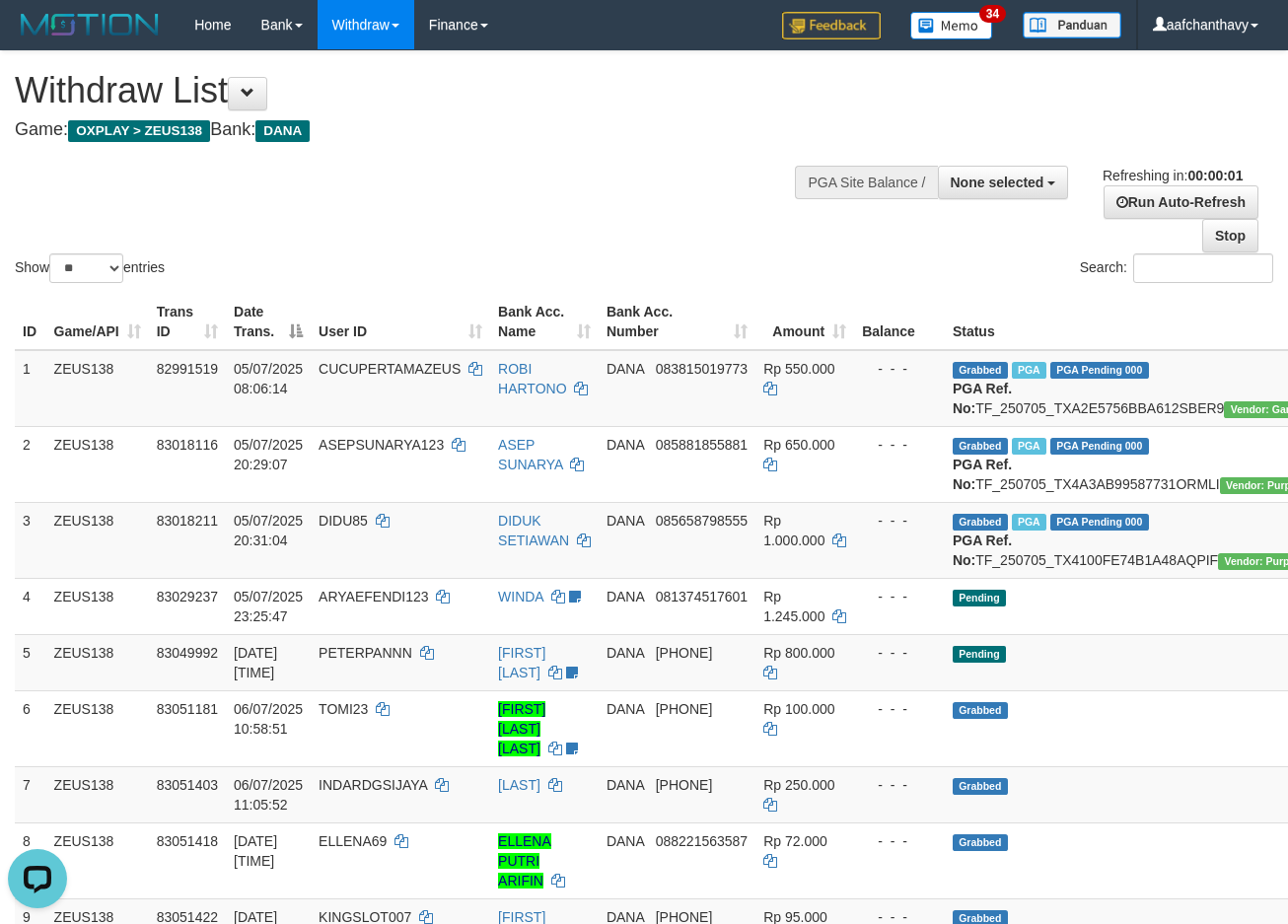 click on "**********" at bounding box center (1078, 201) 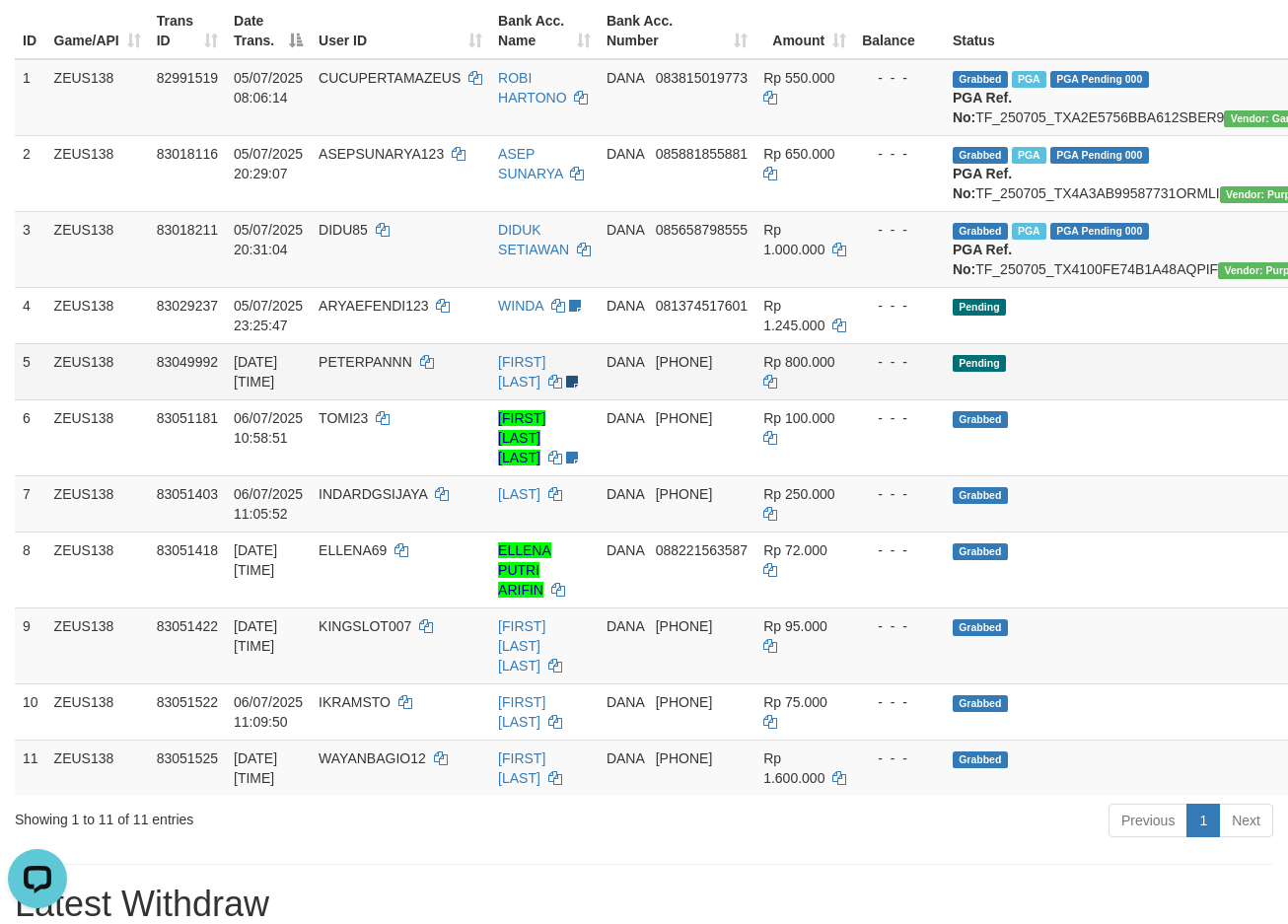 scroll, scrollTop: 263, scrollLeft: 0, axis: vertical 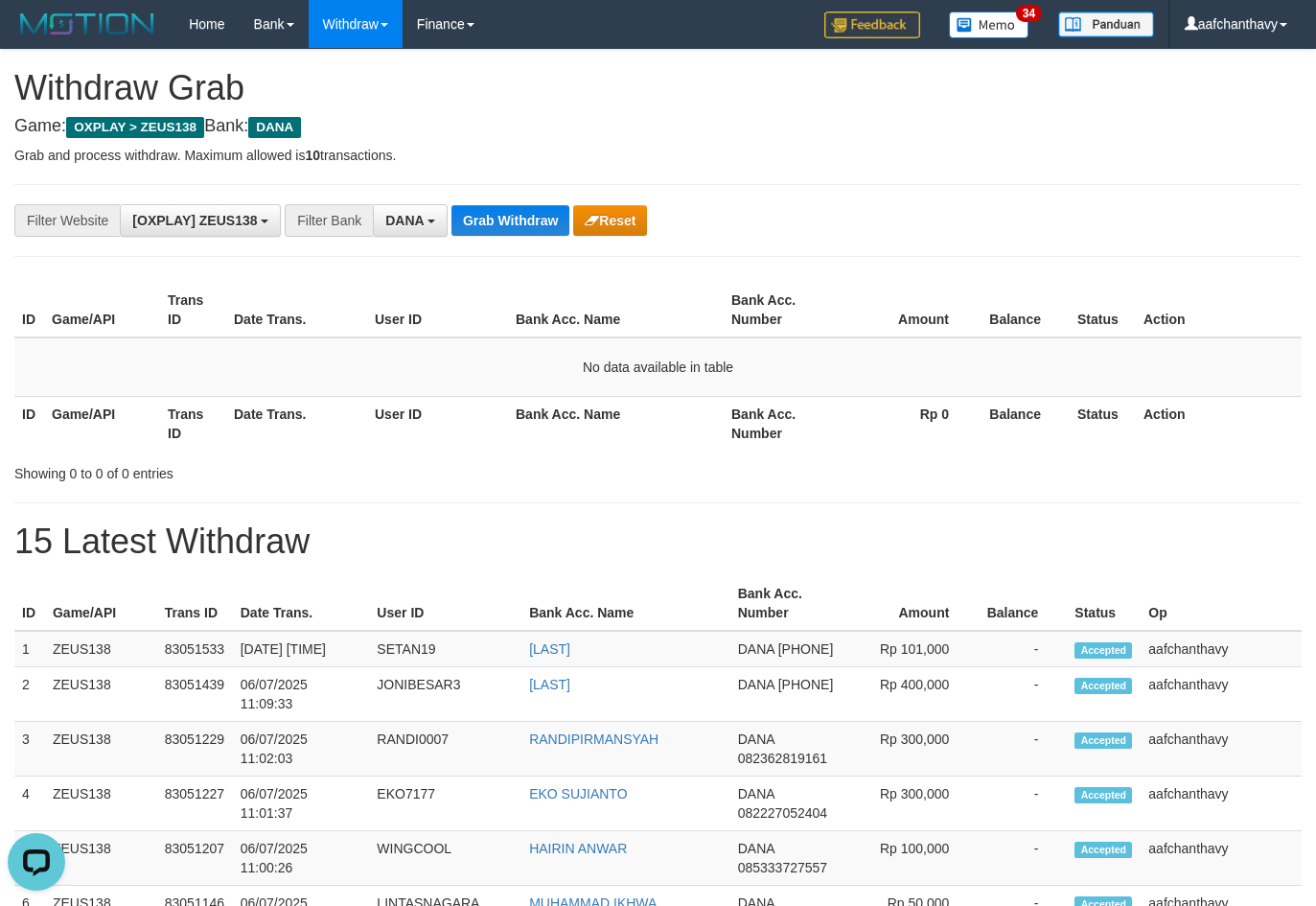 click on "**********" at bounding box center (658, 933) 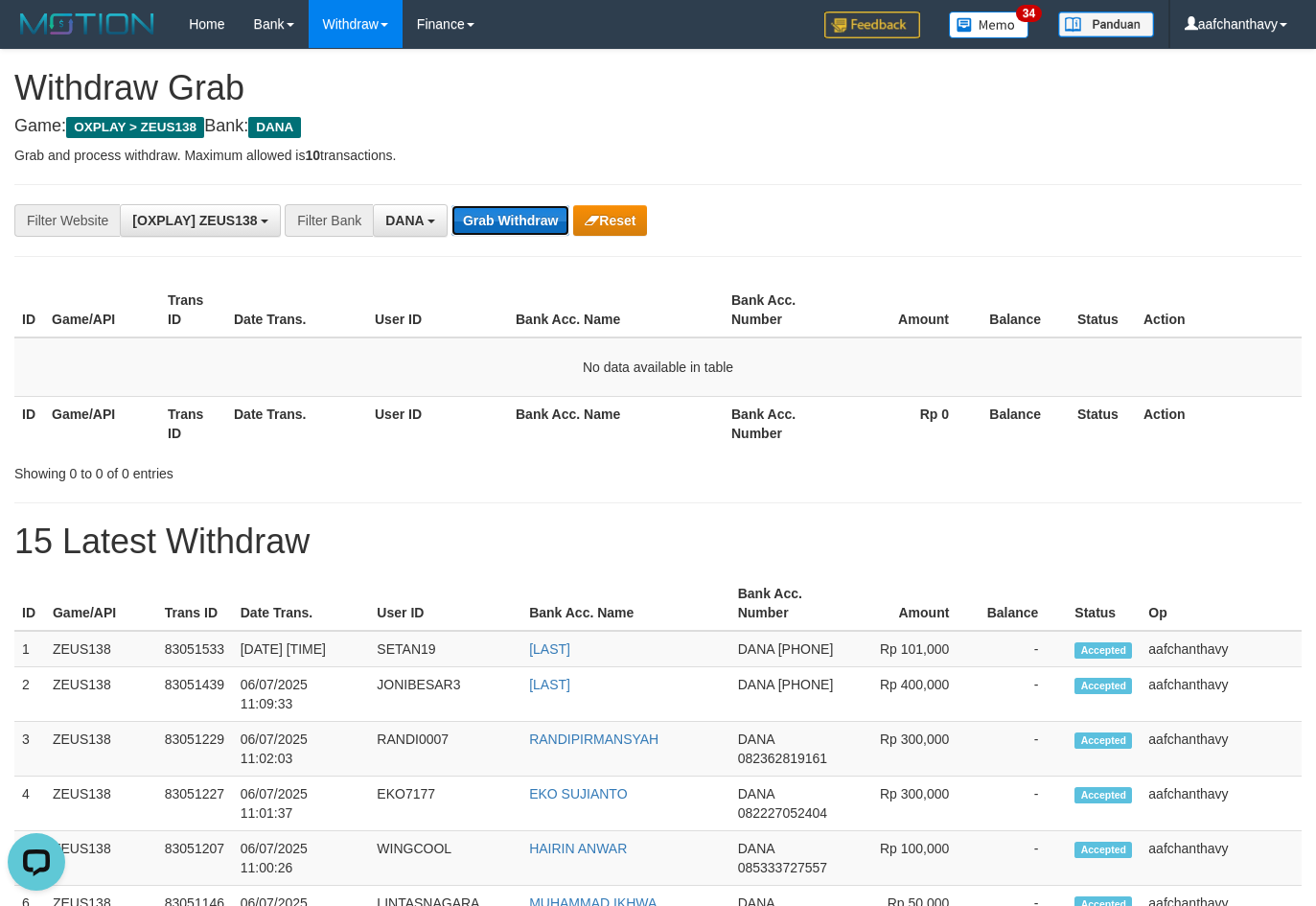 click on "Grab Withdraw" at bounding box center (510, 221) 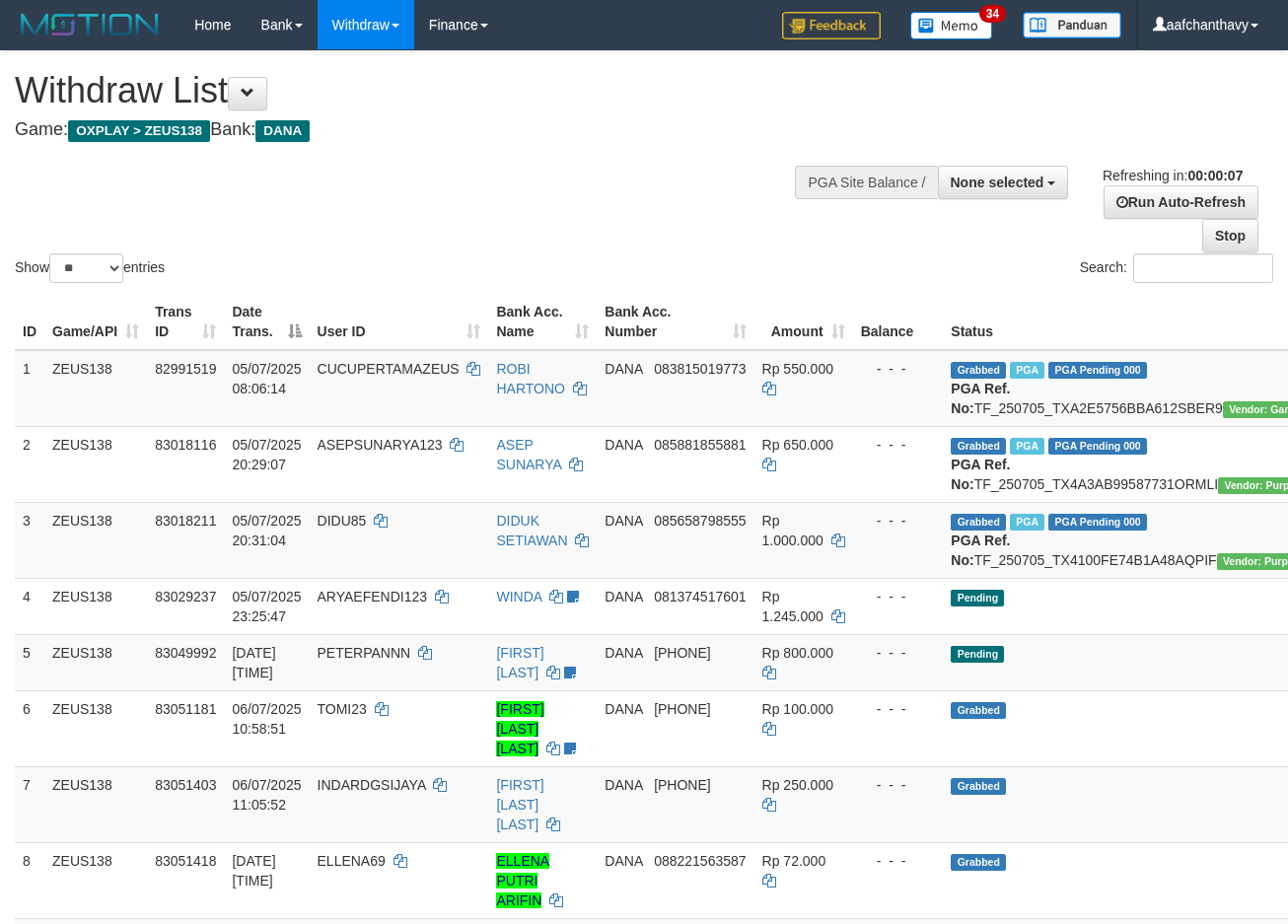 scroll, scrollTop: 0, scrollLeft: 0, axis: both 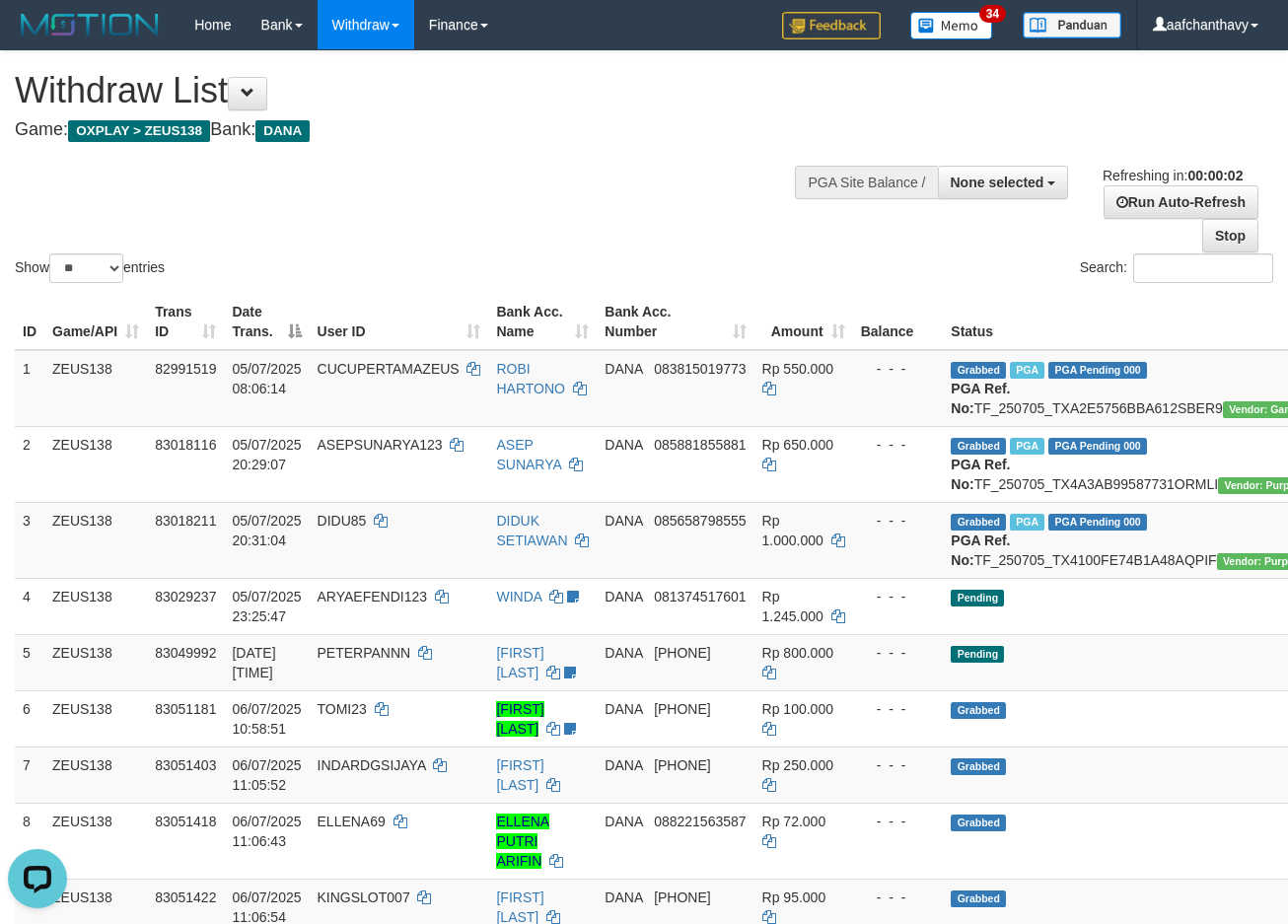 click on "Show  ** ** ** ***  entries Search:" at bounding box center [644, 169] 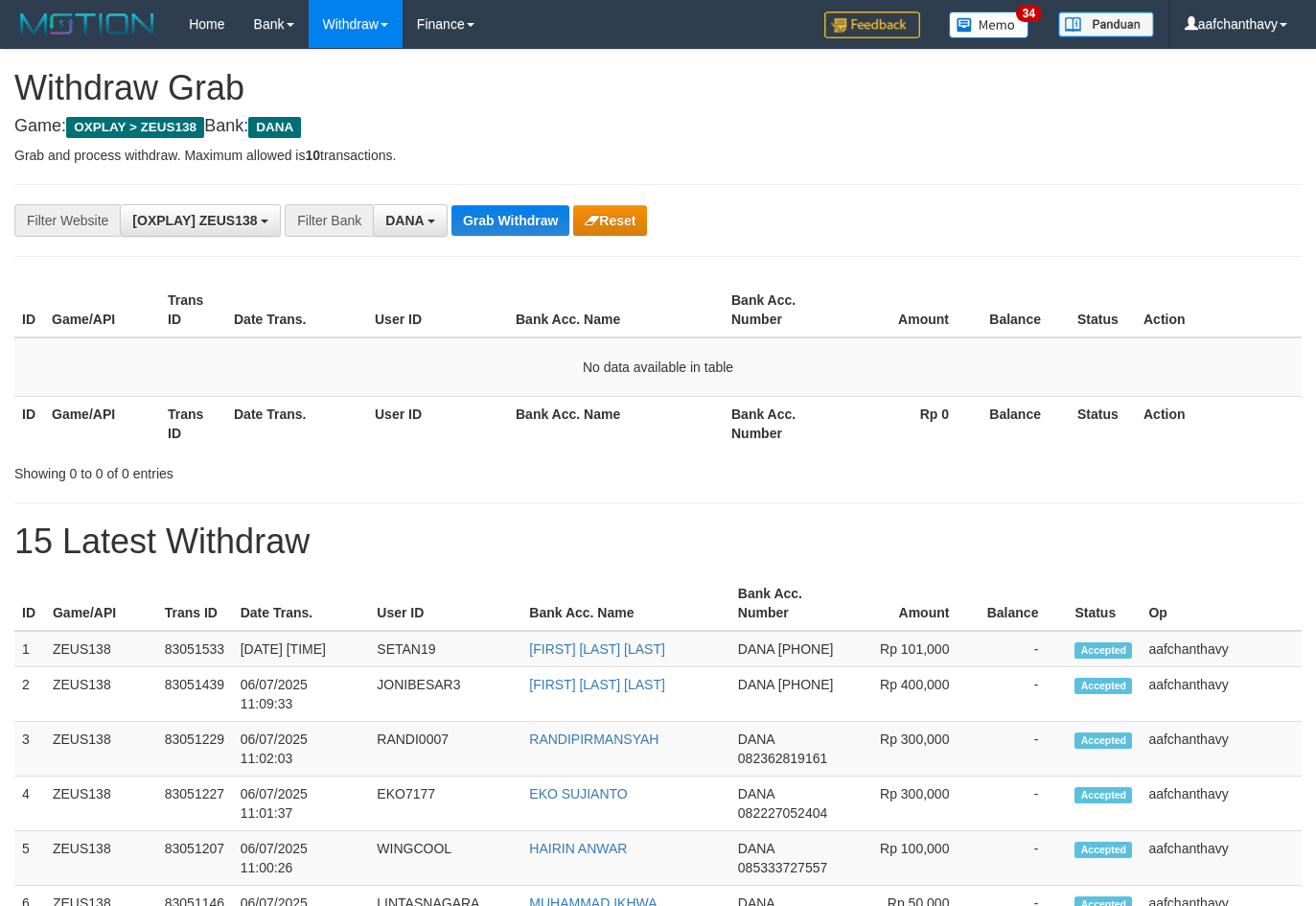 scroll, scrollTop: 0, scrollLeft: 0, axis: both 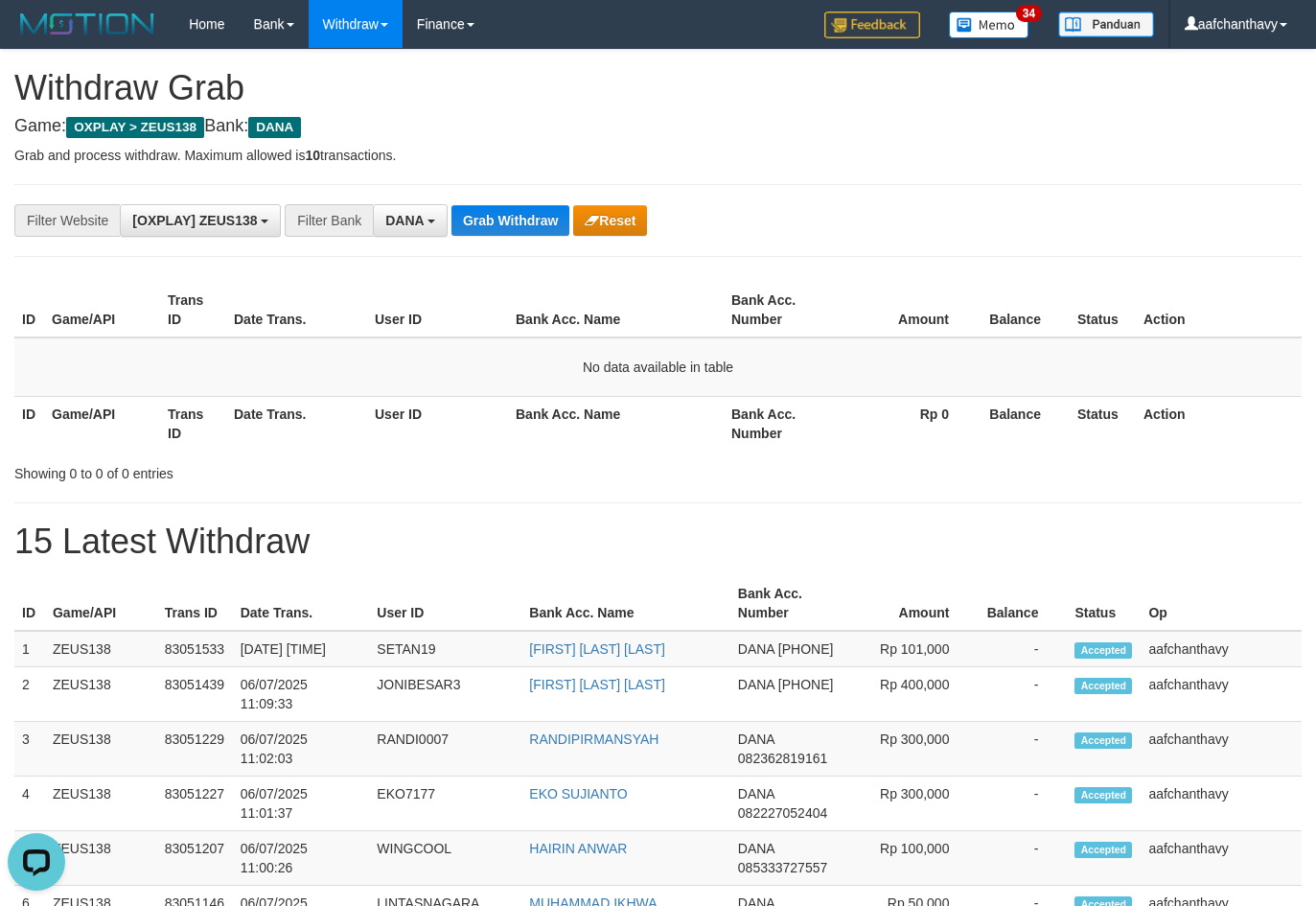 click on "**********" at bounding box center [658, 221] 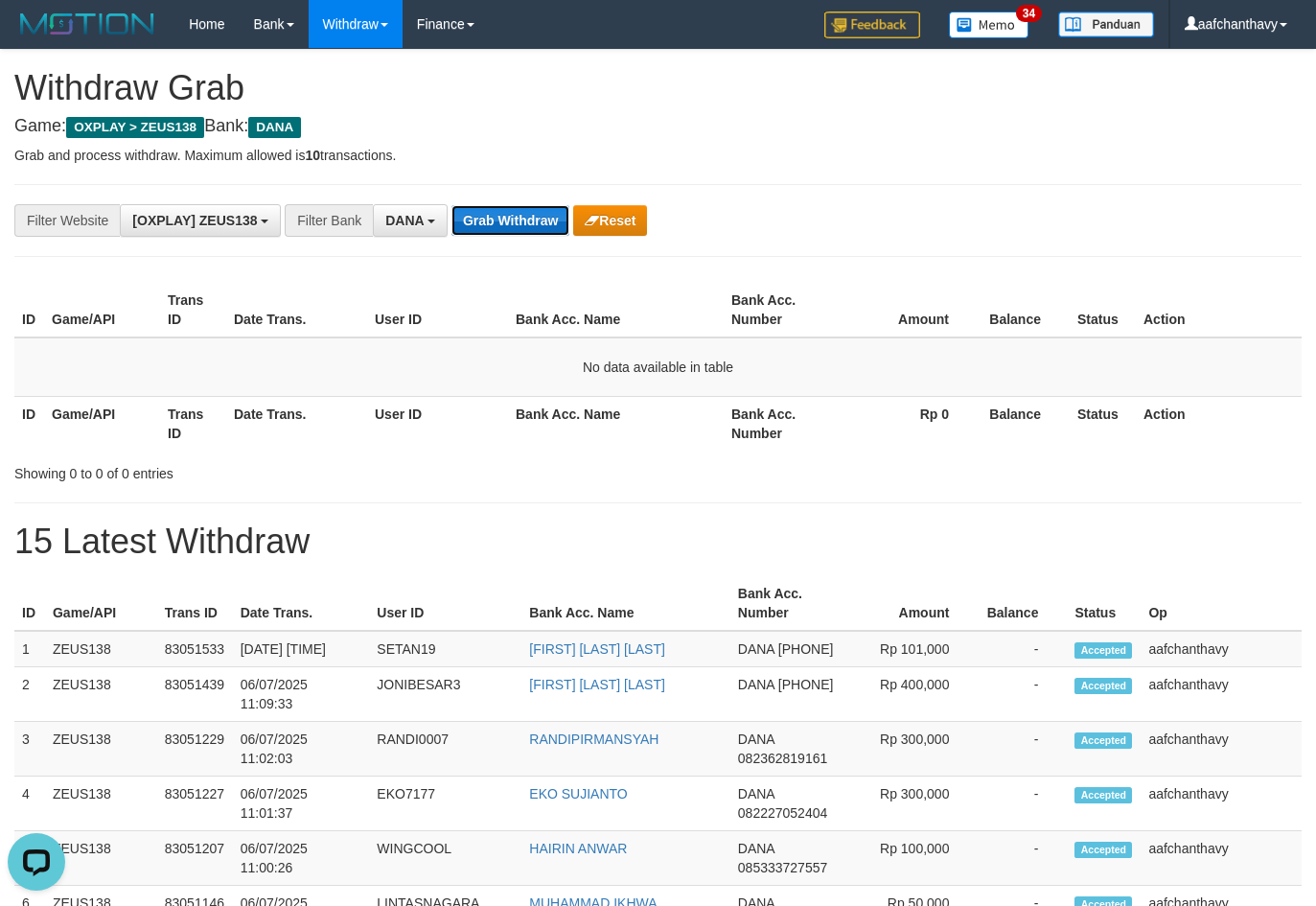 click on "Grab Withdraw" at bounding box center [510, 221] 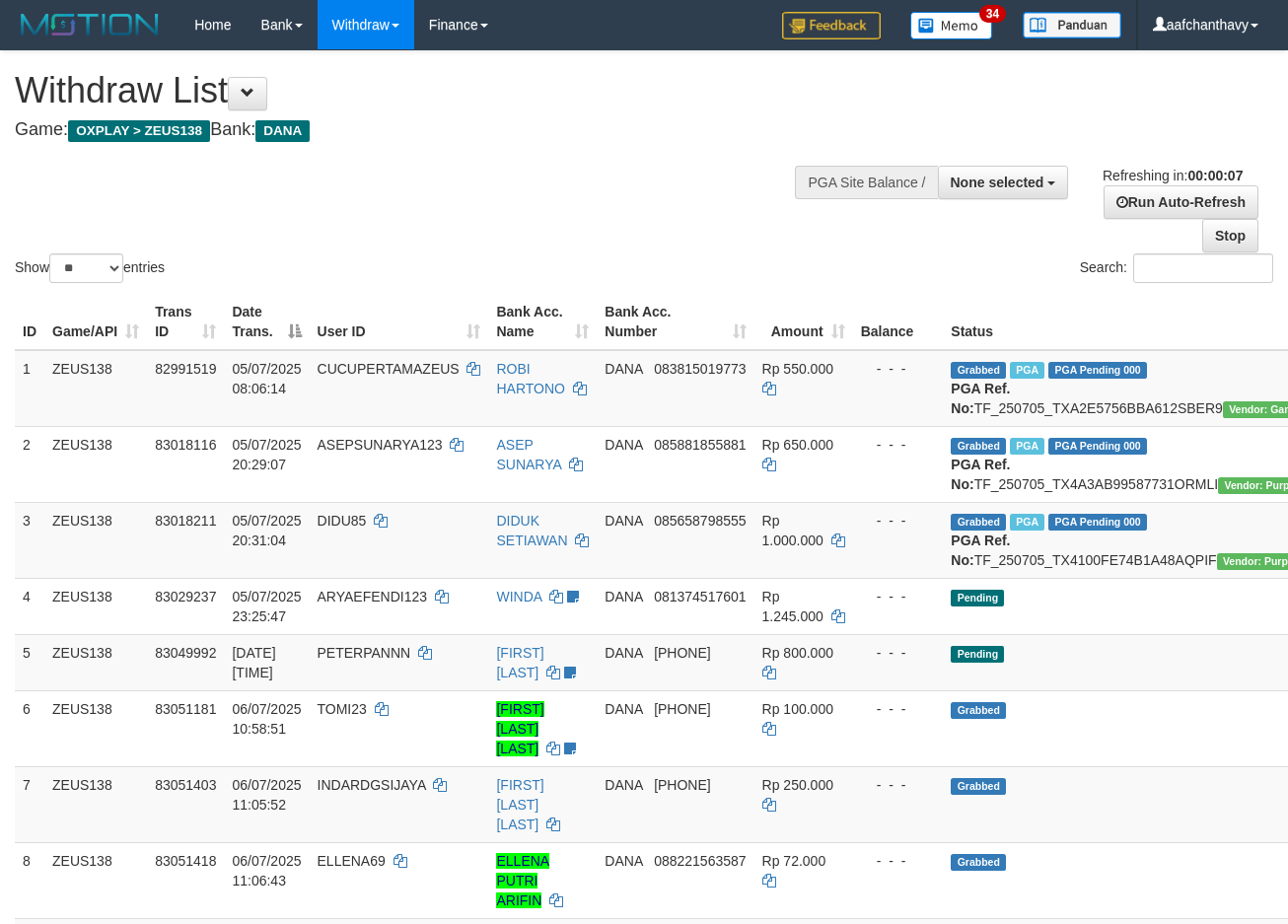 scroll, scrollTop: 0, scrollLeft: 0, axis: both 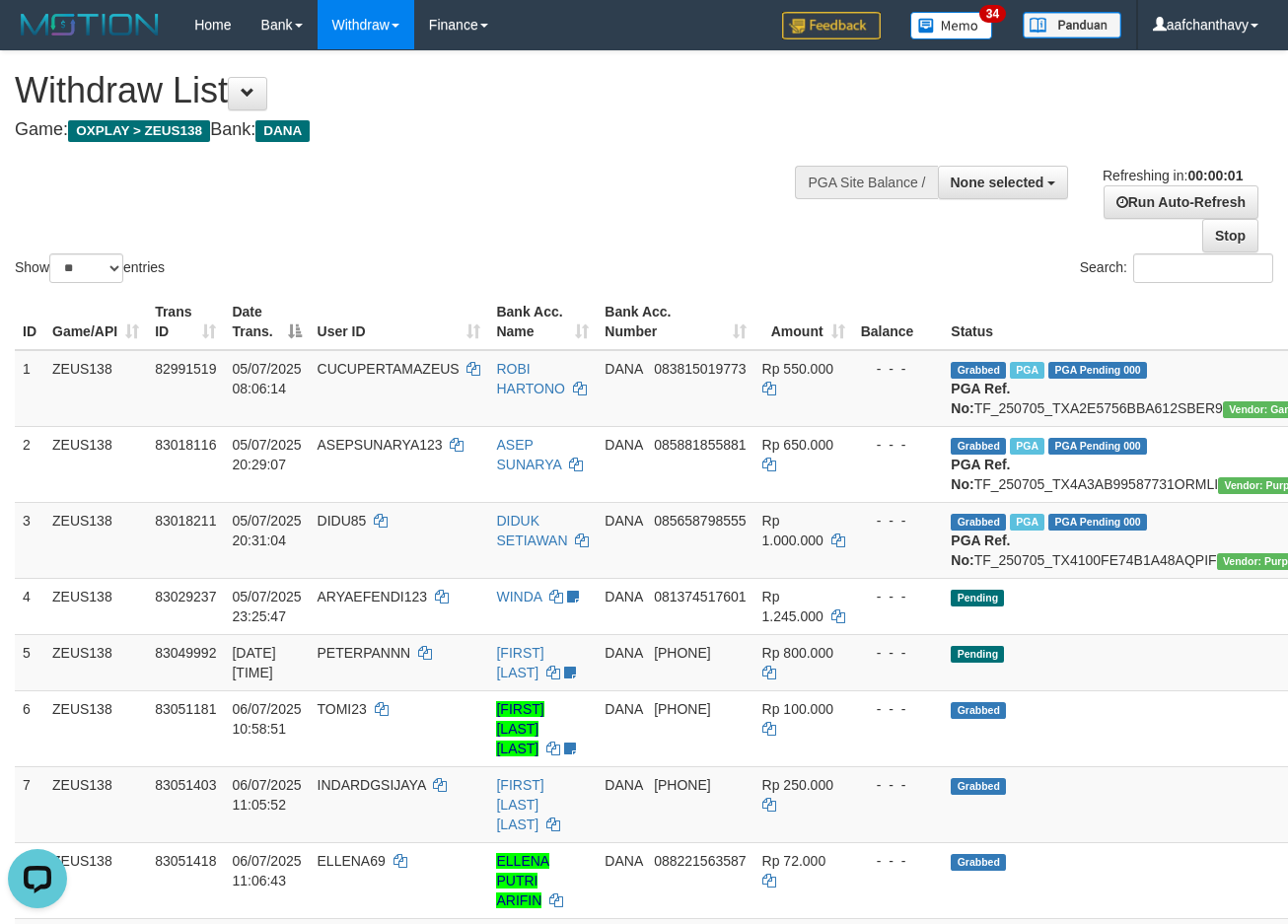 click on "Show  ** ** ** ***  entries Search:" at bounding box center (644, 169) 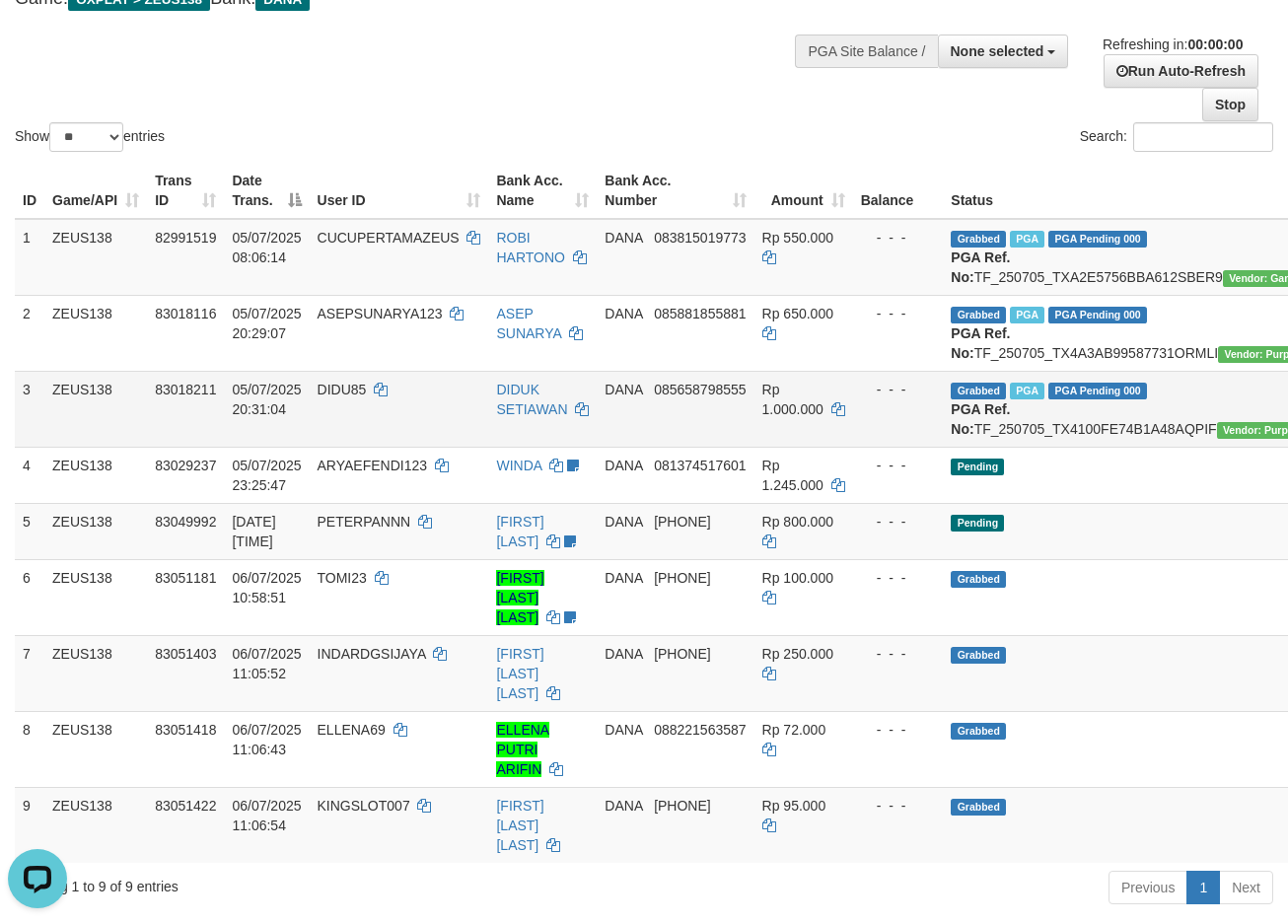 scroll, scrollTop: 171, scrollLeft: 0, axis: vertical 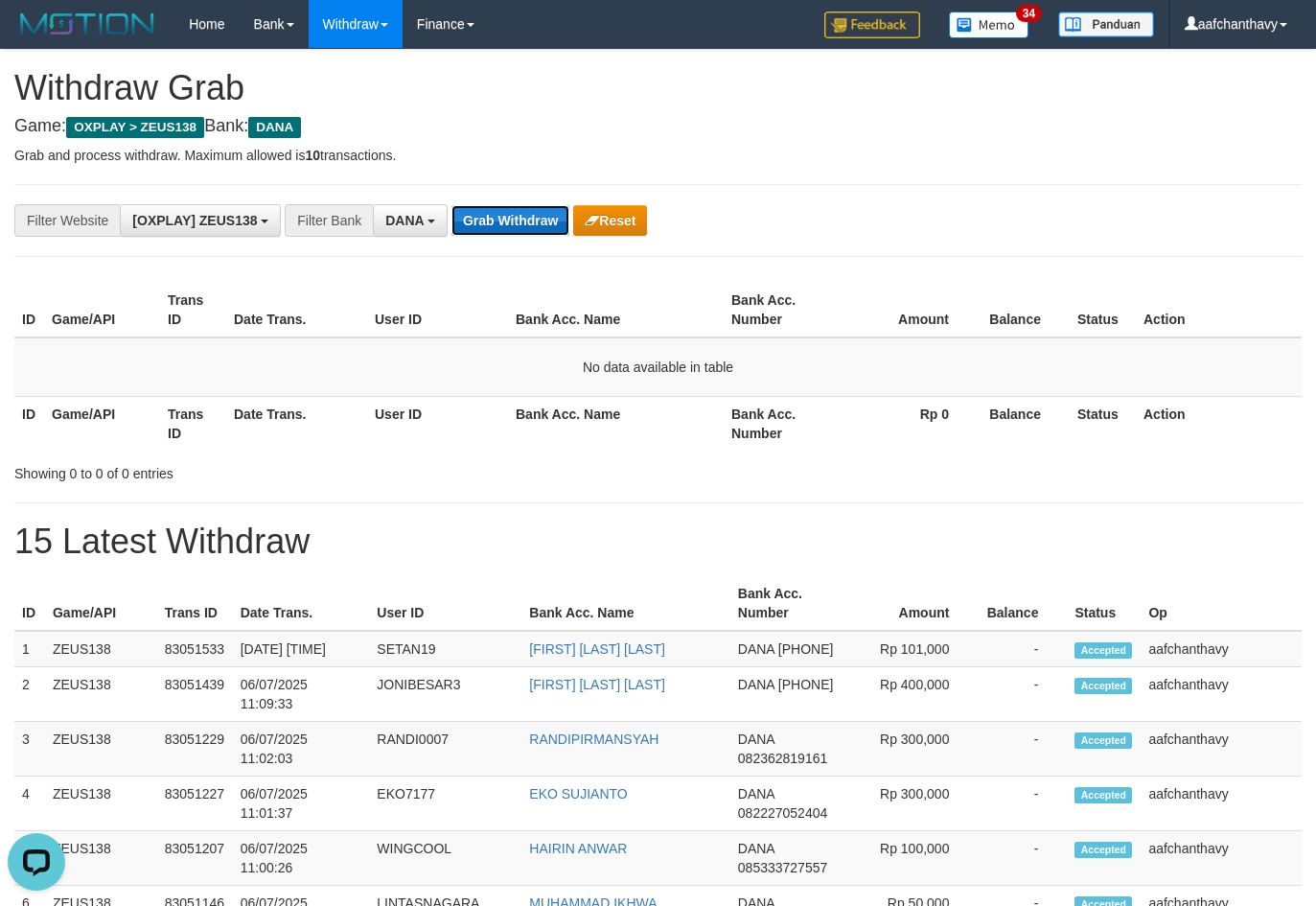 click on "Grab Withdraw" at bounding box center [510, 221] 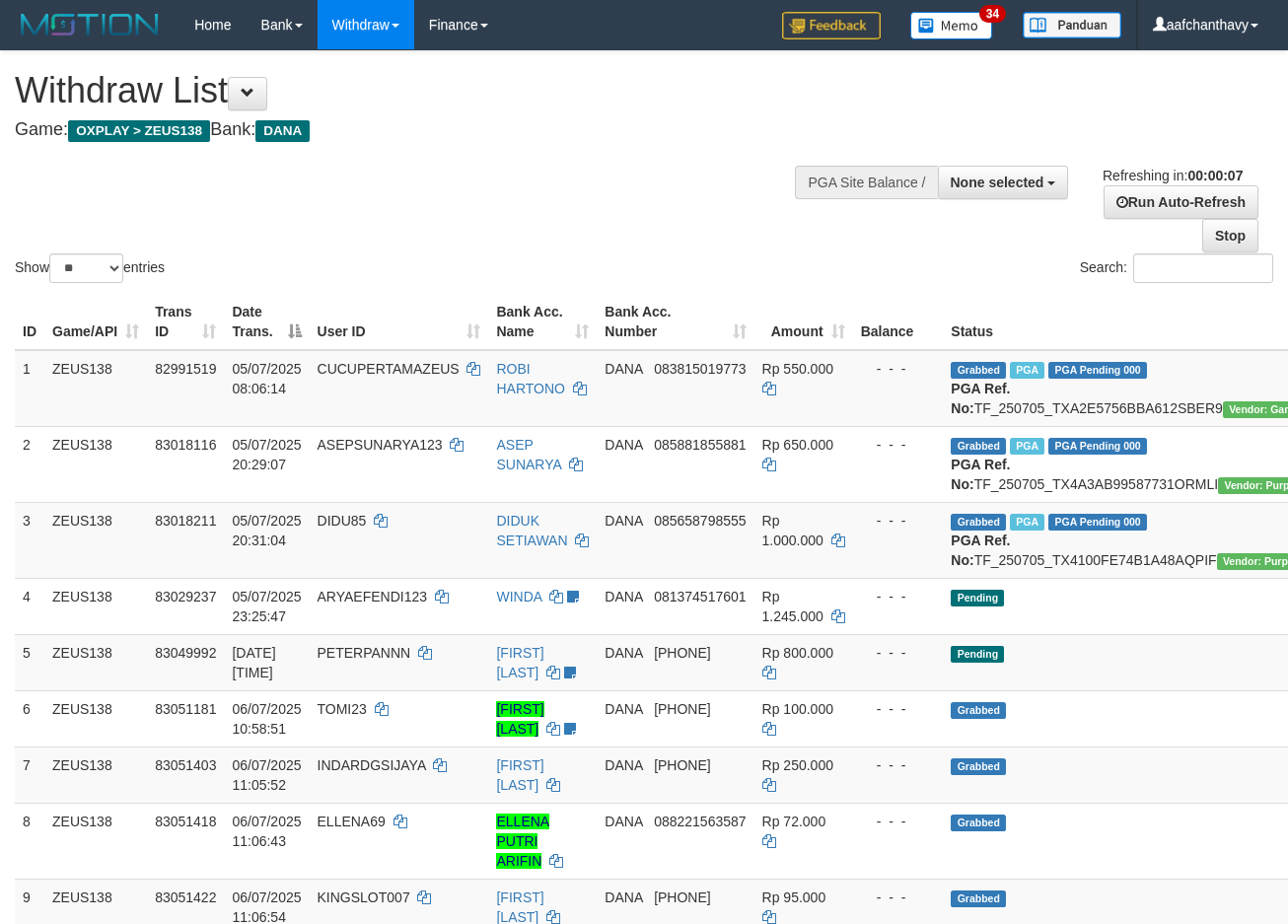 scroll, scrollTop: 328, scrollLeft: 0, axis: vertical 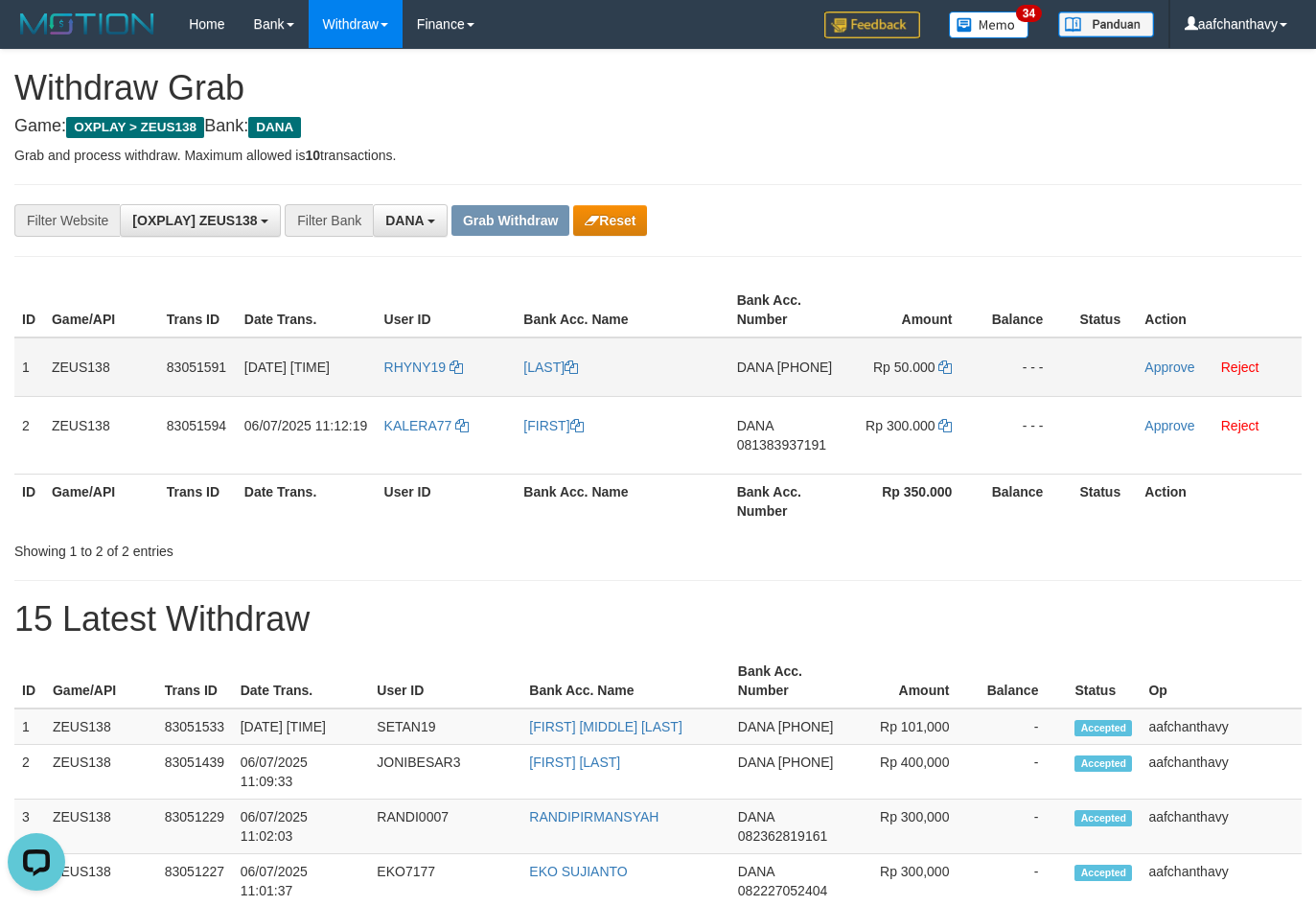 click on "RHYNY19" at bounding box center (447, 367) 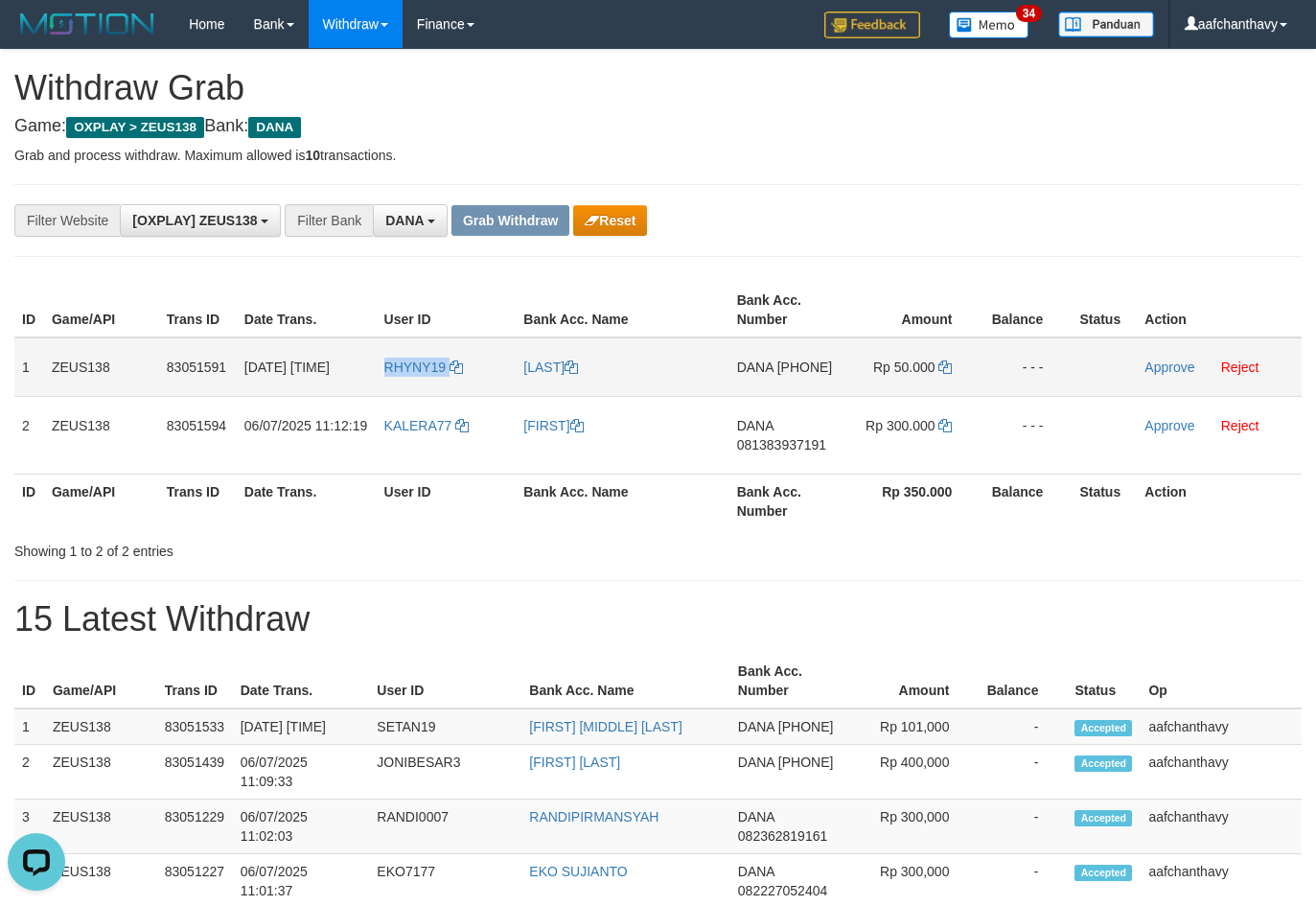 click on "RHYNY19" at bounding box center [447, 367] 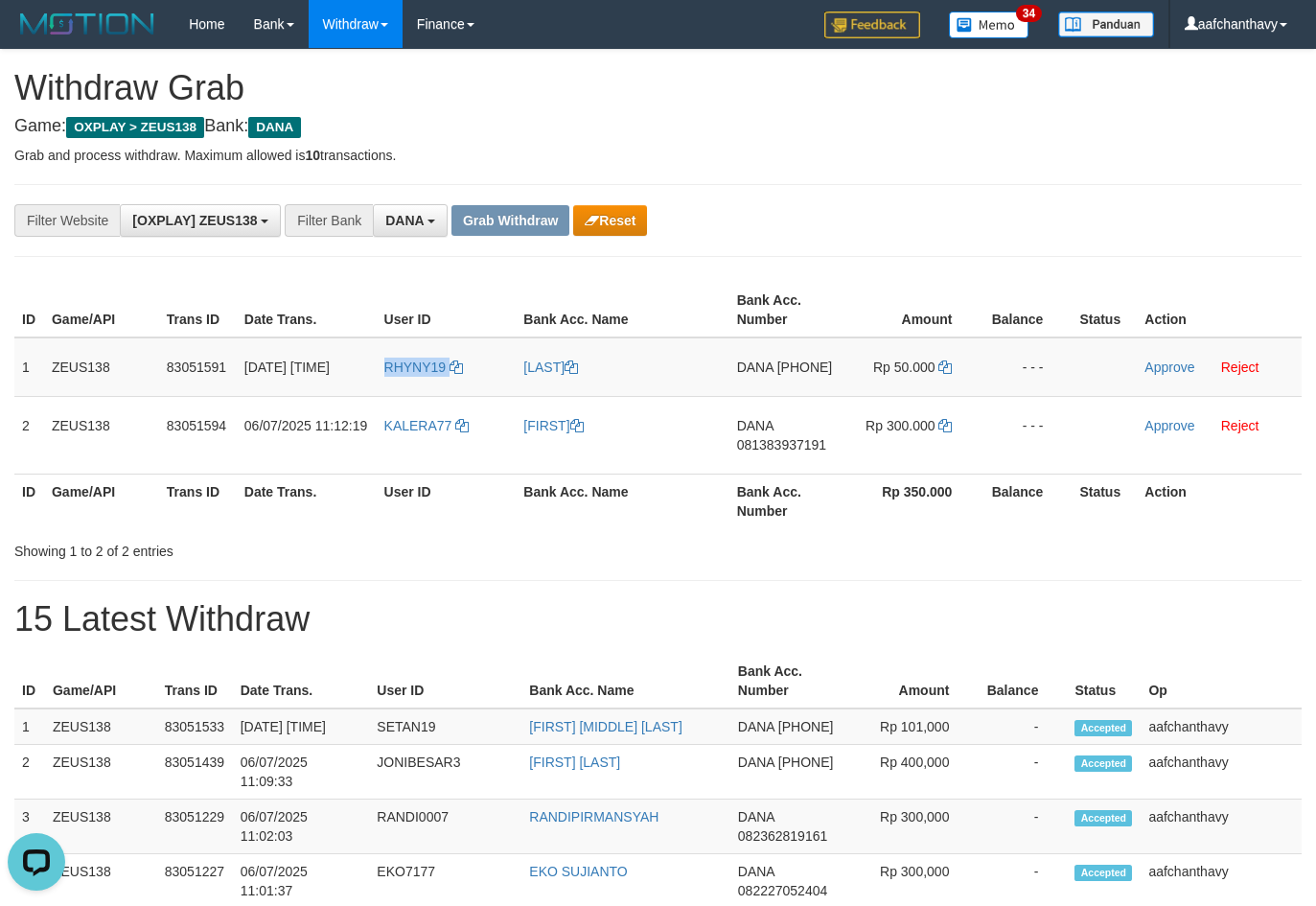 copy on "RHYNY19" 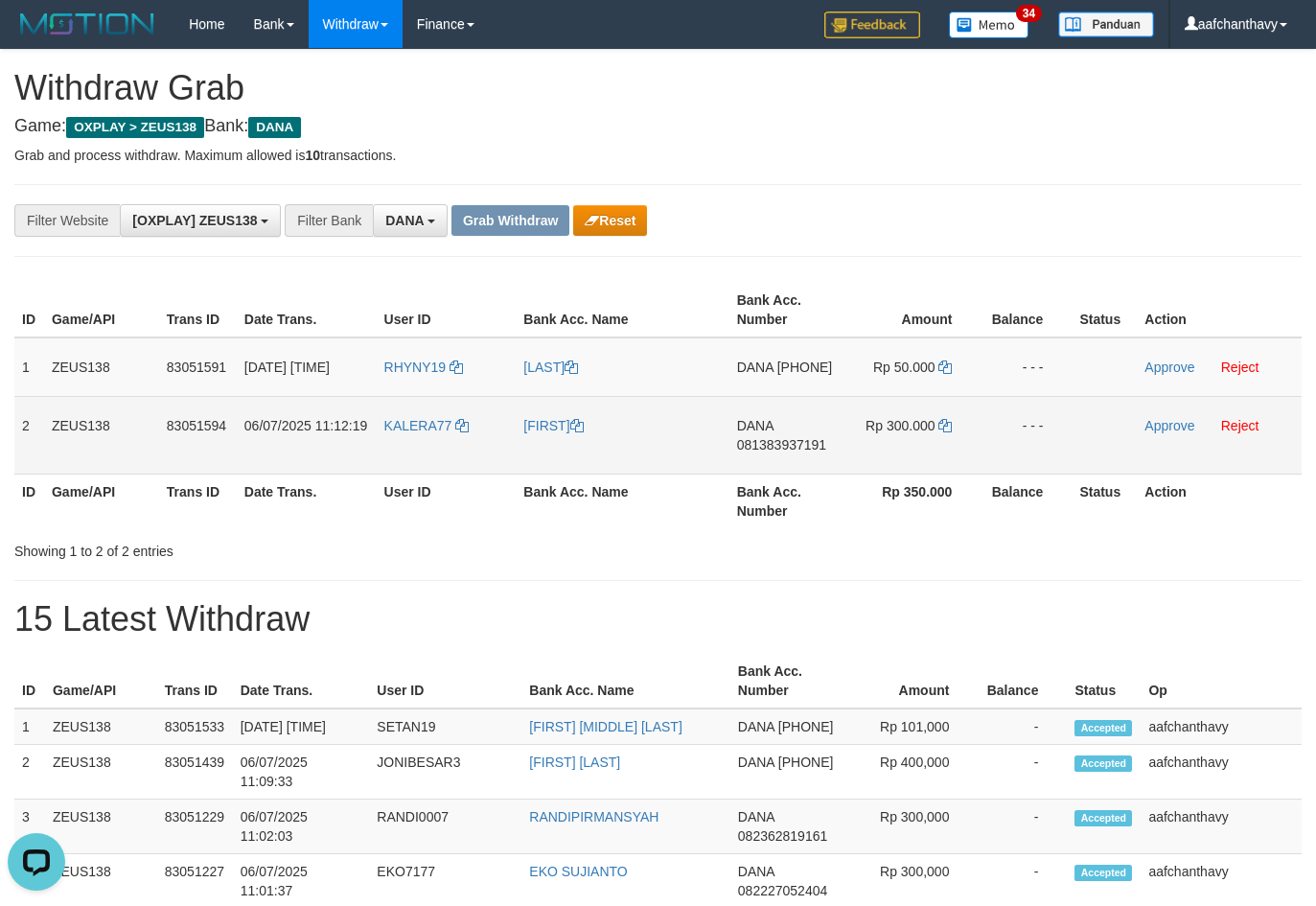 click on "KALERA77" at bounding box center (447, 434) 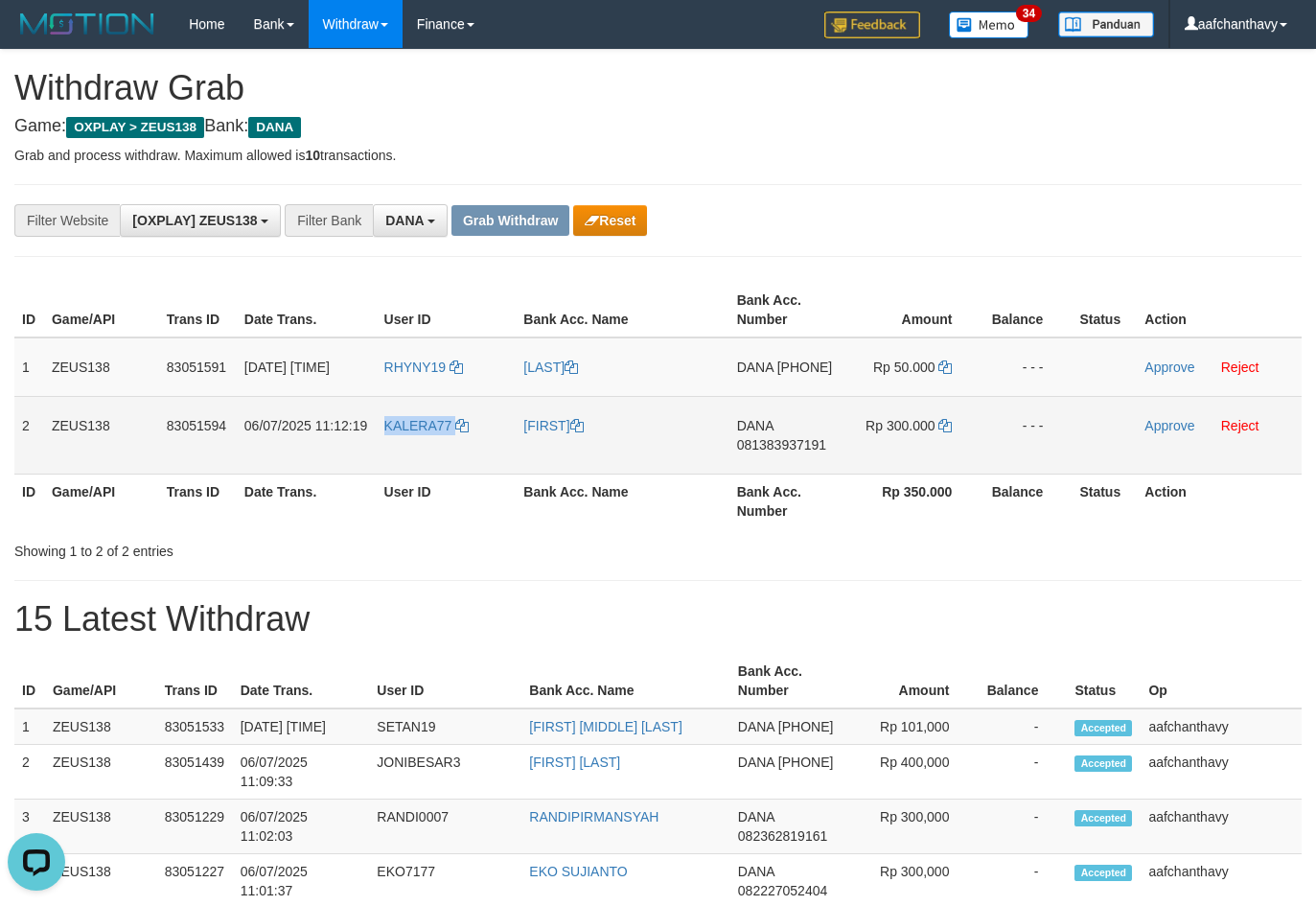 click on "KALERA77" at bounding box center [447, 434] 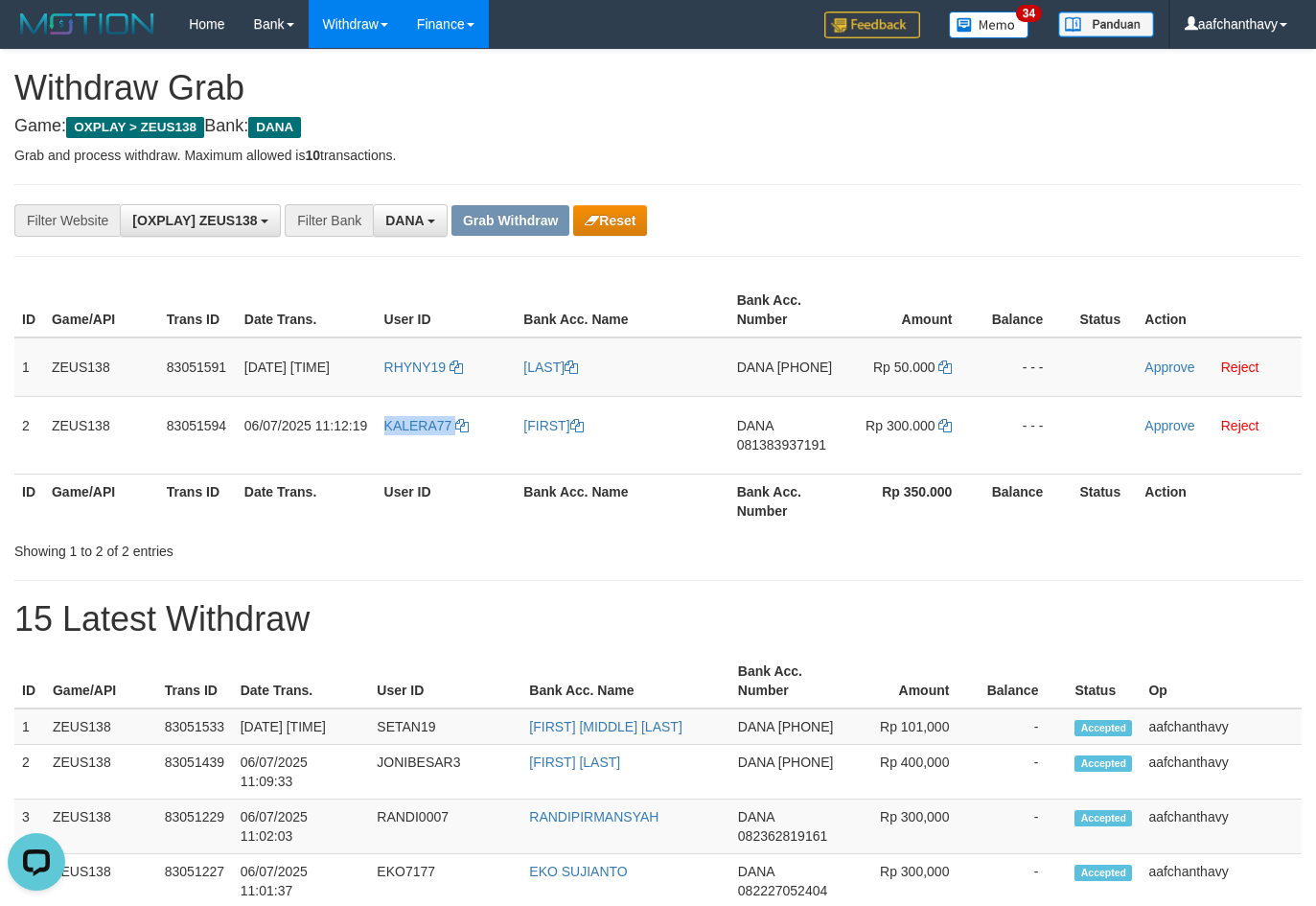 copy on "KALERA77" 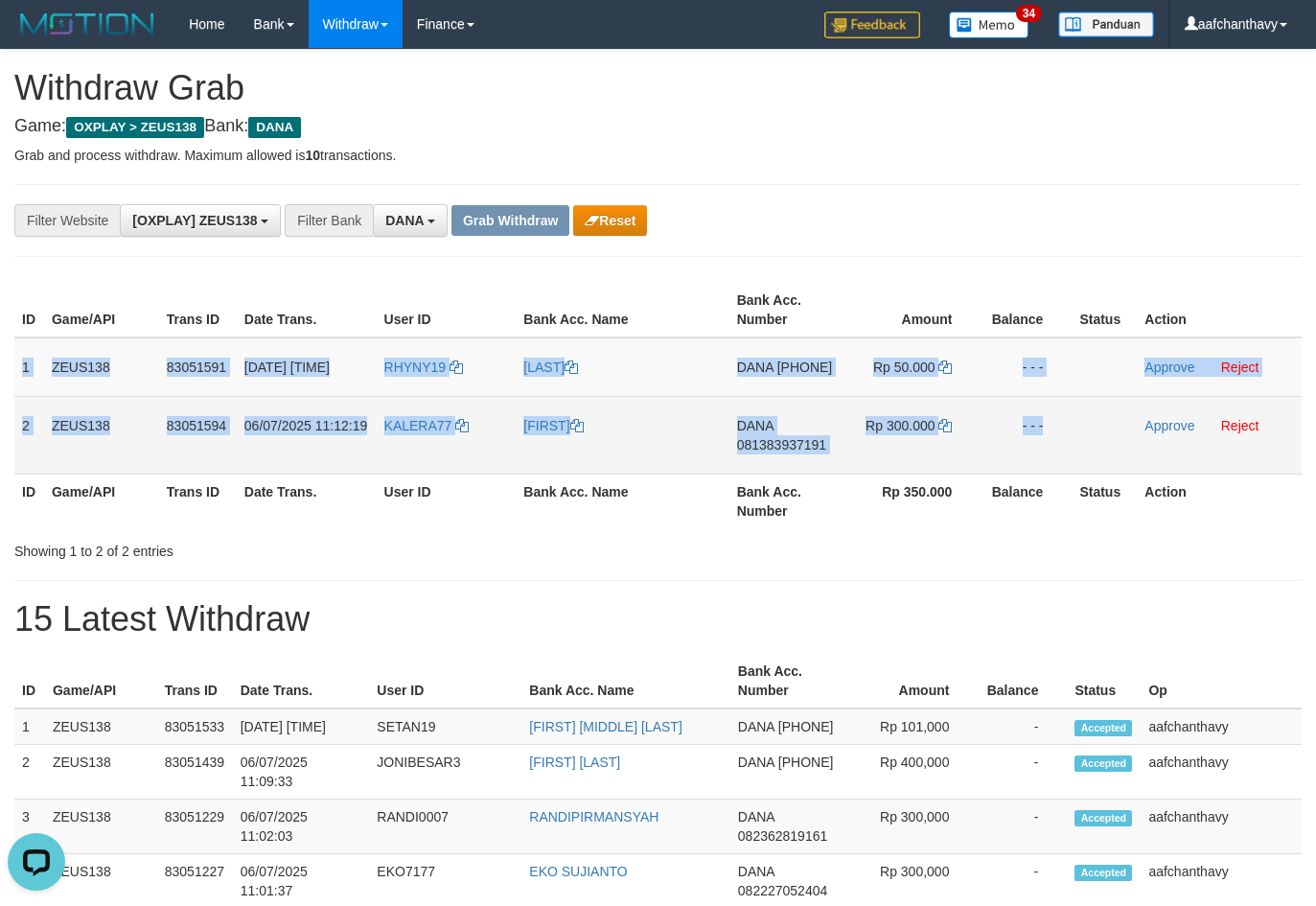 drag, startPoint x: 25, startPoint y: 360, endPoint x: 1120, endPoint y: 454, distance: 1099.0273 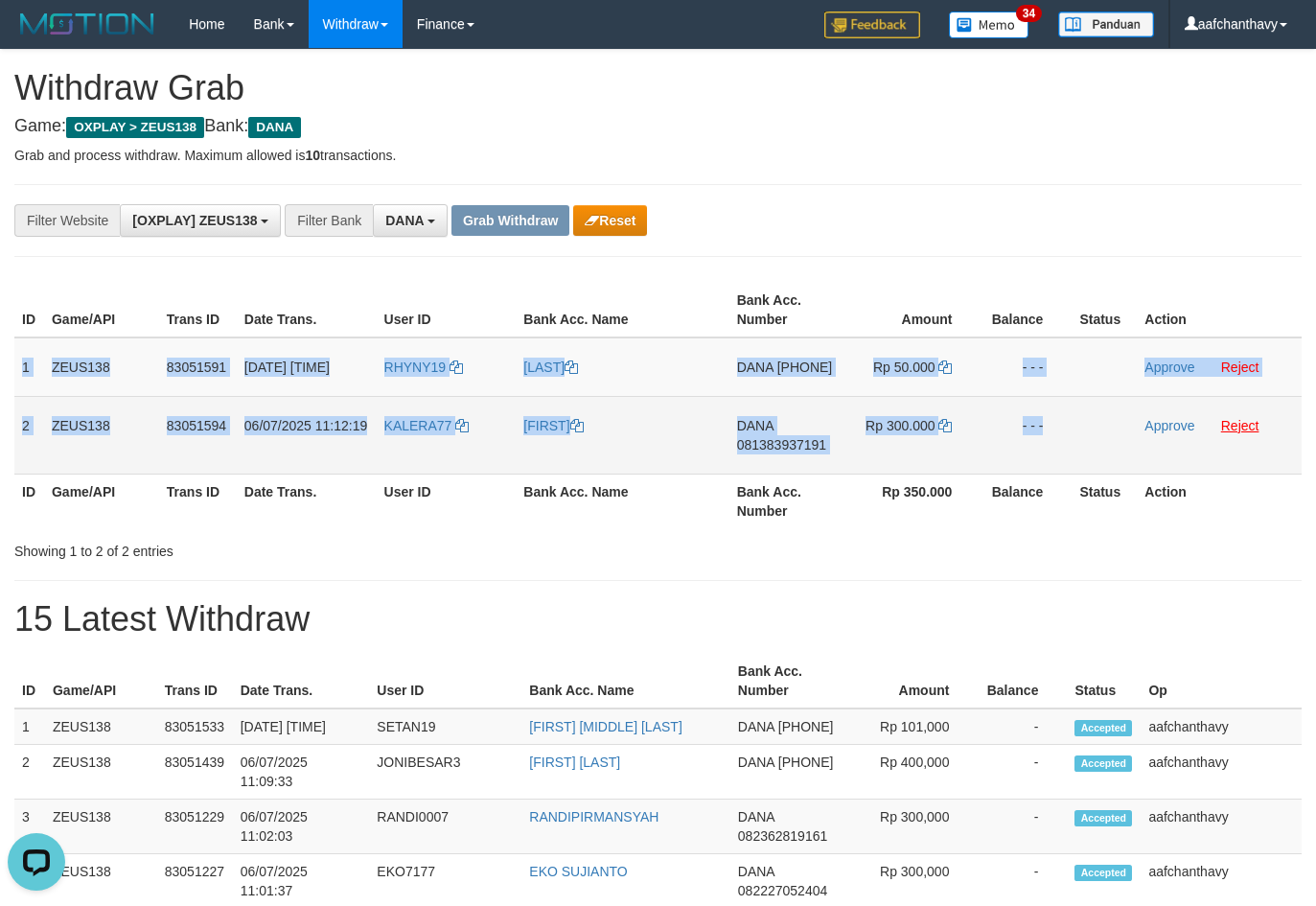 copy on "1
ZEUS138
83051591
06/07/2025 11:12:13
RHYNY19
ROHANI
DANA
085742136979
Rp 50.000
- - -
Approve
Reject
2
ZEUS138
83051594
06/07/2025 11:12:19
KALERA77
LUAN
DANA
081383937191
Rp 300.000
- - -" 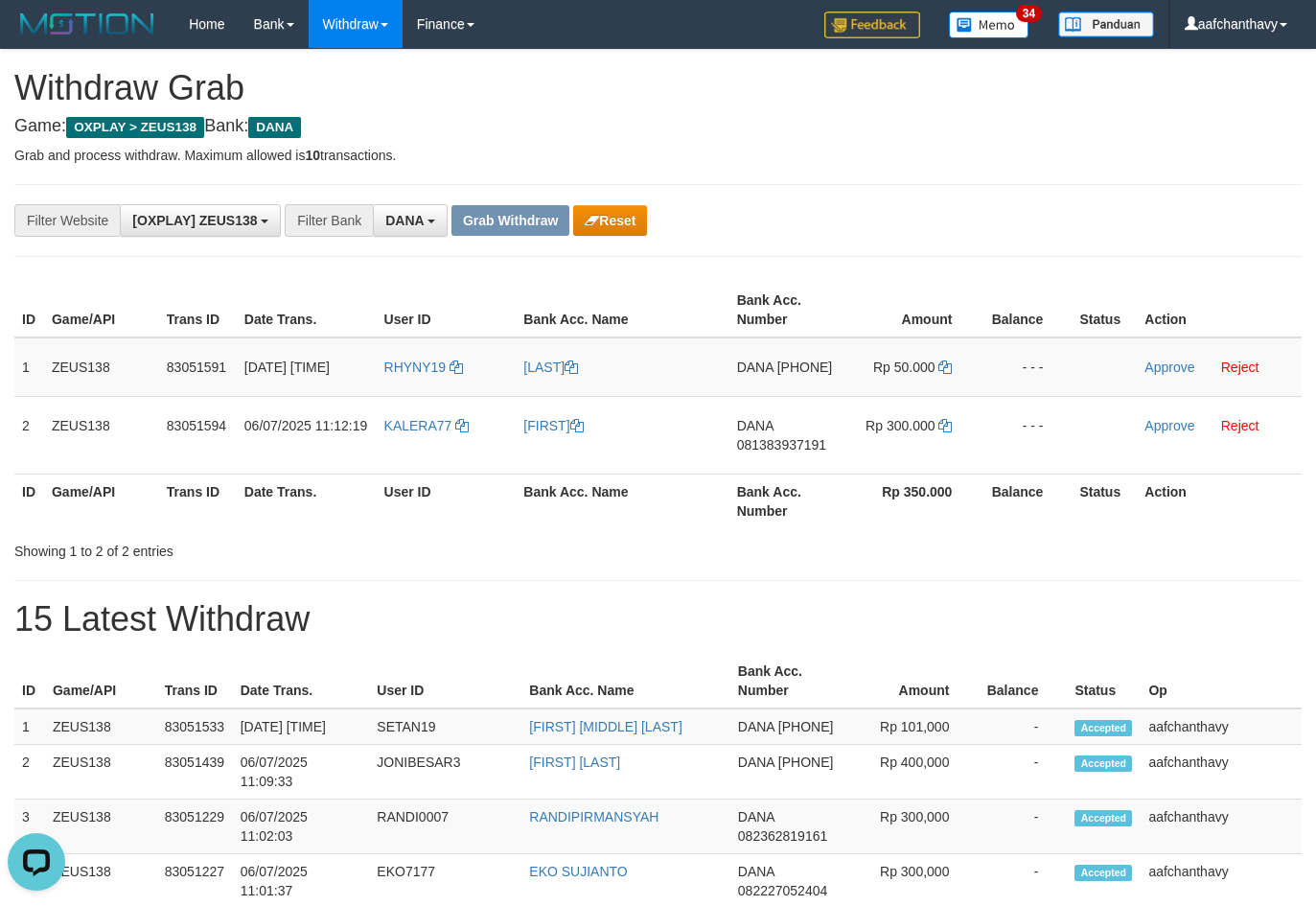 click on "**********" at bounding box center (658, 981) 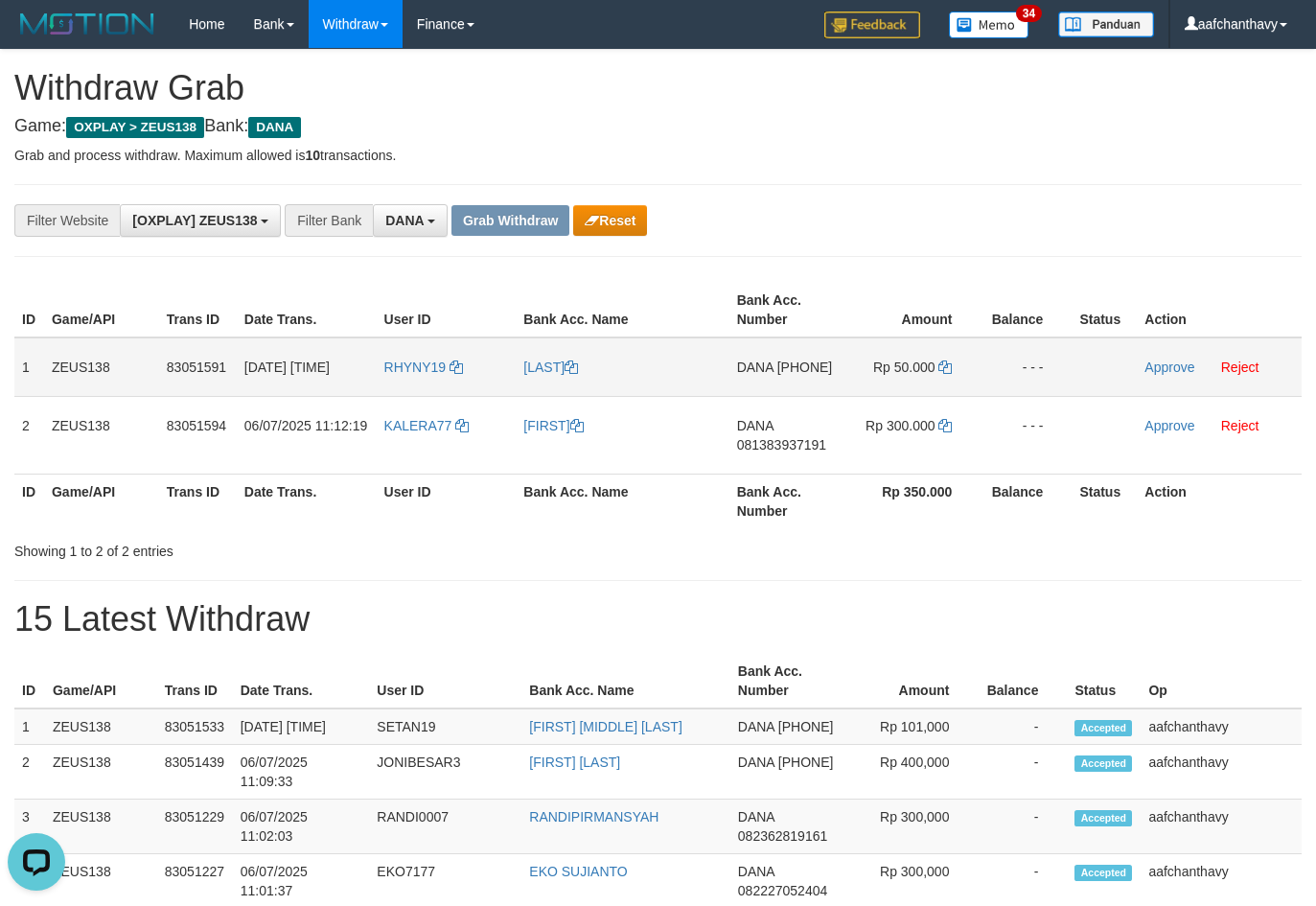 click on "[PHONE]" at bounding box center [805, 367] 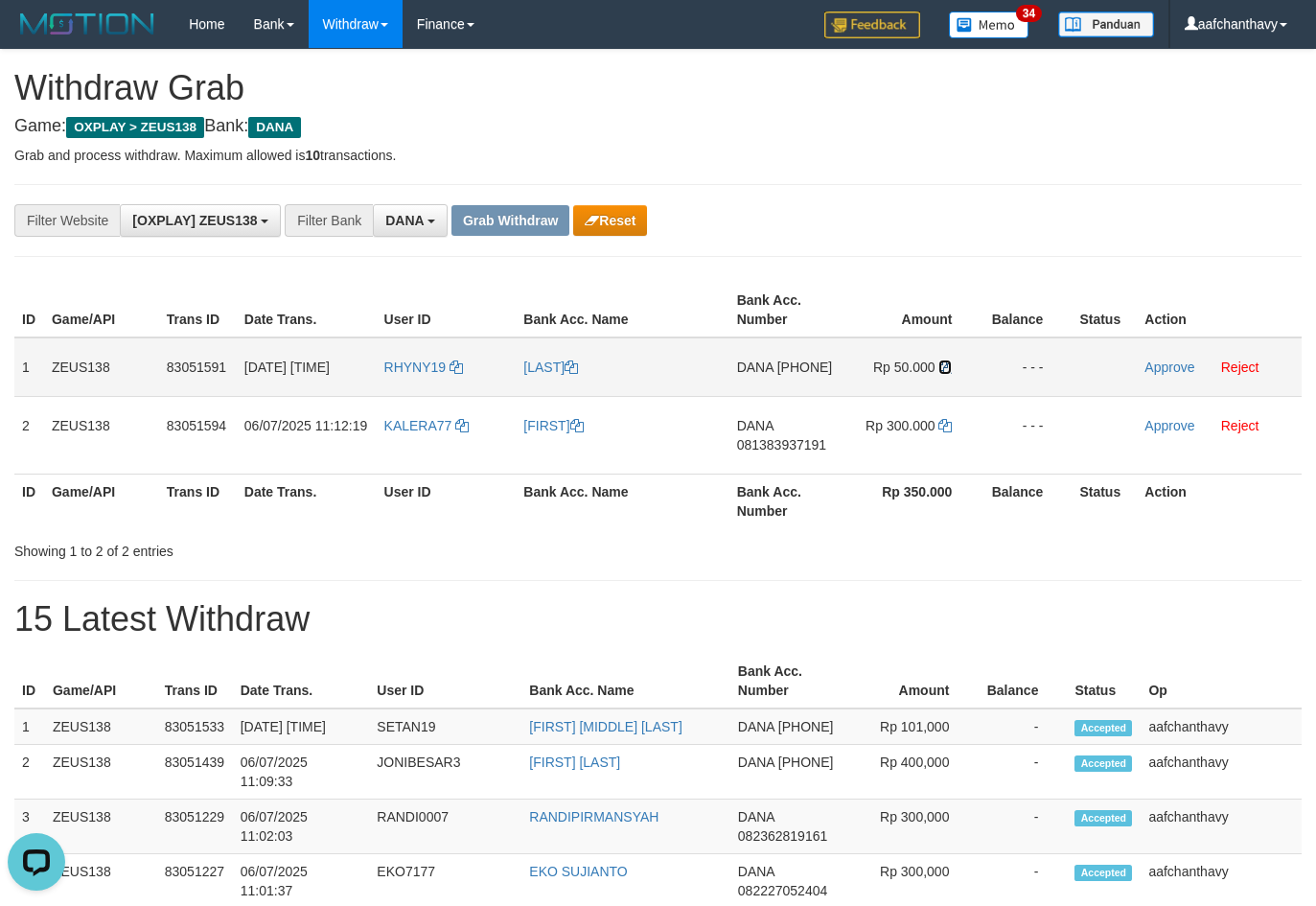 click at bounding box center (571, 367) 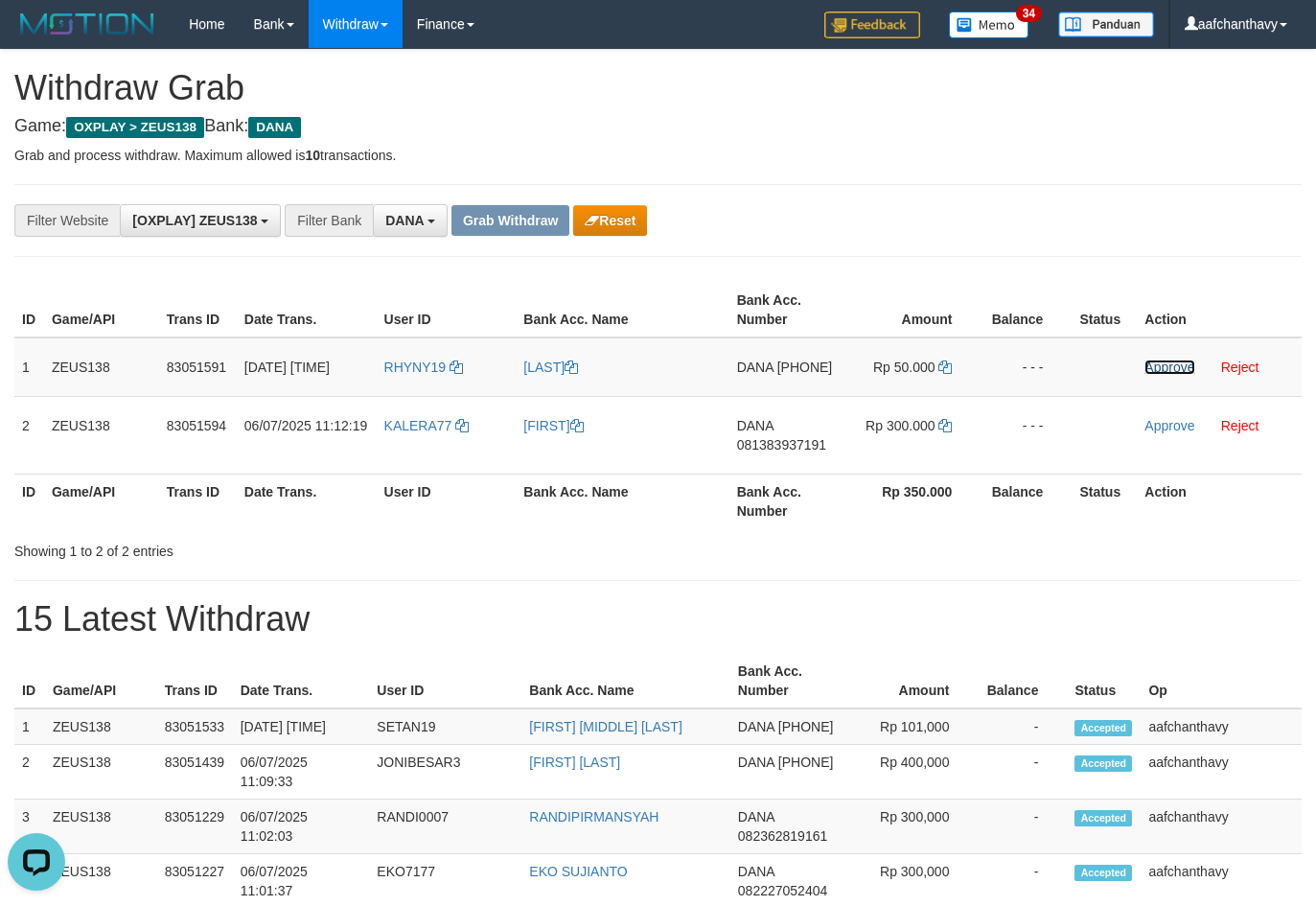 drag, startPoint x: 1170, startPoint y: 371, endPoint x: 731, endPoint y: 224, distance: 462.9579 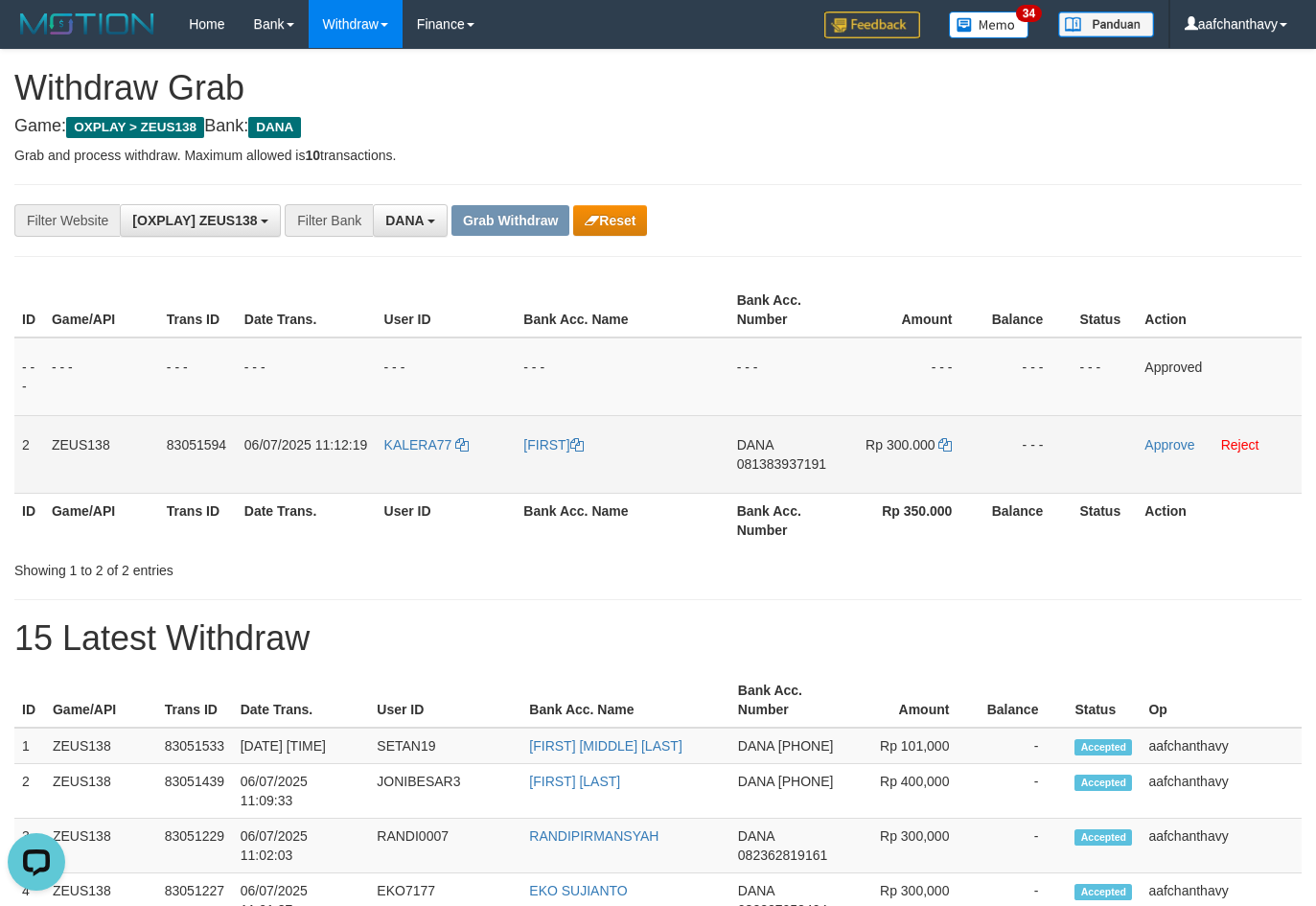click on "081383937191" at bounding box center (781, 464) 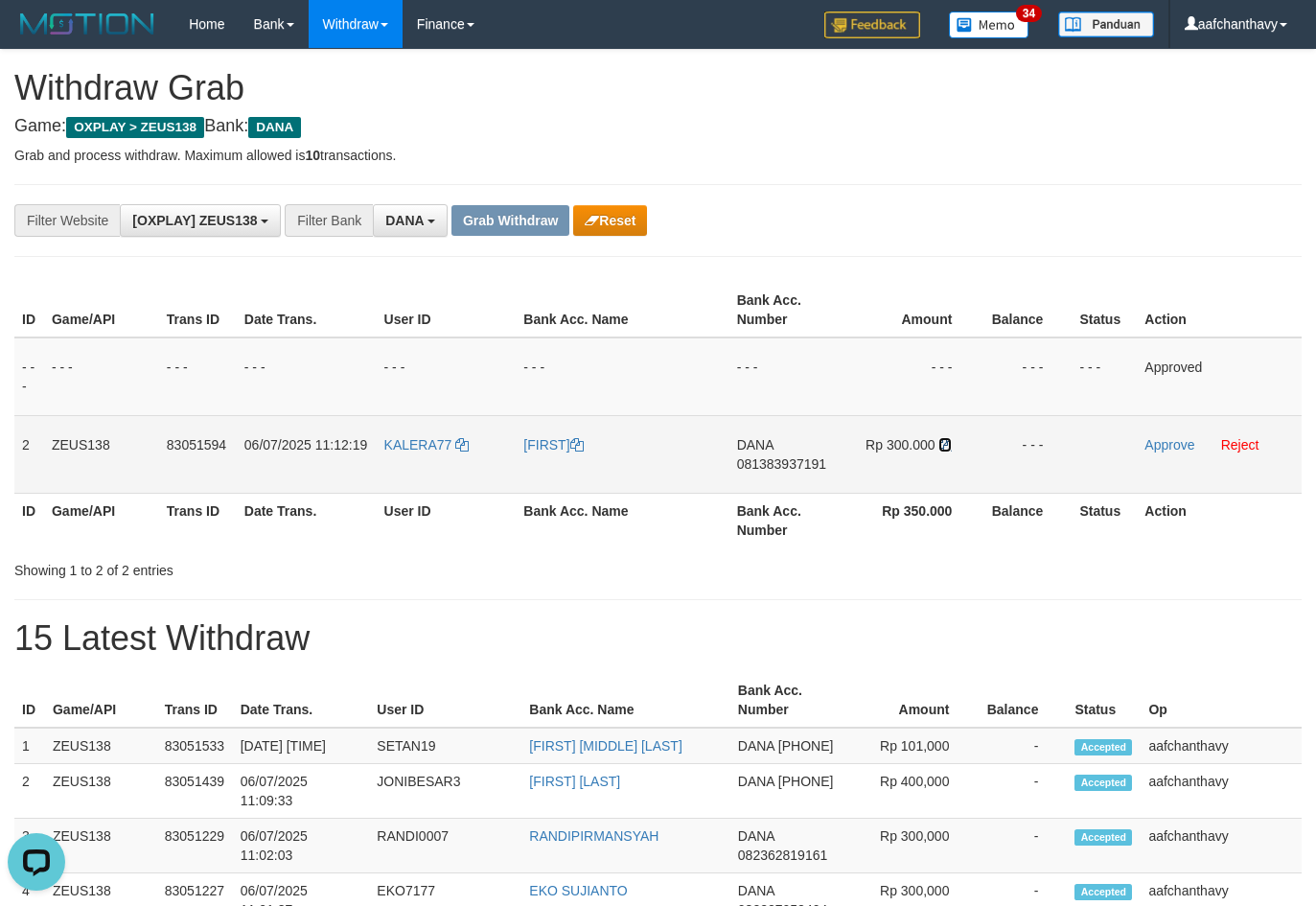 click at bounding box center [577, 445] 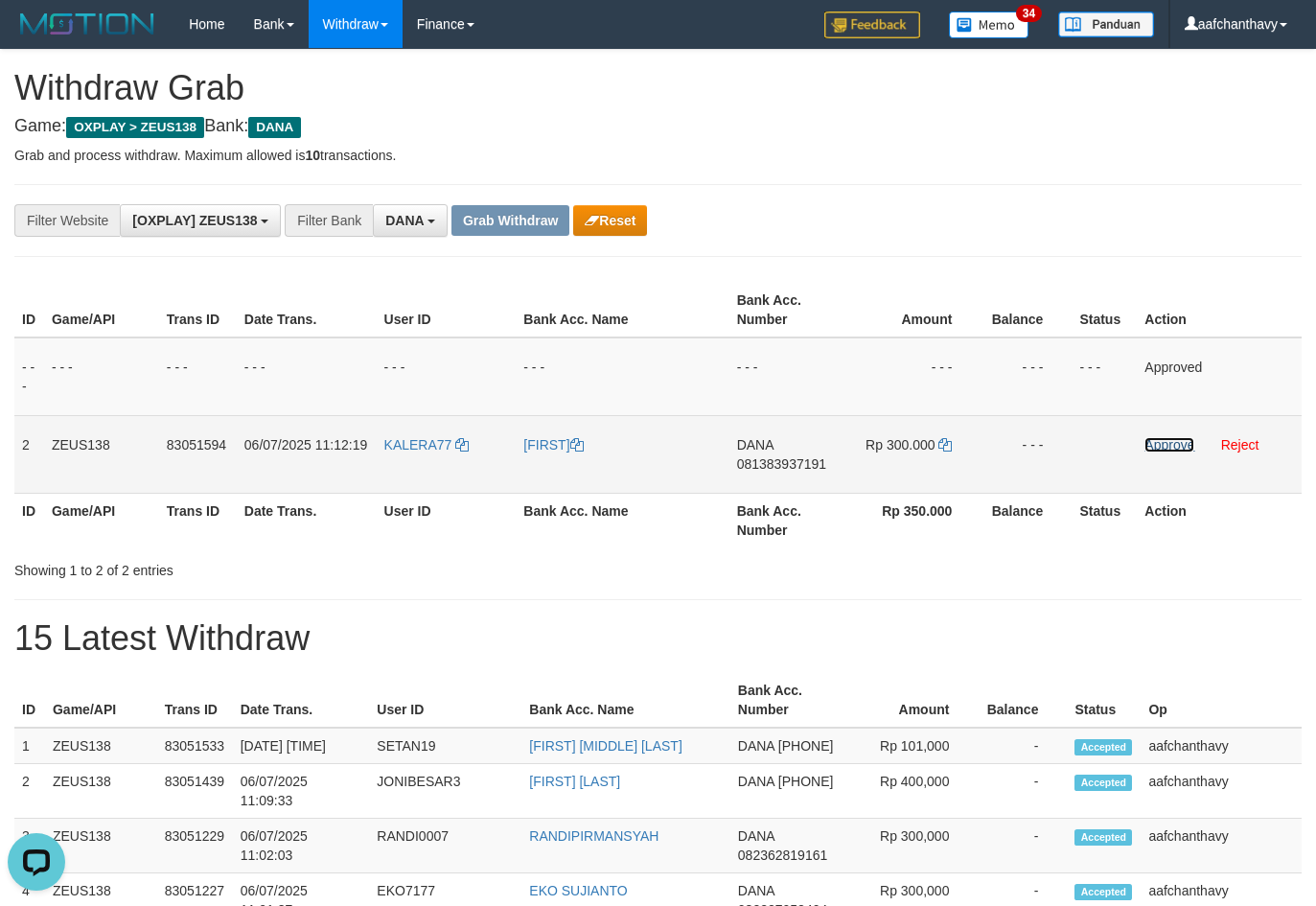 click on "Approve" at bounding box center (1169, 445) 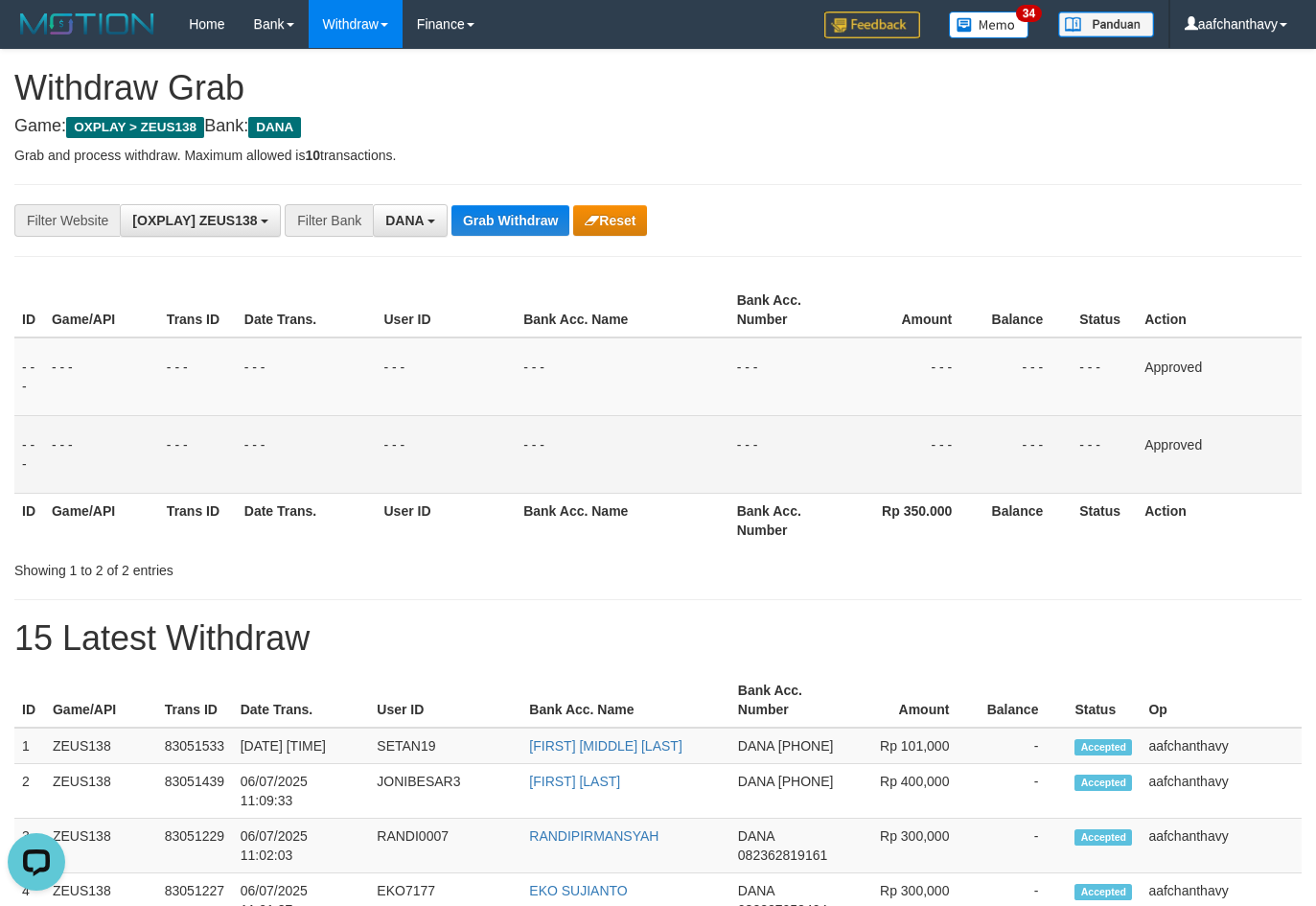 click on "**********" at bounding box center (658, 990) 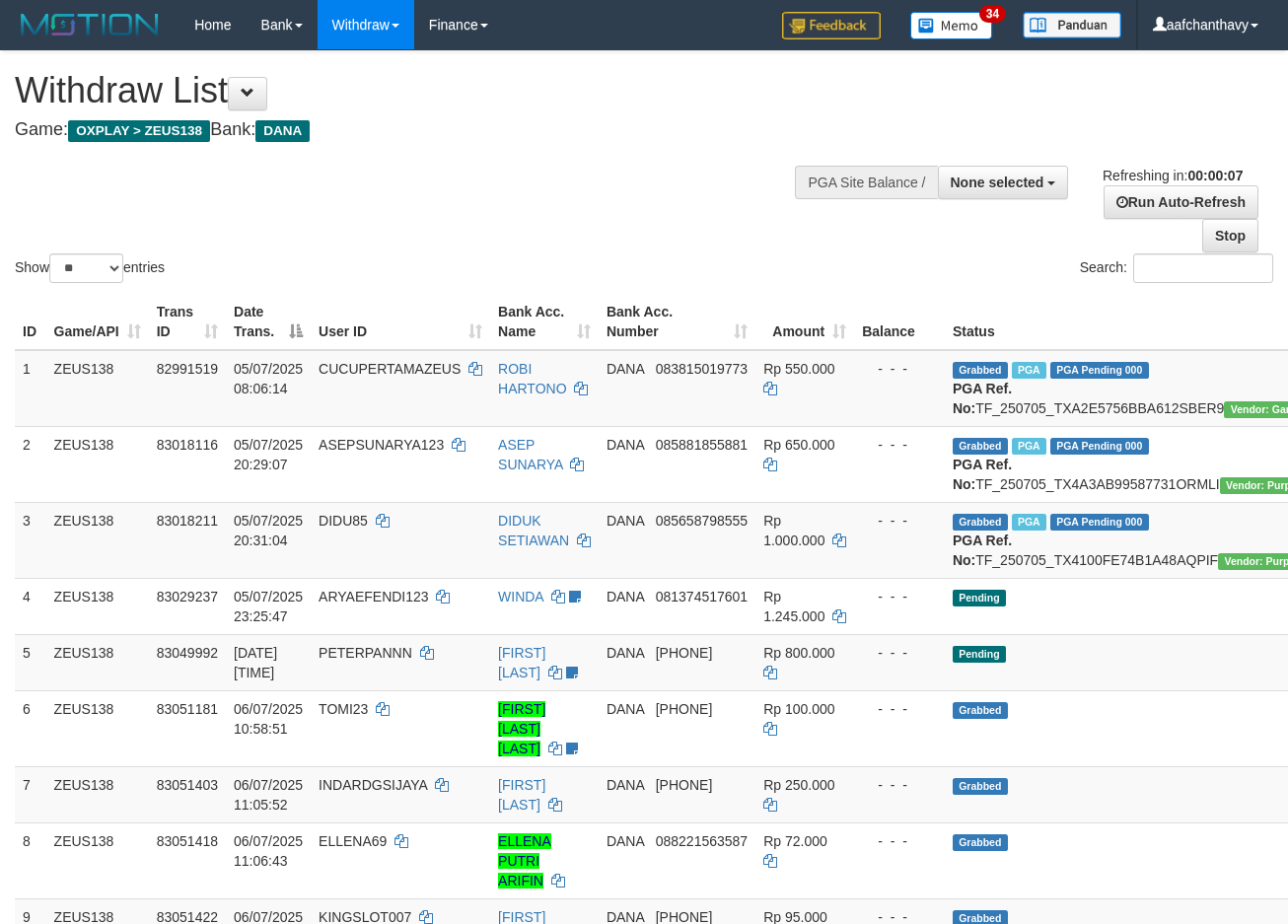 scroll, scrollTop: 0, scrollLeft: 0, axis: both 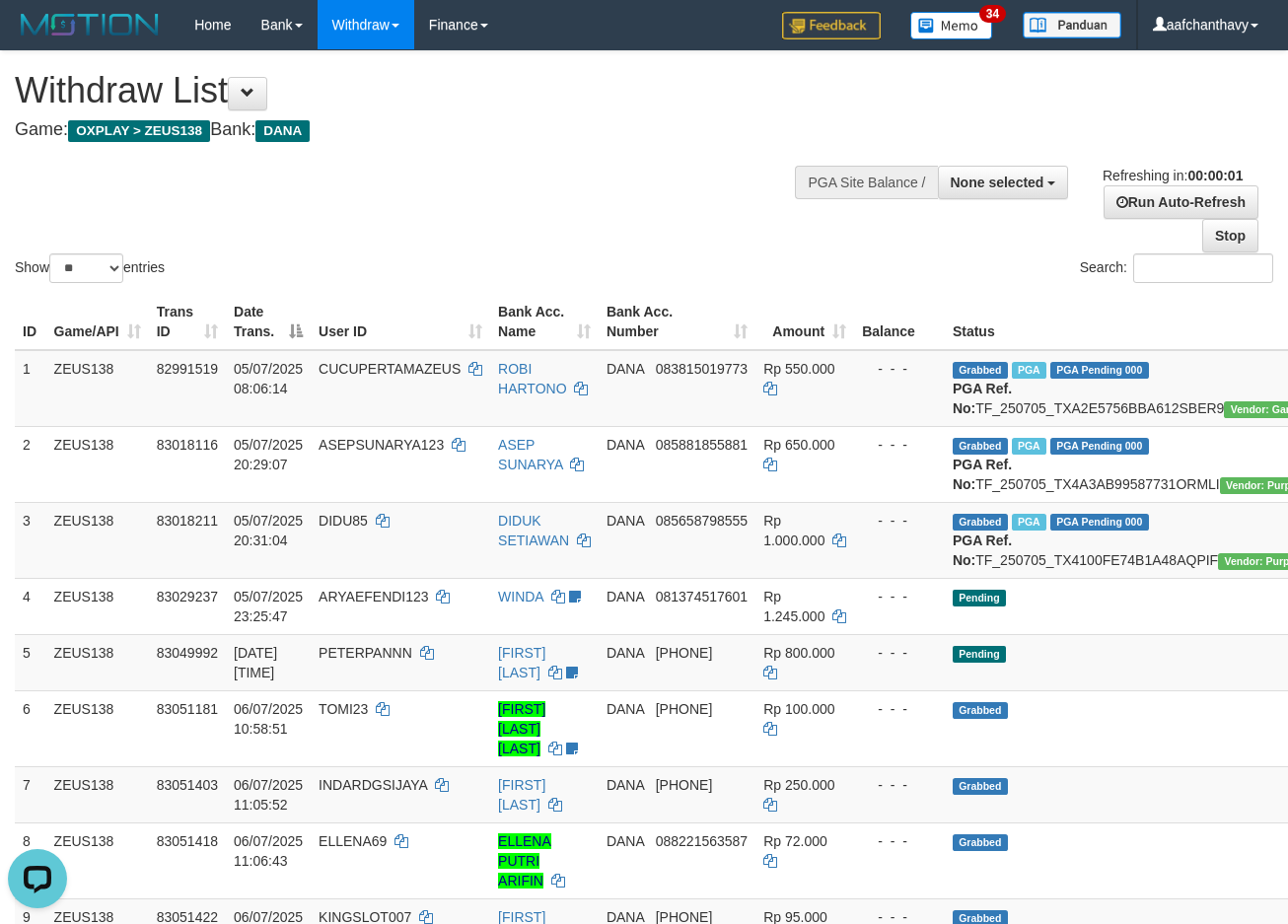 click on "Show  ** ** ** ***  entries Search:" at bounding box center (644, 169) 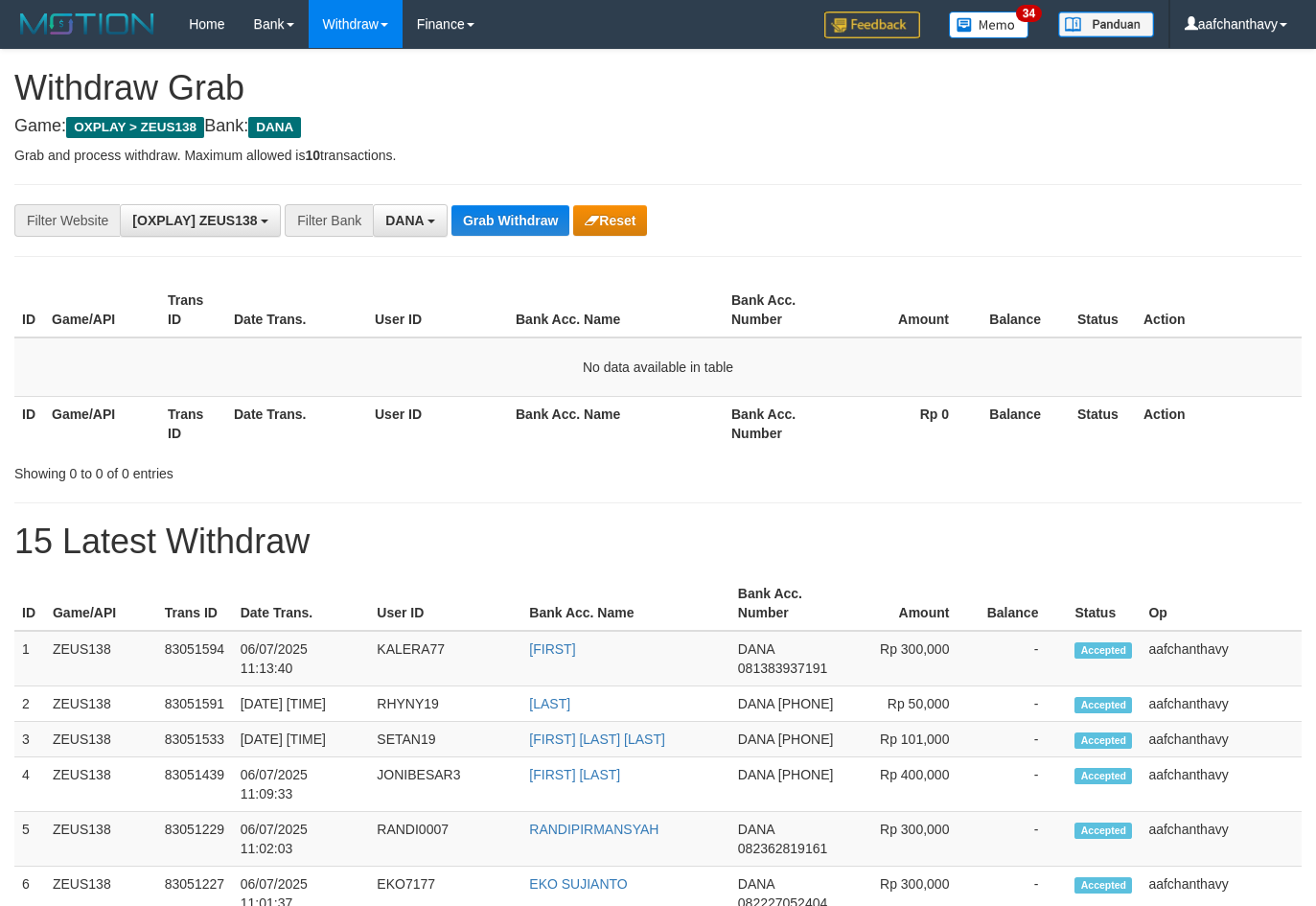 scroll, scrollTop: 0, scrollLeft: 0, axis: both 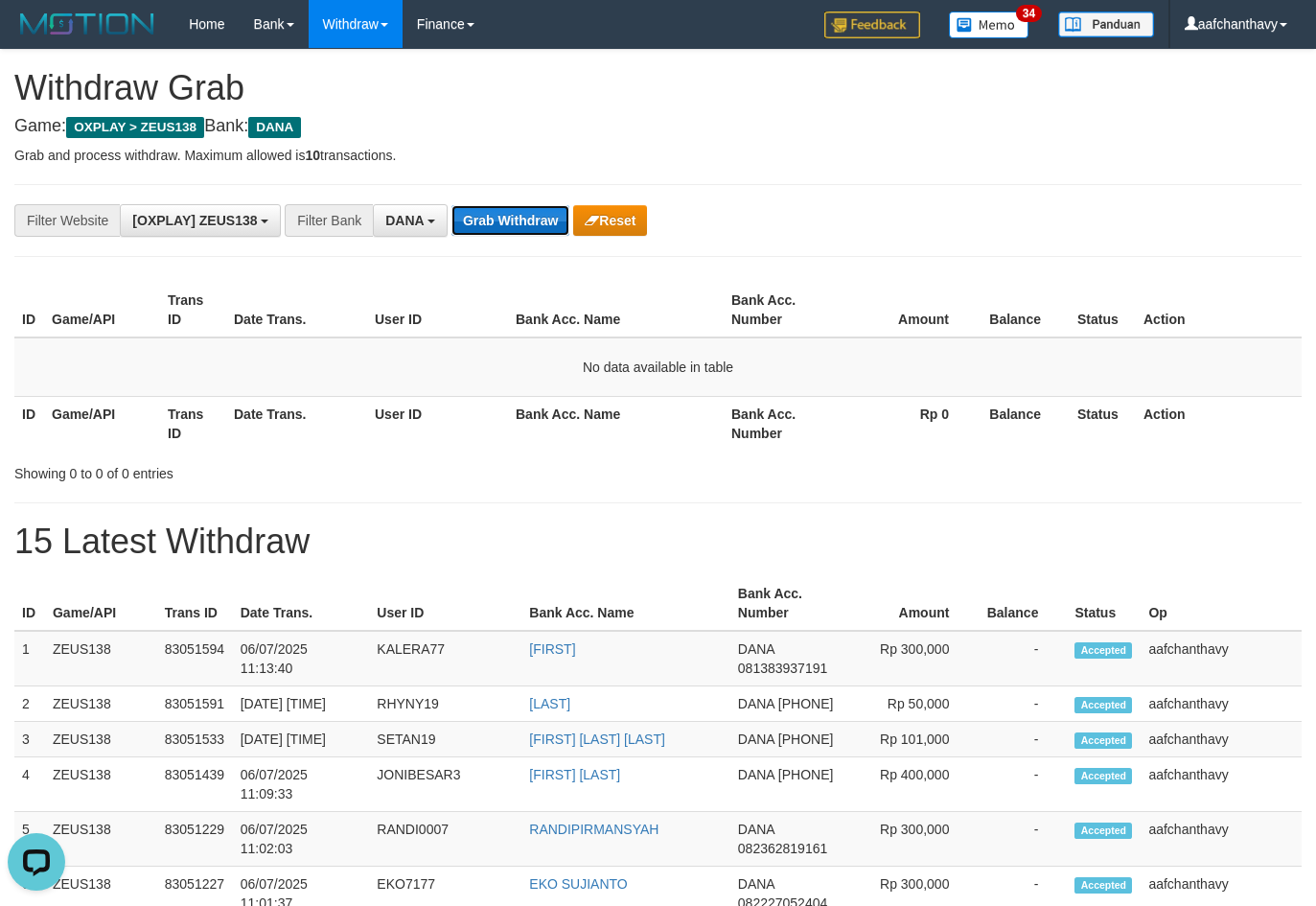 click on "Grab Withdraw" at bounding box center (510, 221) 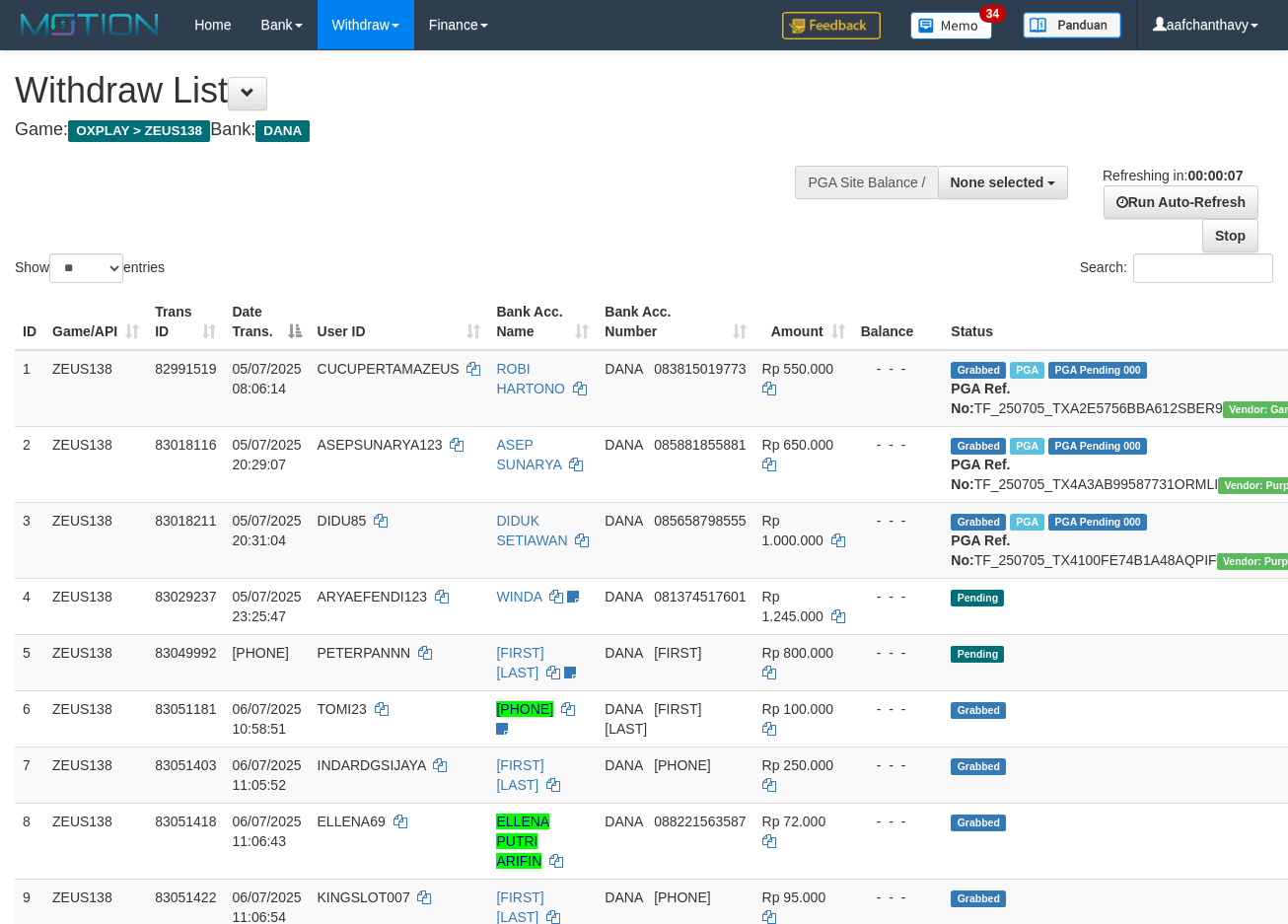 scroll, scrollTop: 723, scrollLeft: 0, axis: vertical 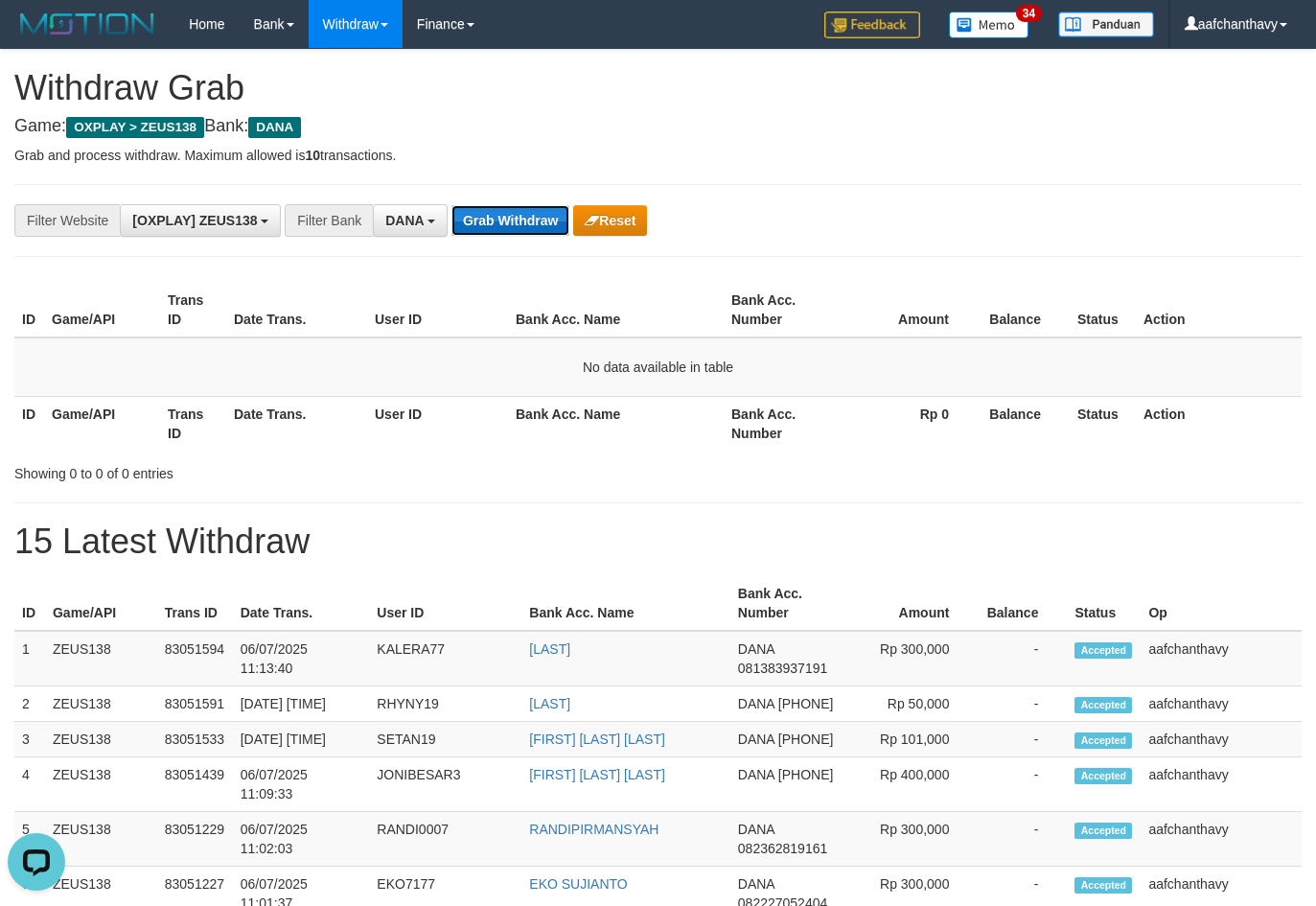click on "Grab Withdraw" at bounding box center (510, 221) 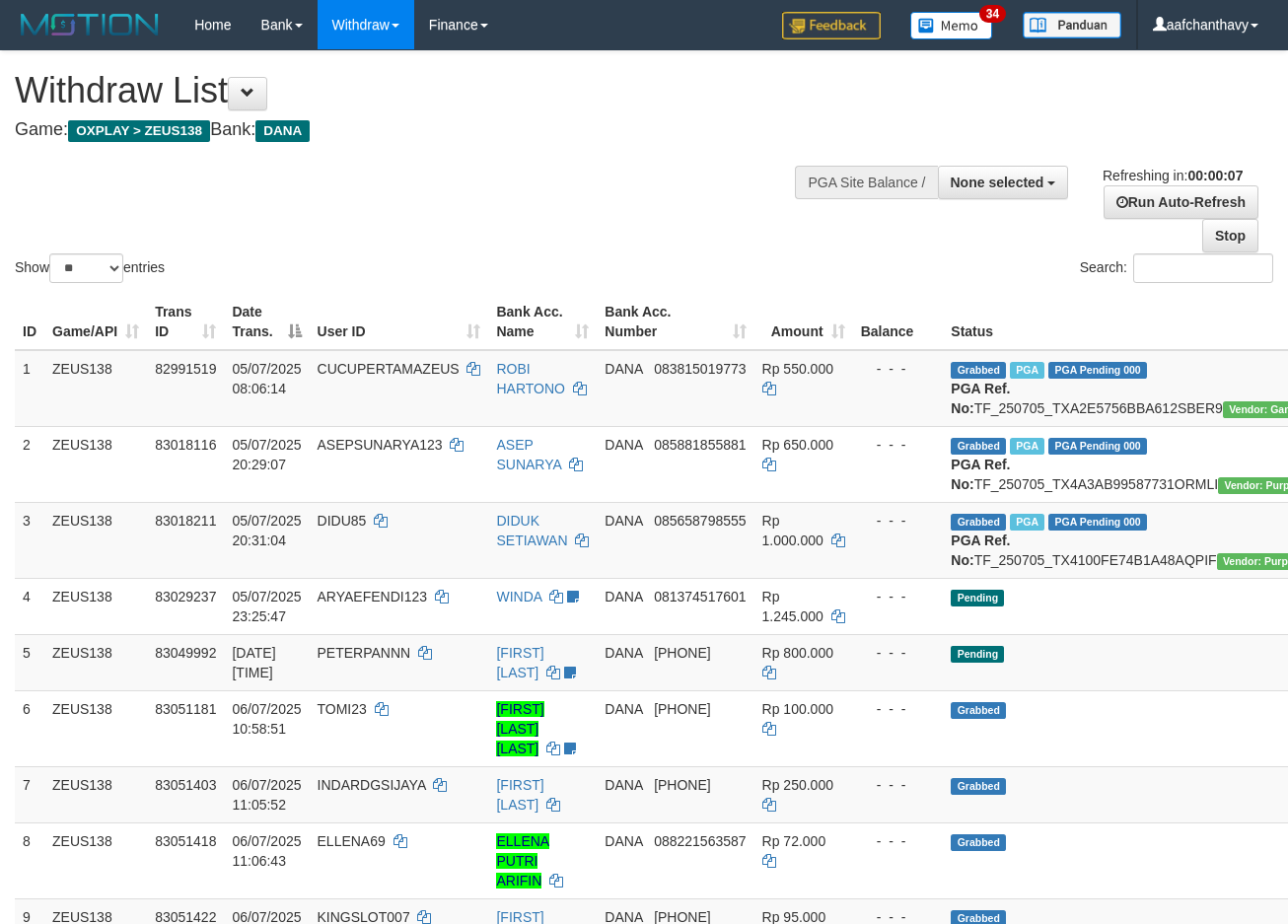 scroll, scrollTop: 0, scrollLeft: 0, axis: both 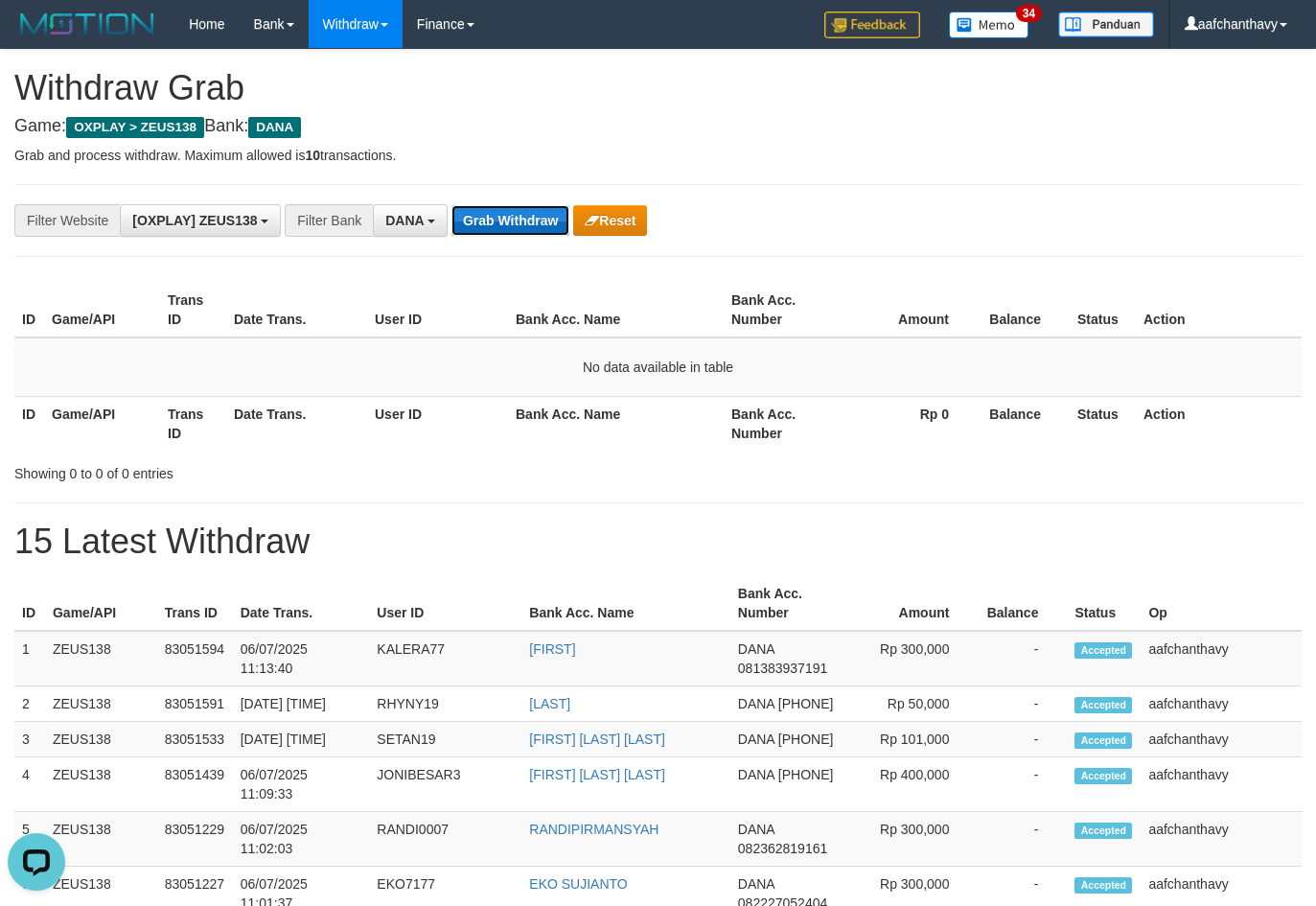 click on "Grab Withdraw" at bounding box center [510, 221] 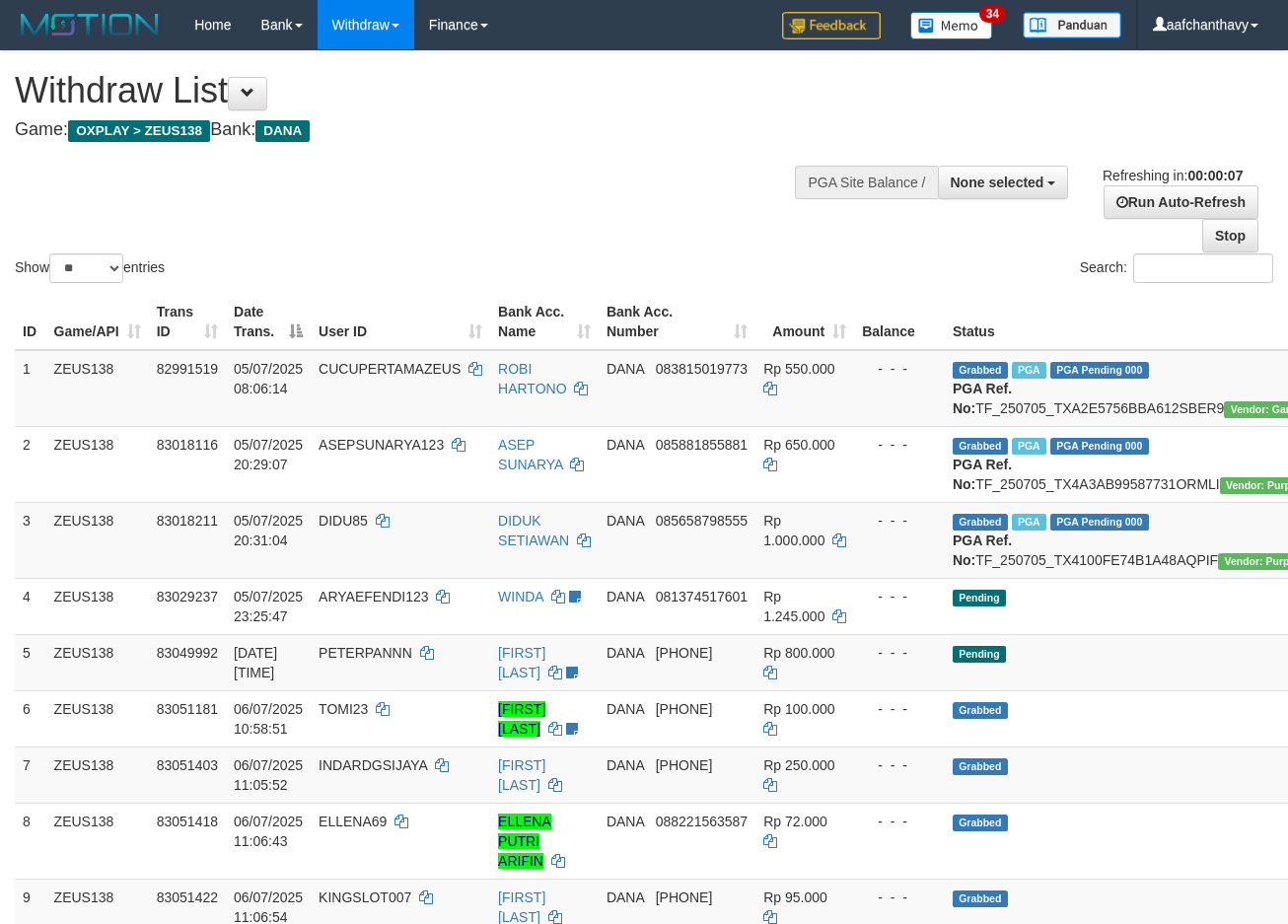 scroll, scrollTop: 0, scrollLeft: 0, axis: both 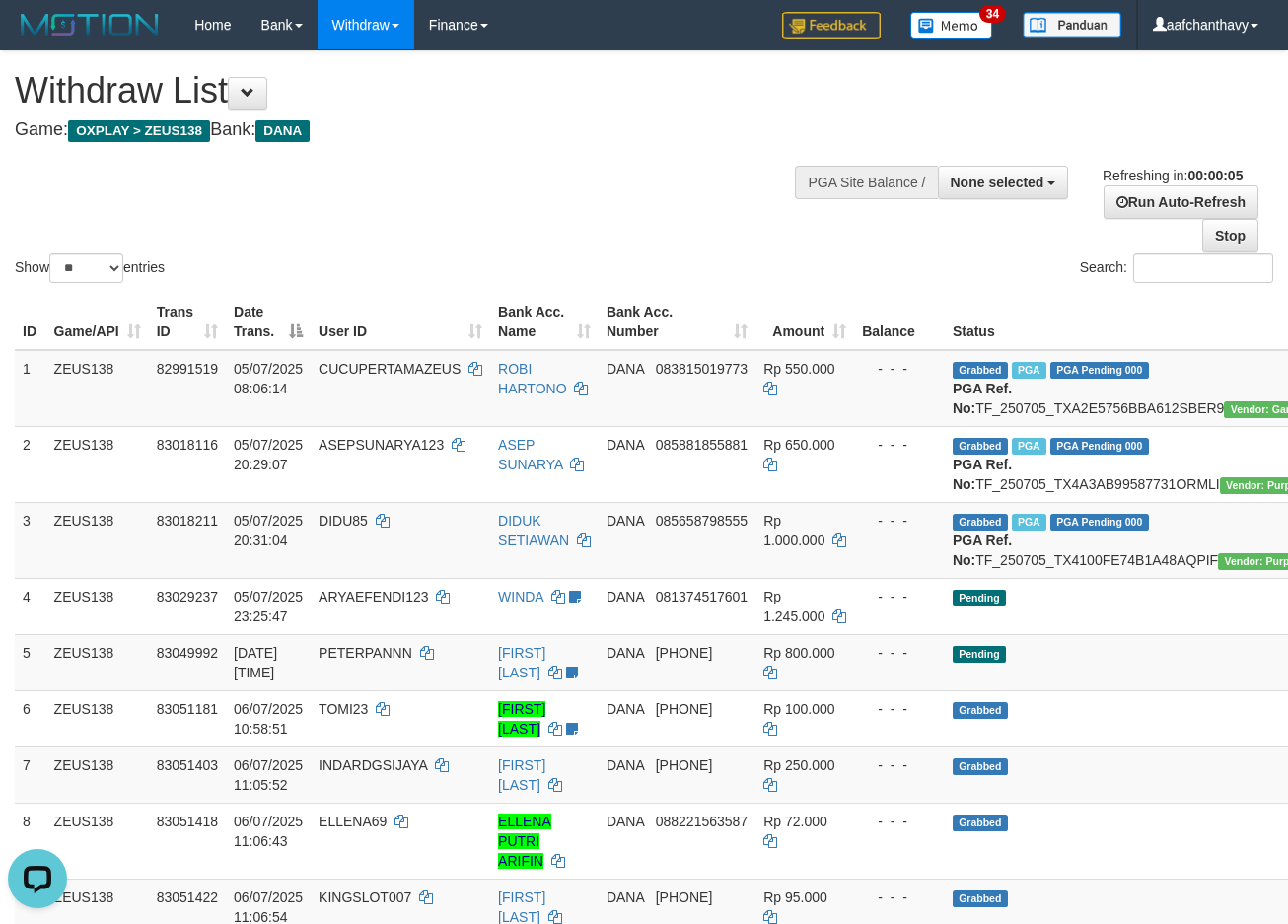 click on "Show  ** ** ** ***  entries Search:" at bounding box center (644, 169) 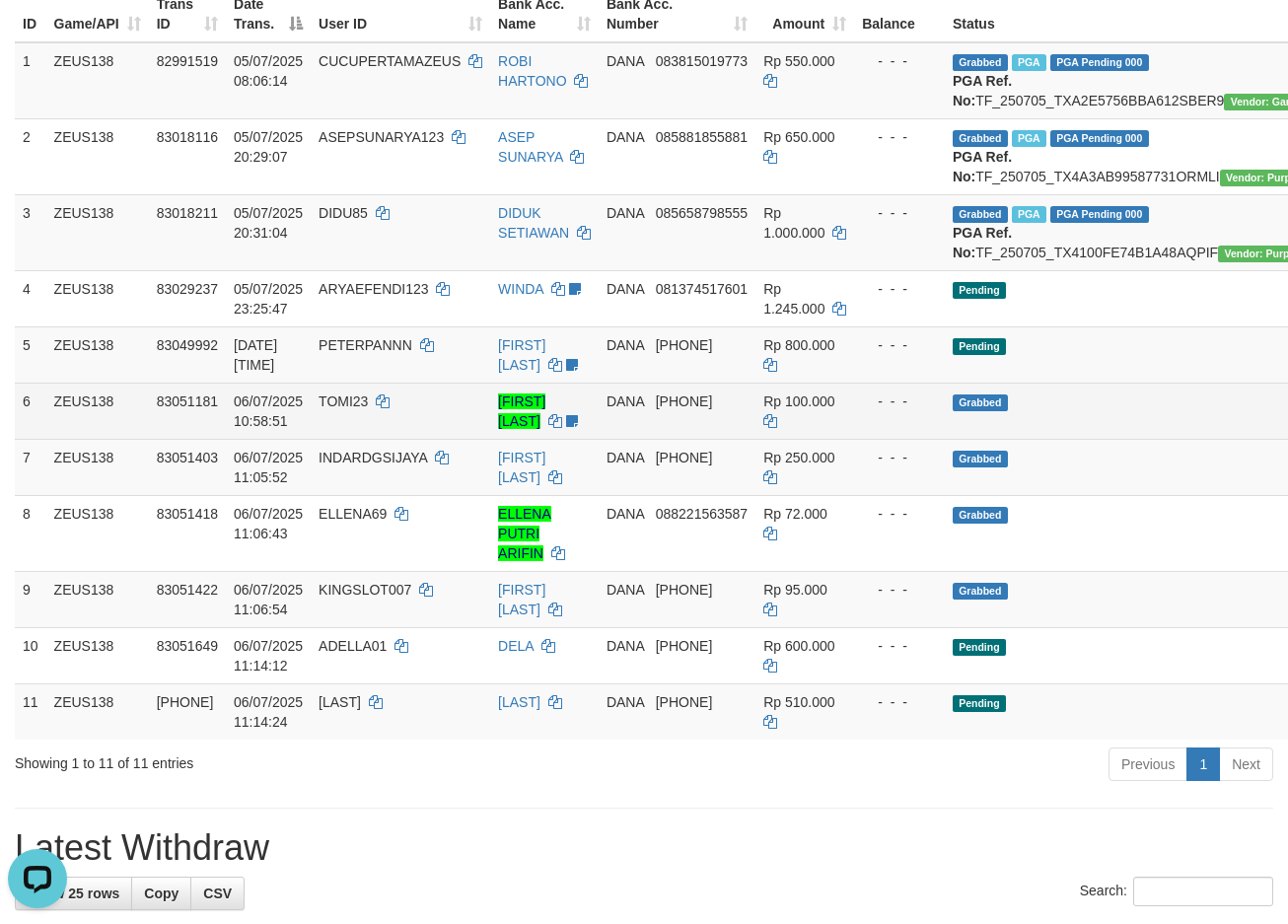 scroll, scrollTop: 328, scrollLeft: 0, axis: vertical 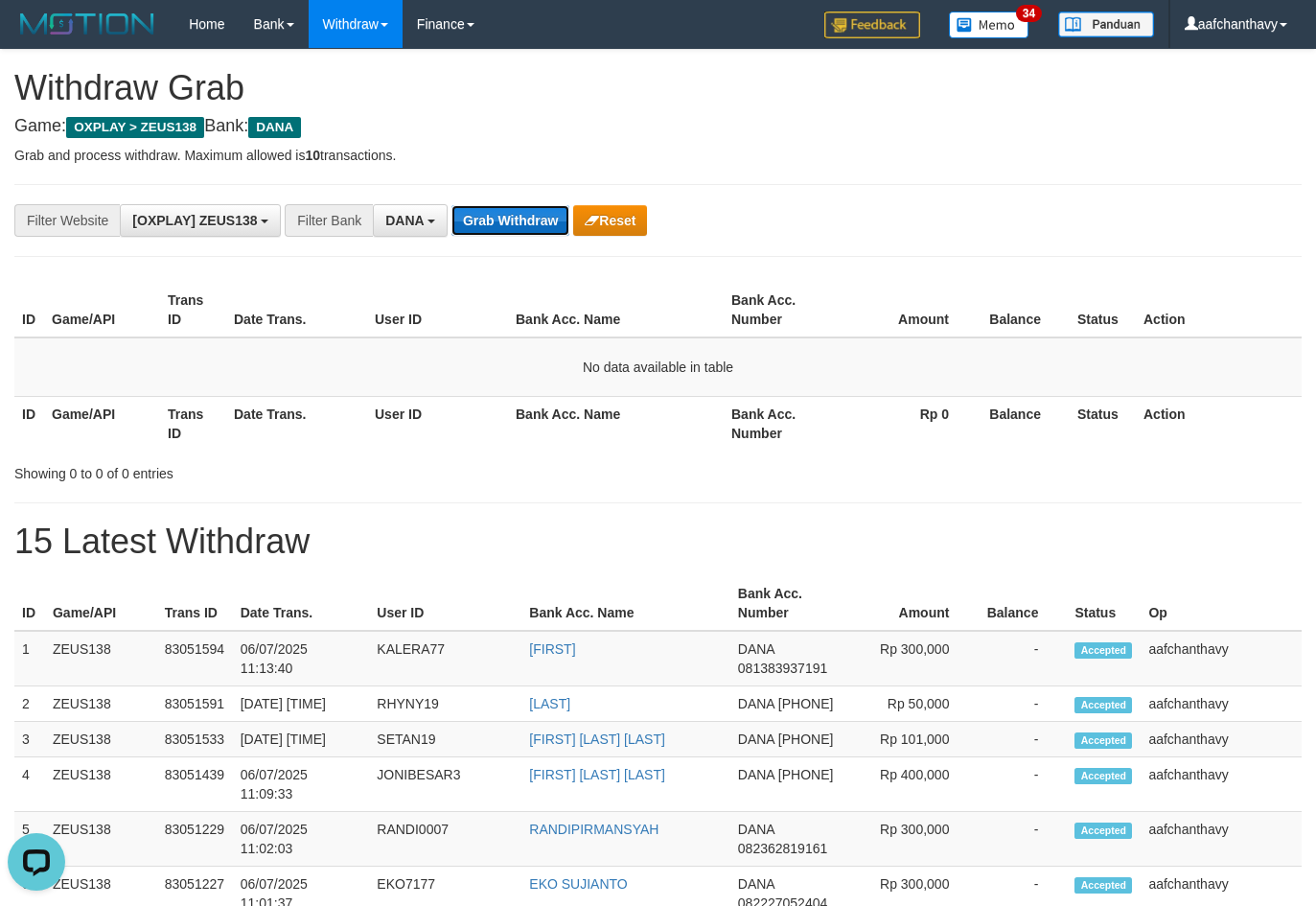 click on "Grab Withdraw" at bounding box center (510, 221) 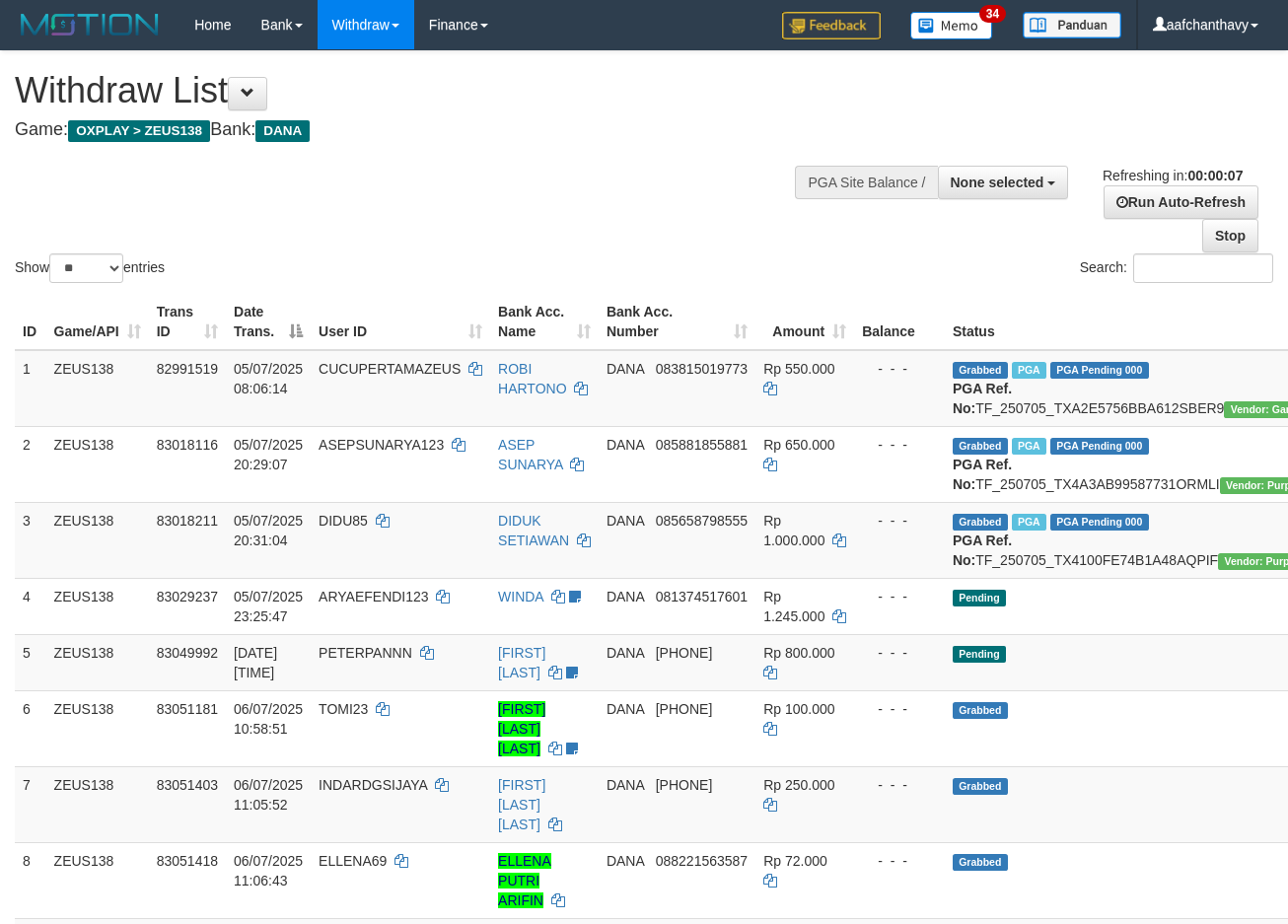 scroll, scrollTop: 0, scrollLeft: 0, axis: both 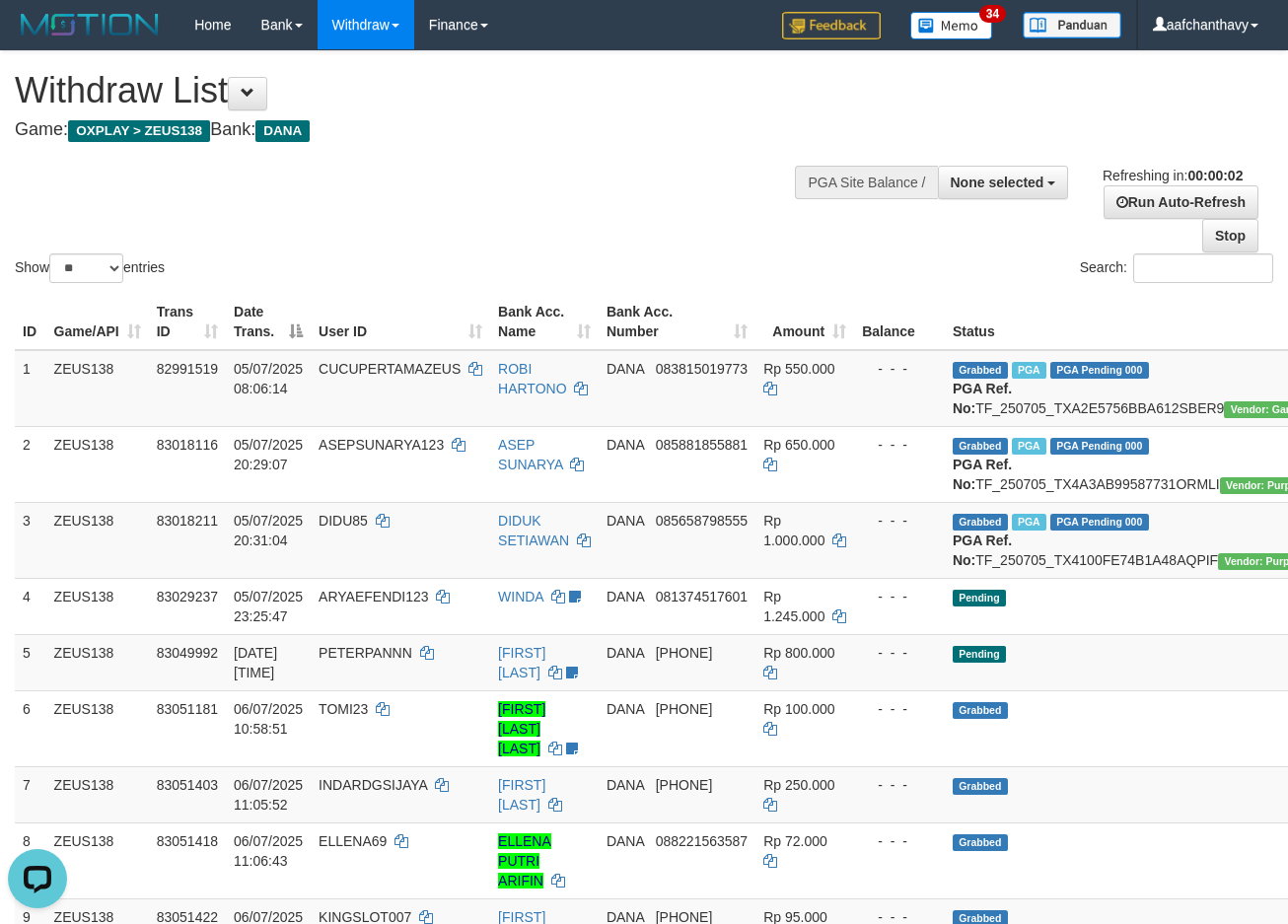 click on "Show  ** ** ** ***  entries Search:" at bounding box center [644, 169] 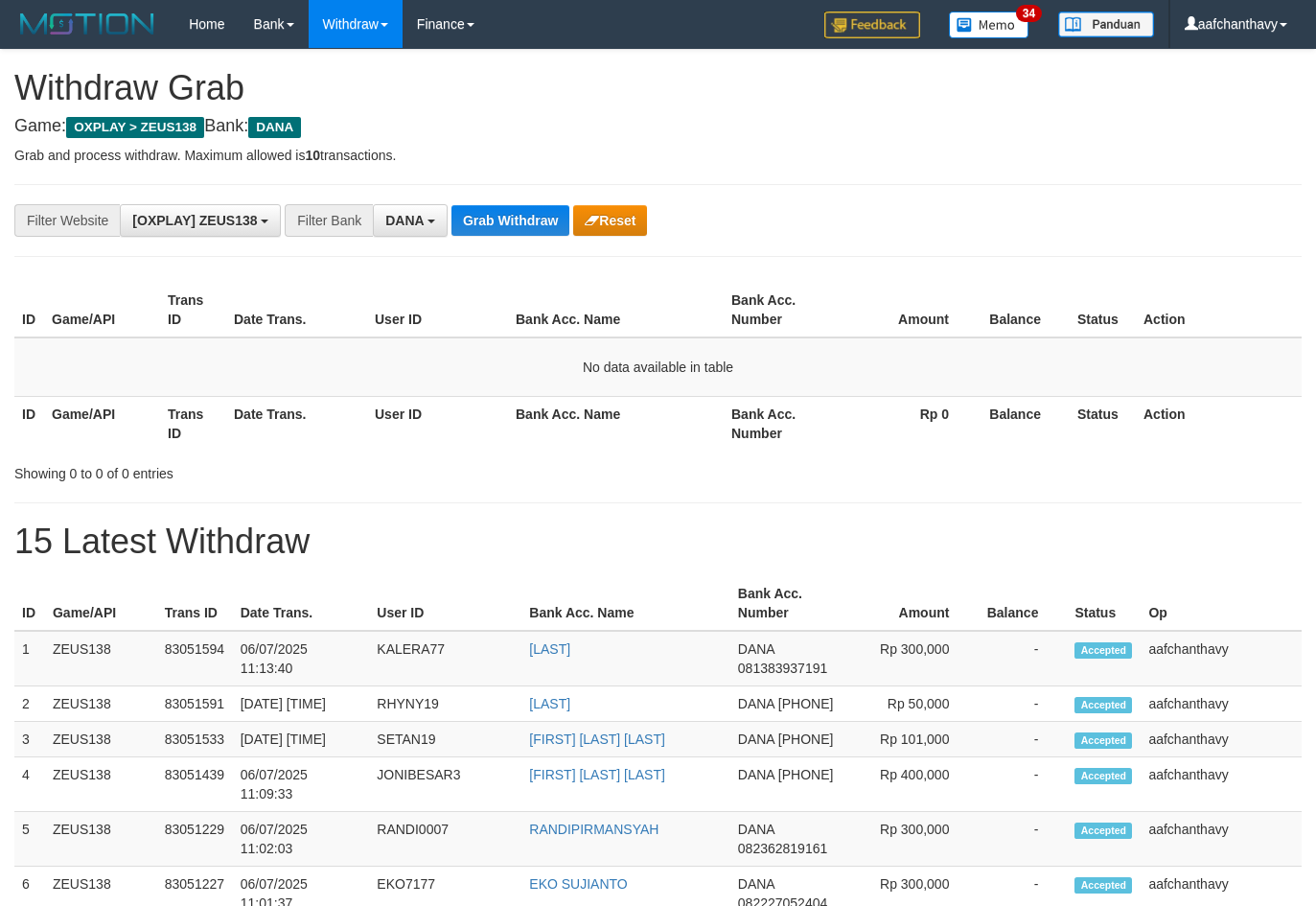 scroll, scrollTop: 0, scrollLeft: 0, axis: both 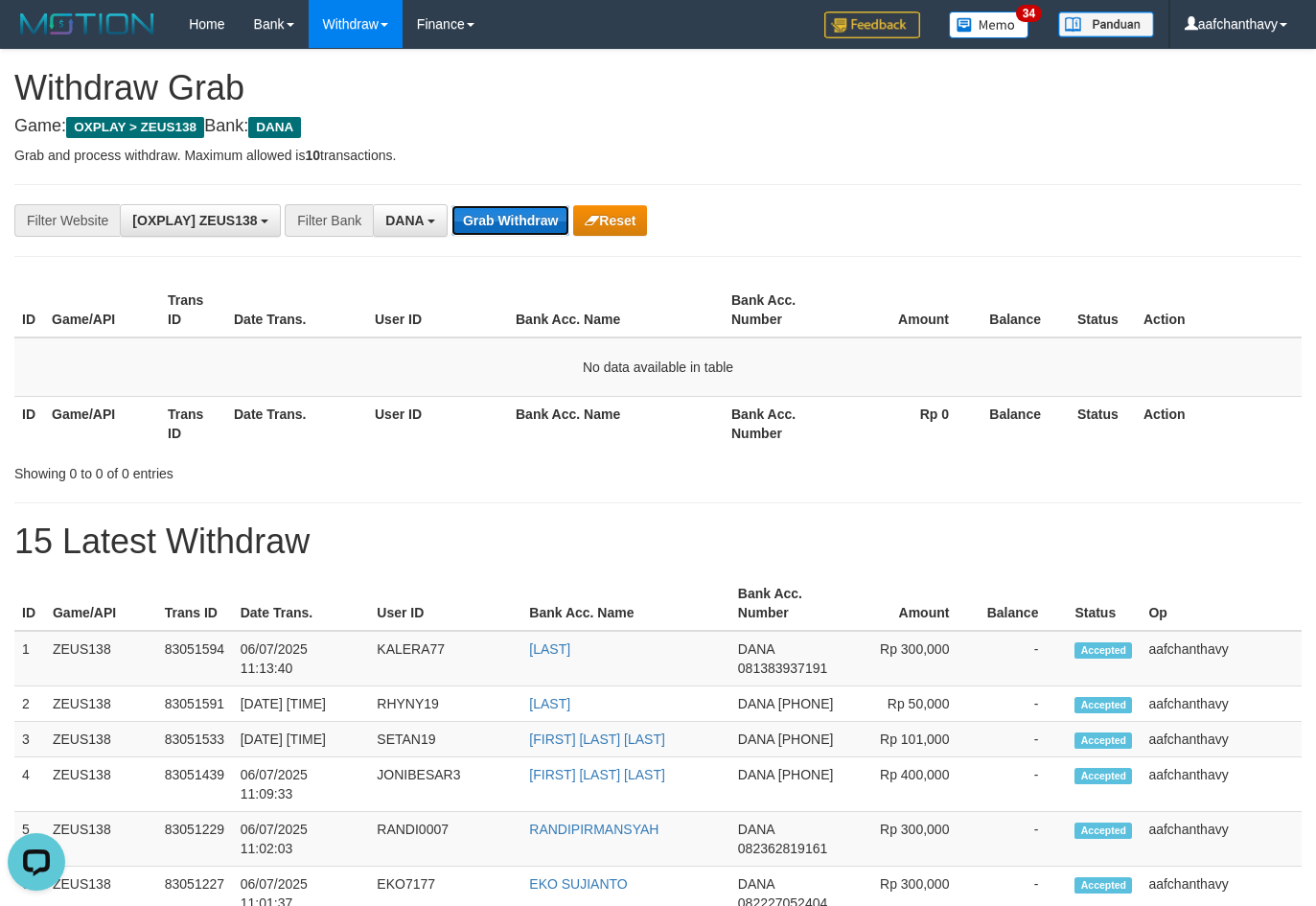 click on "Grab Withdraw" at bounding box center (510, 221) 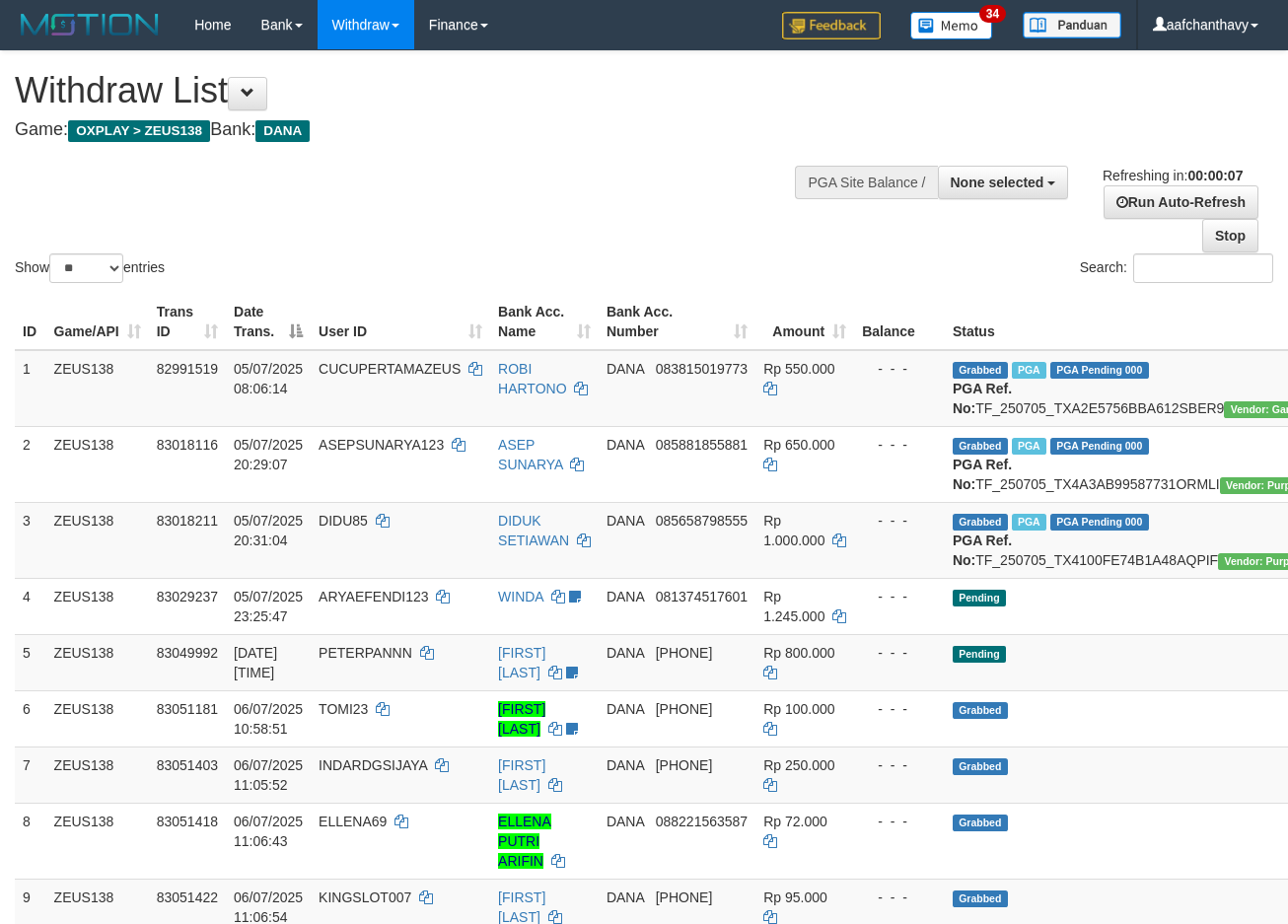 scroll, scrollTop: 658, scrollLeft: 0, axis: vertical 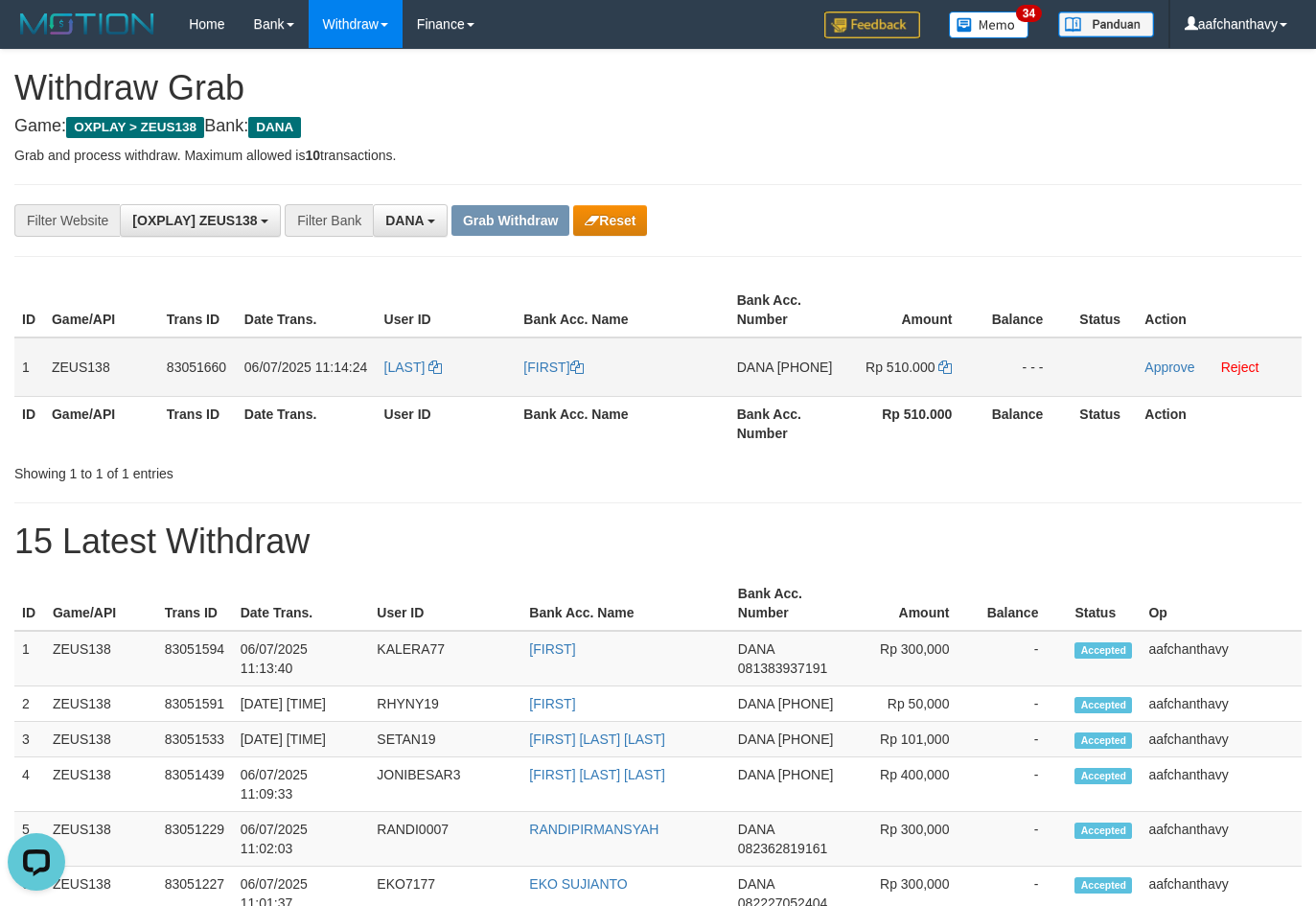 click on "[LAST]" at bounding box center (447, 367) 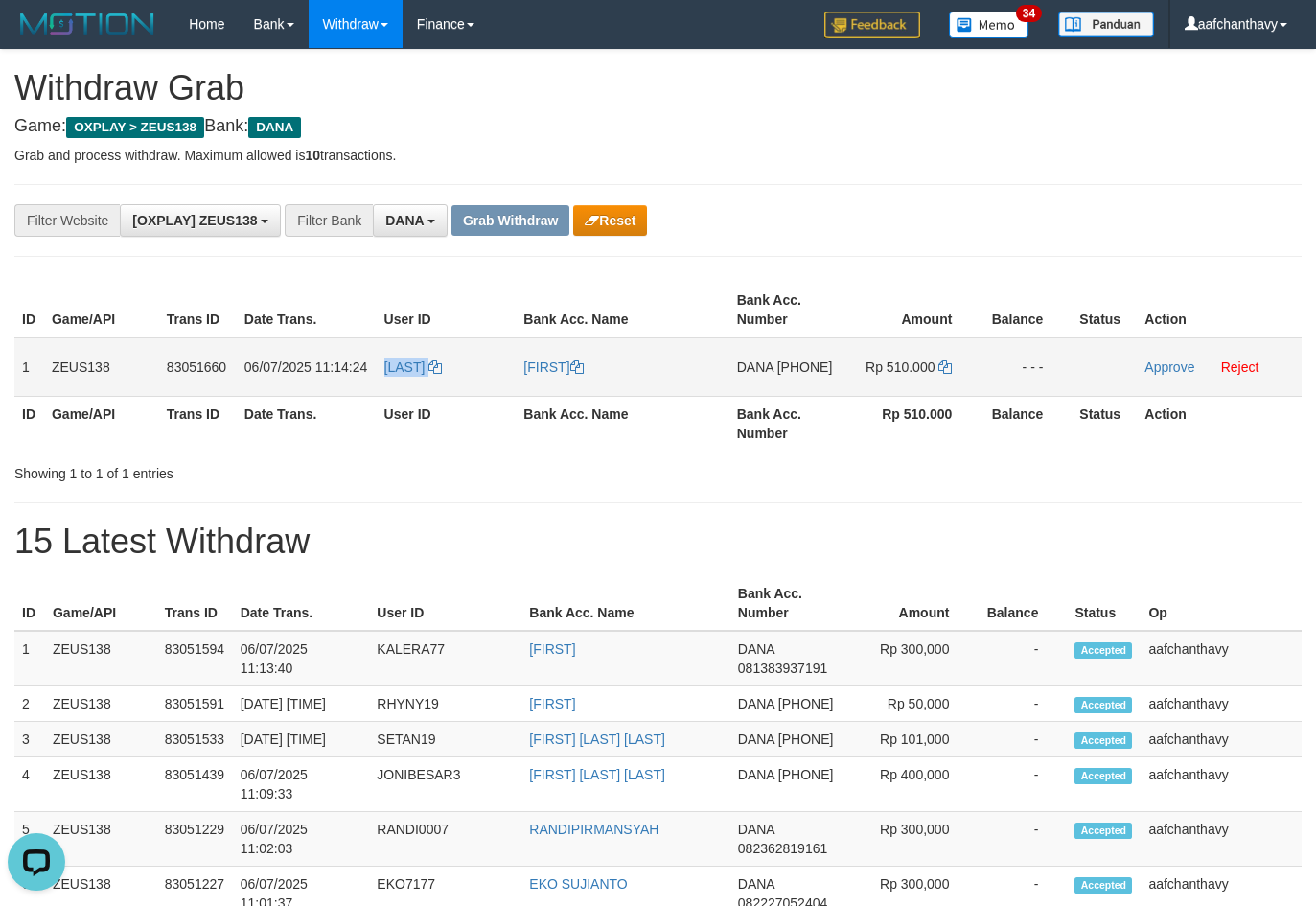 click on "[LAST]" at bounding box center [447, 367] 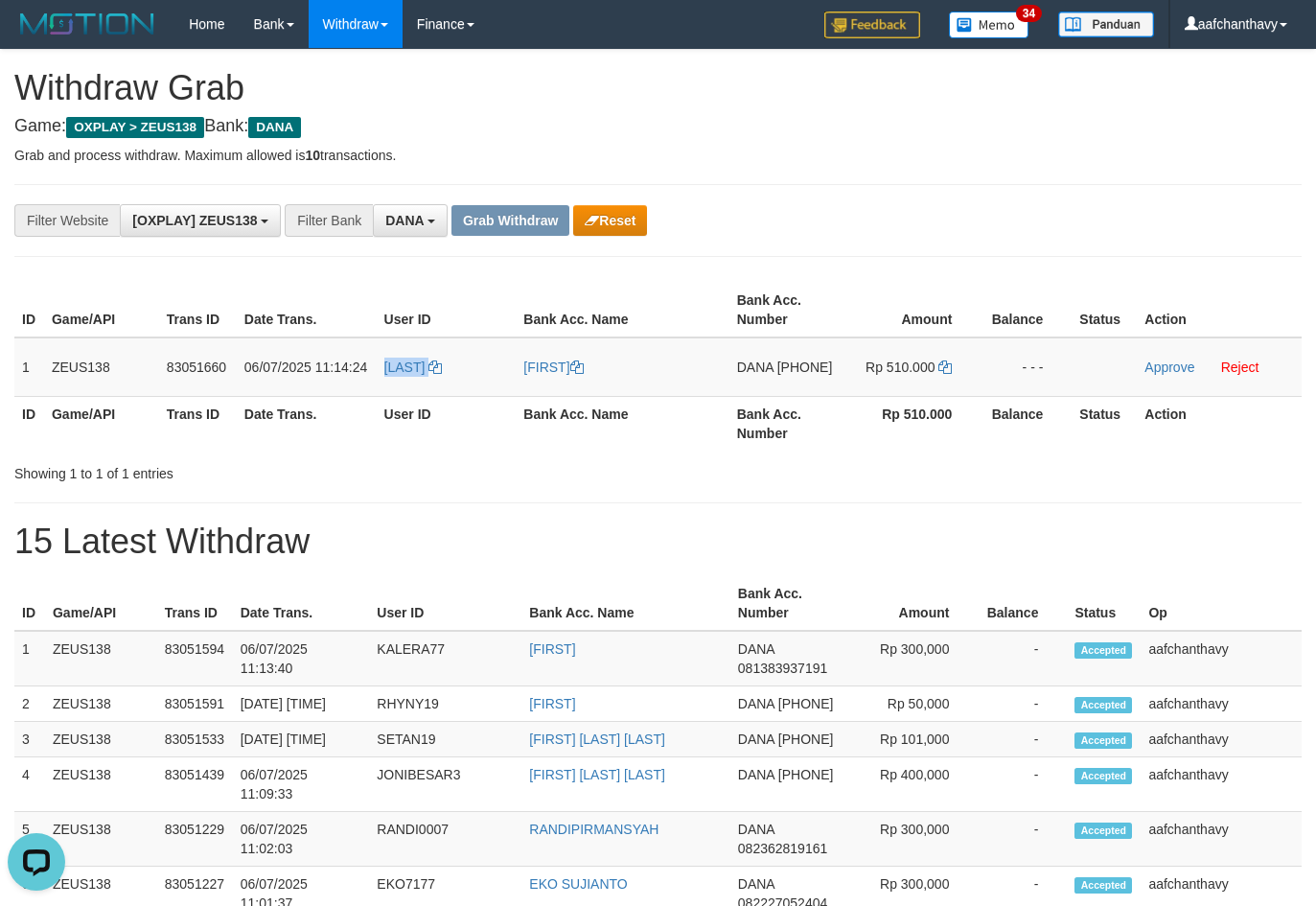 copy on "[LAST]" 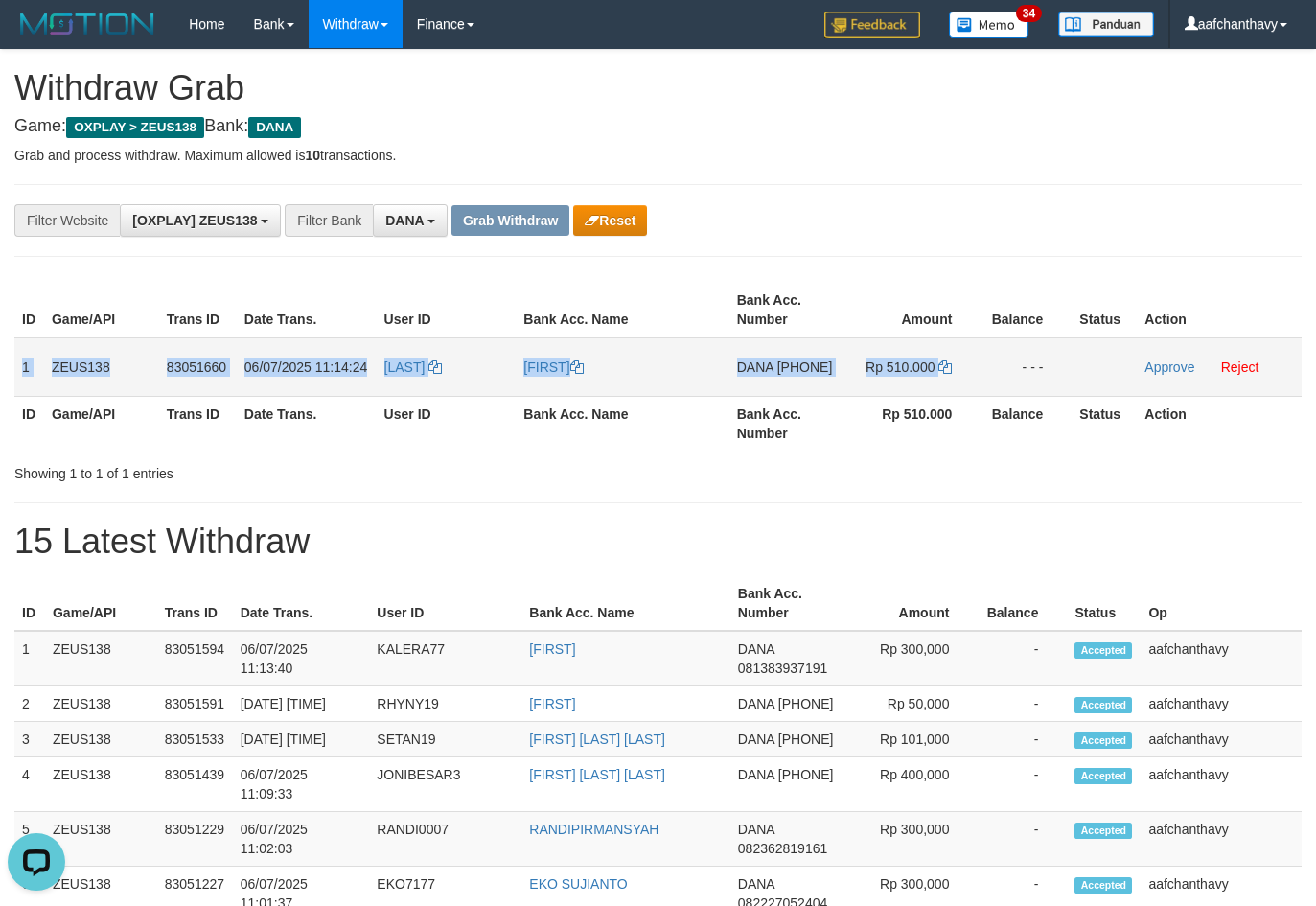 drag, startPoint x: 24, startPoint y: 355, endPoint x: 979, endPoint y: 338, distance: 955.1513 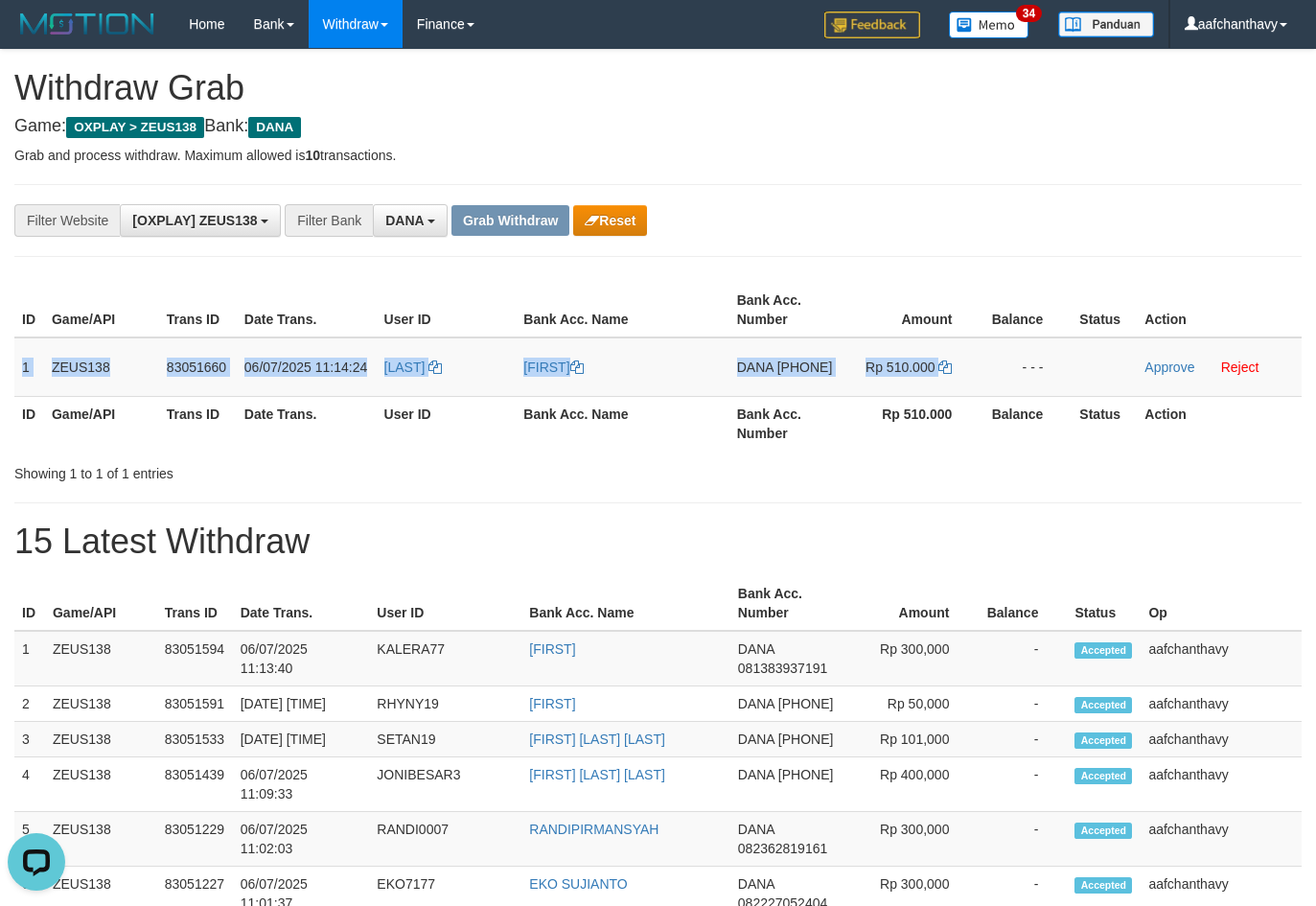 copy on "1
ZEUS138
83051660
06/07/2025 11:14:24
PAWIROSENTONO
SULASTRI
DANA
081228015964
Rp 510.000" 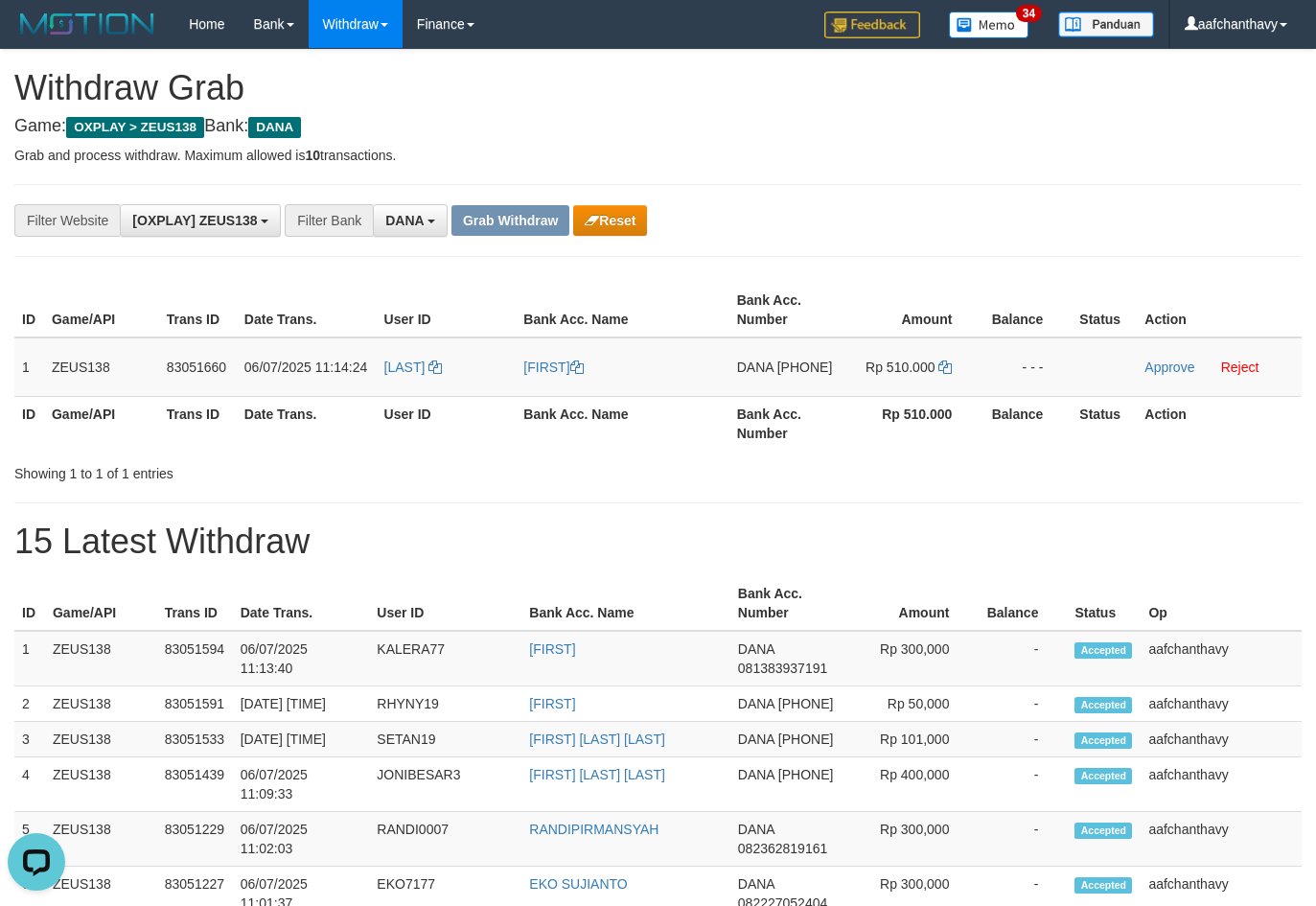 click on "**********" at bounding box center (548, 221) 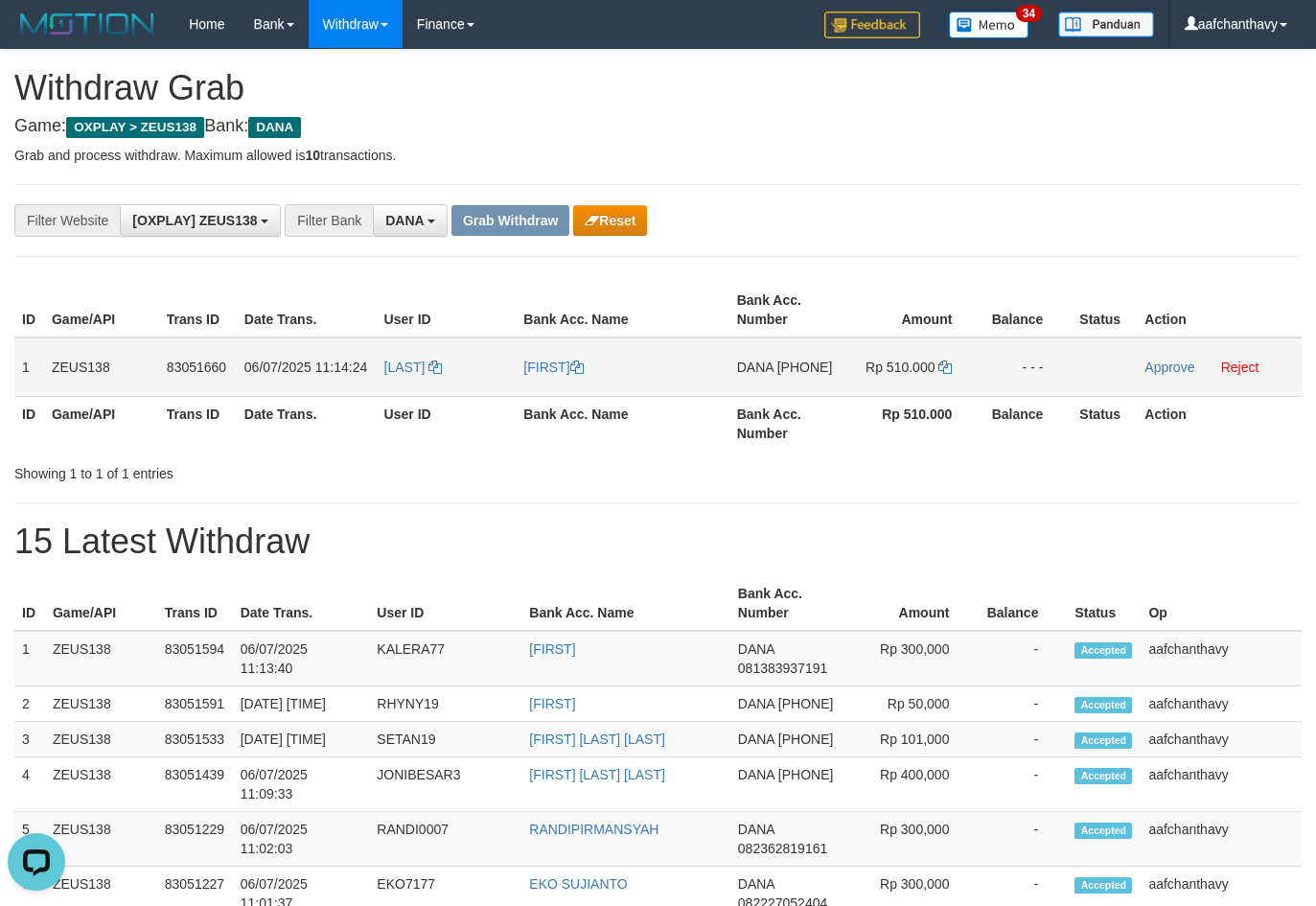 click on "[PHONE]" at bounding box center (805, 367) 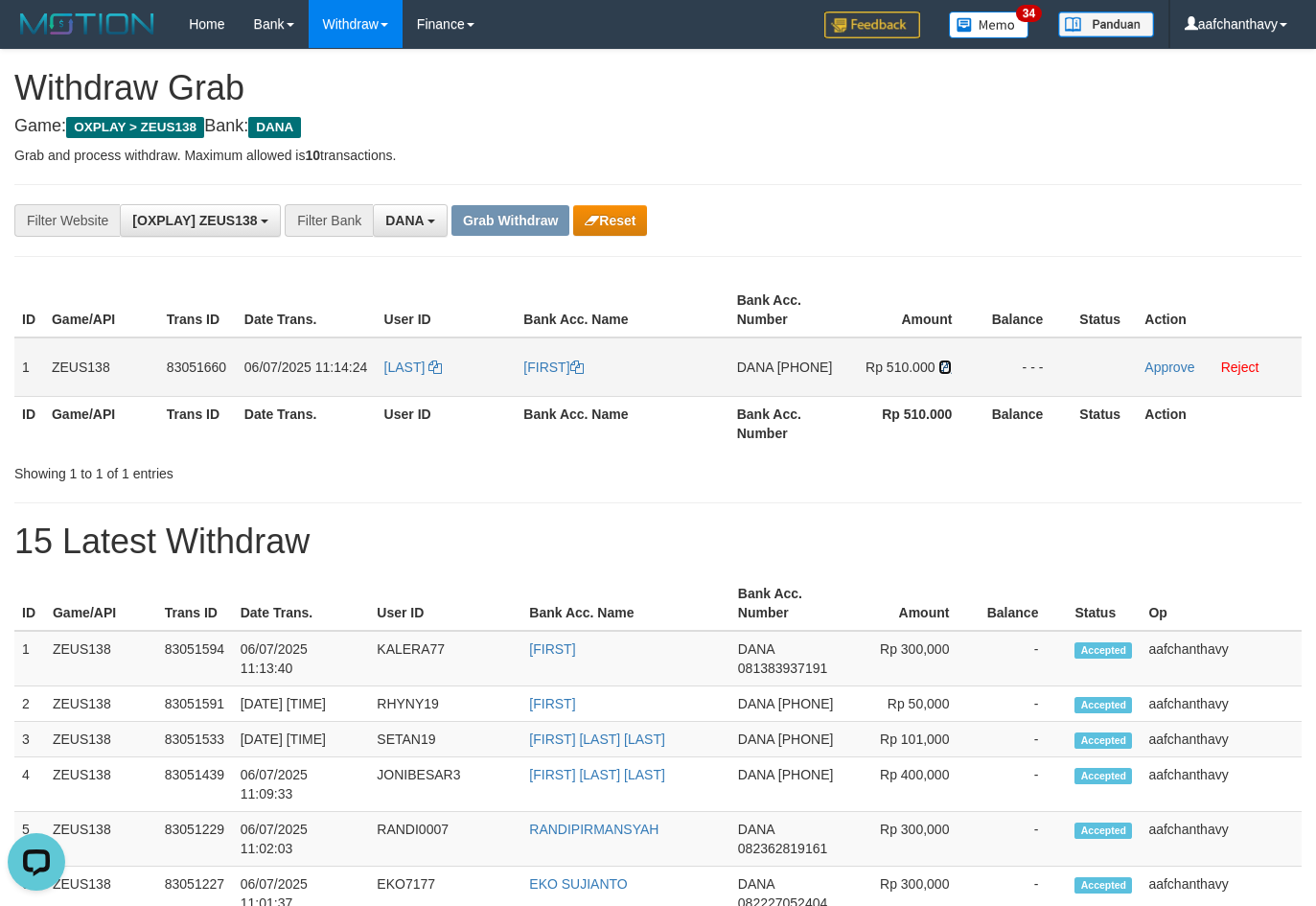 click at bounding box center (577, 367) 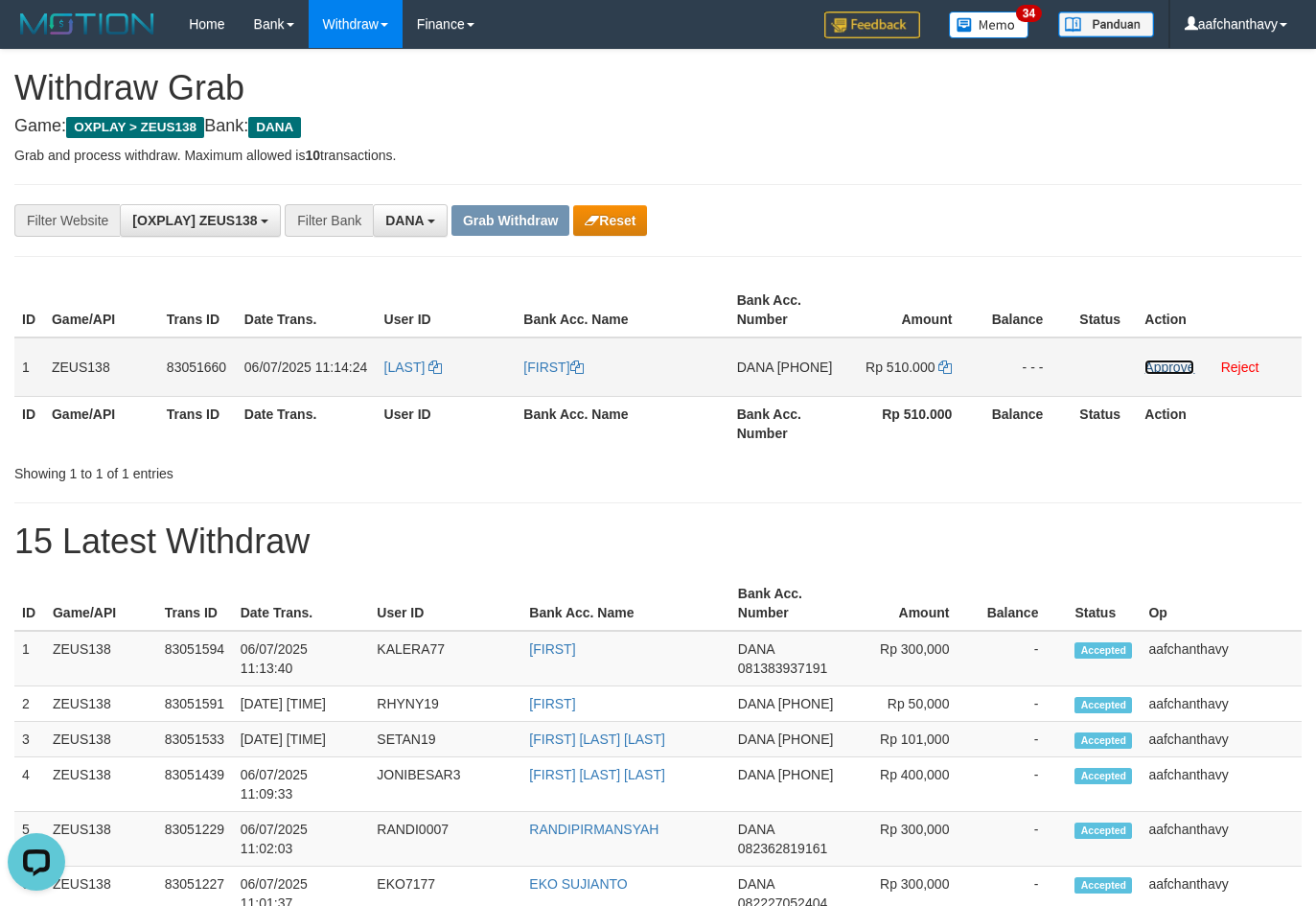 click on "Approve" at bounding box center (1169, 367) 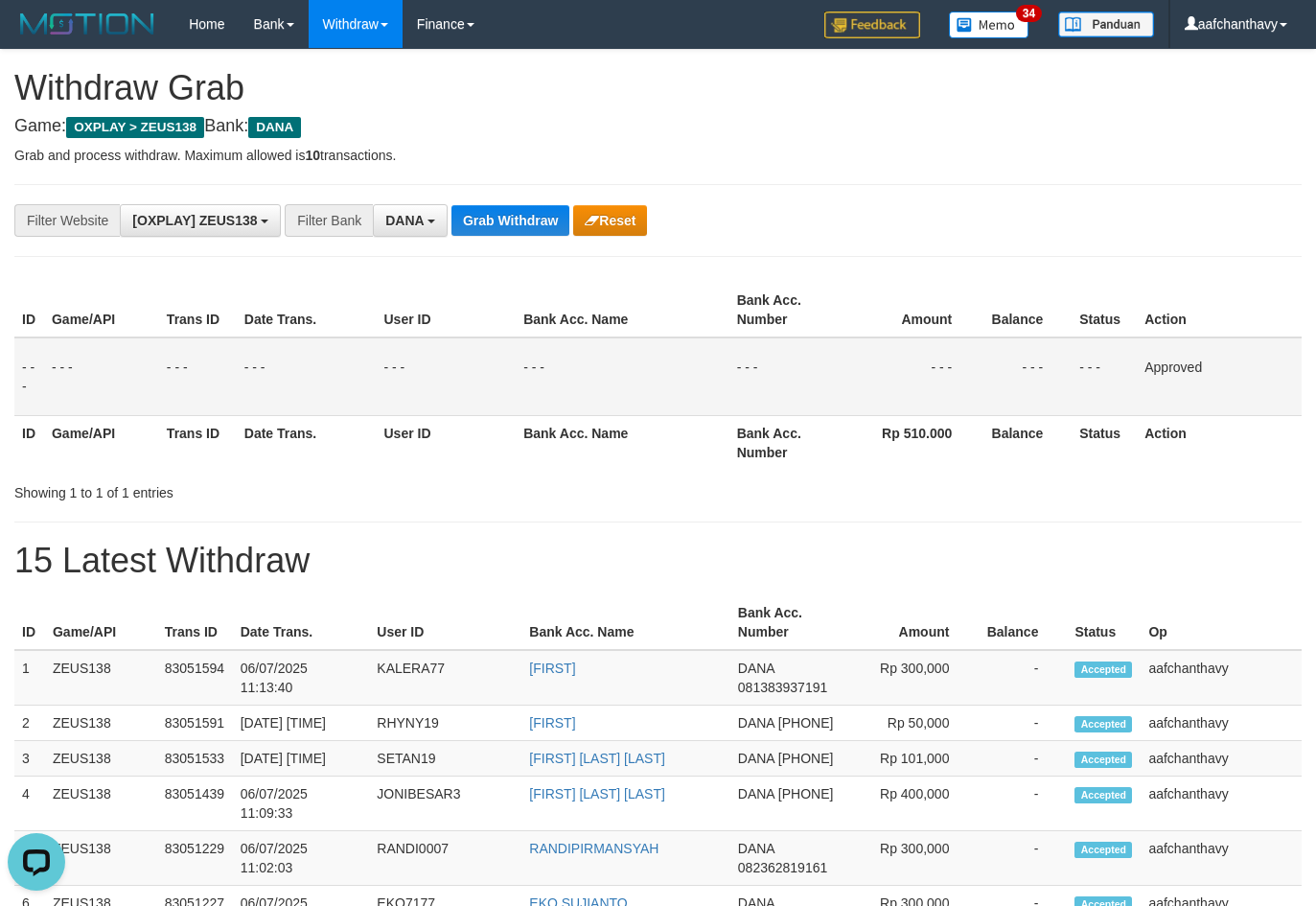 click on "ID Game/API Trans ID Date Trans. User ID Bank Acc. Name Bank Acc. Number Amount Balance Status Action
- - -
- - -
- - -
- - -
- - -
- - -
- - -
- - -
- - -
- - -
Approved
ID Game/API Trans ID Date Trans. User ID Bank Acc. Name Bank Acc. Number Rp 510.000 Balance Status Action" at bounding box center (658, 376) 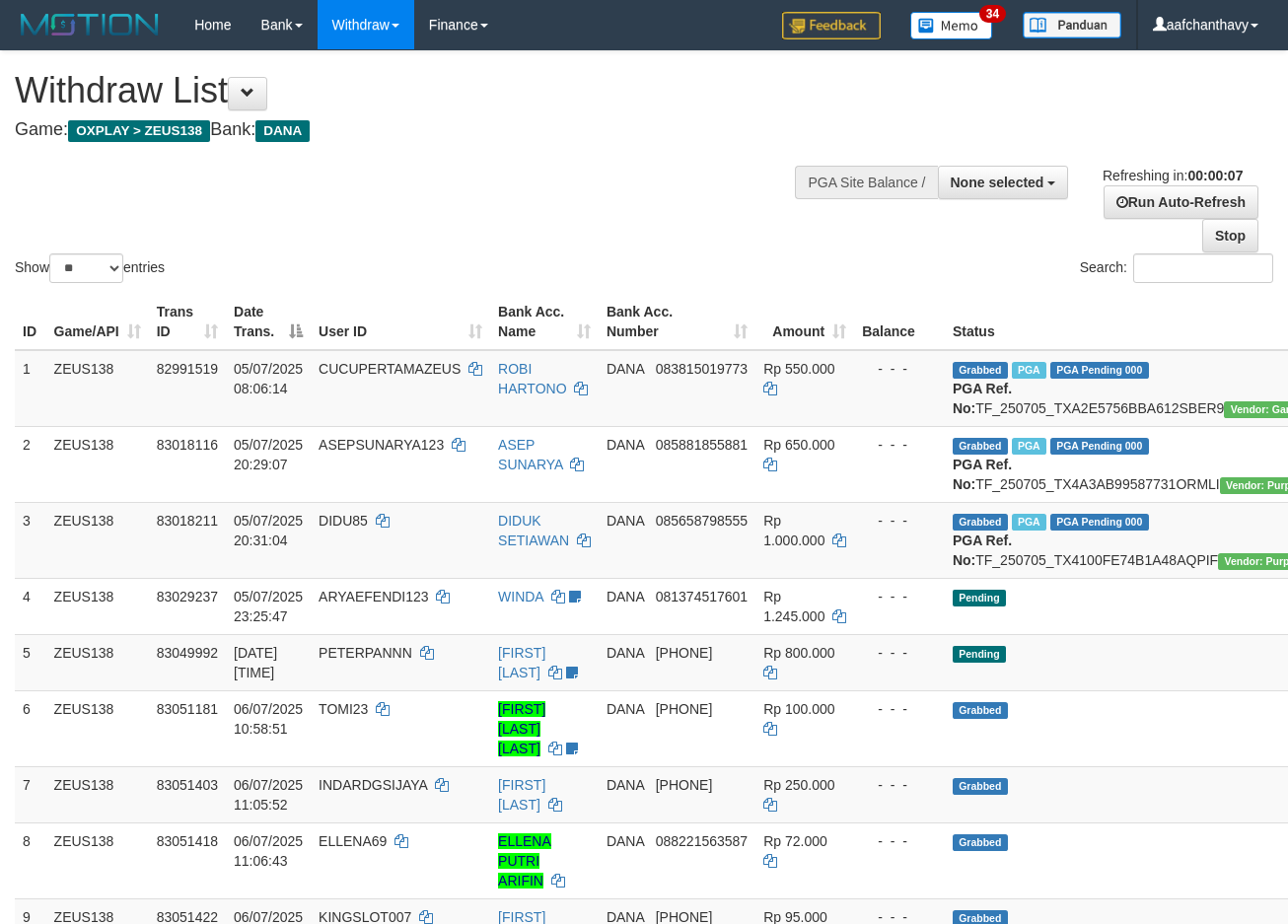 scroll, scrollTop: 0, scrollLeft: 0, axis: both 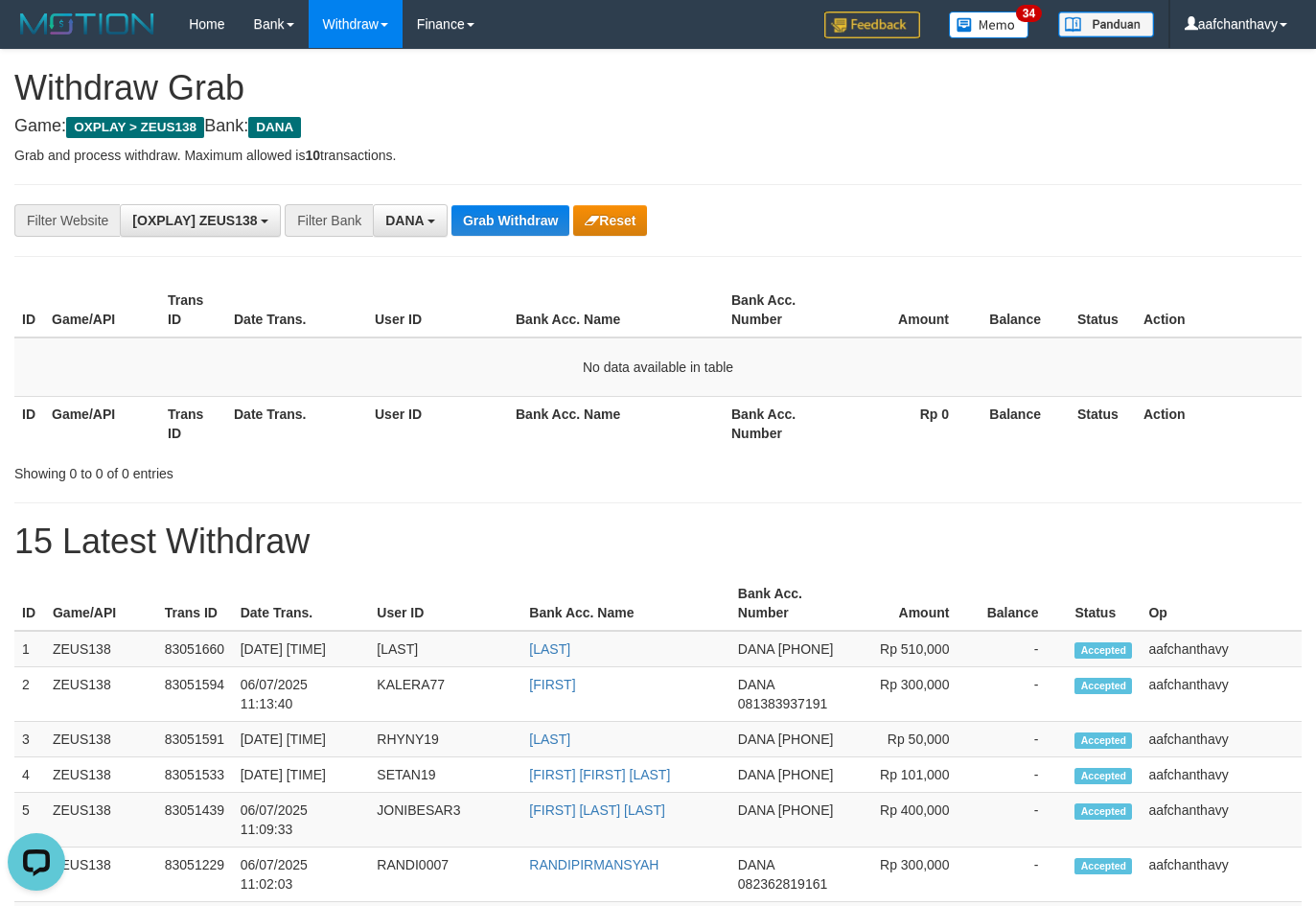 click on "**********" at bounding box center [548, 221] 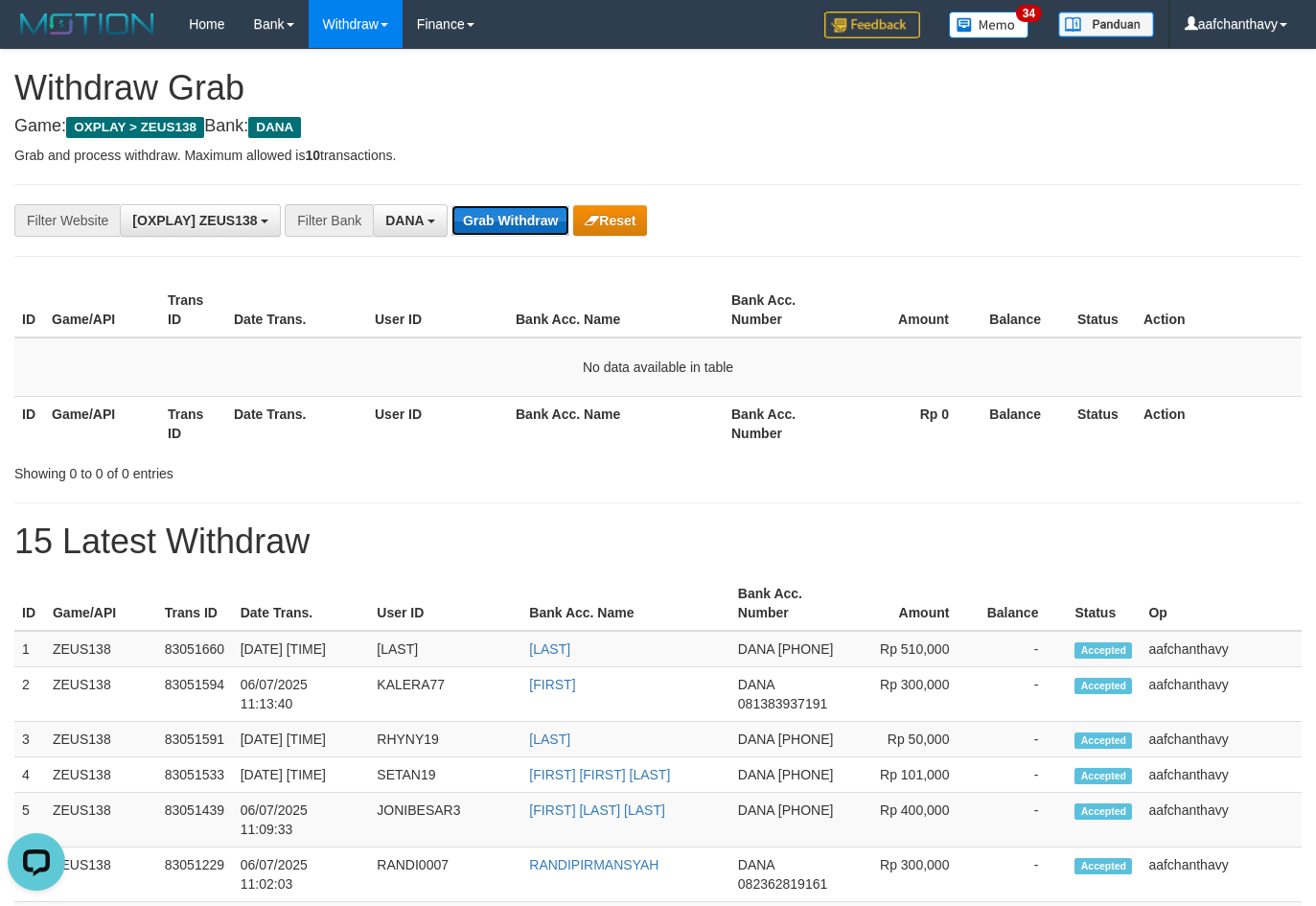 click on "Grab Withdraw" at bounding box center (510, 221) 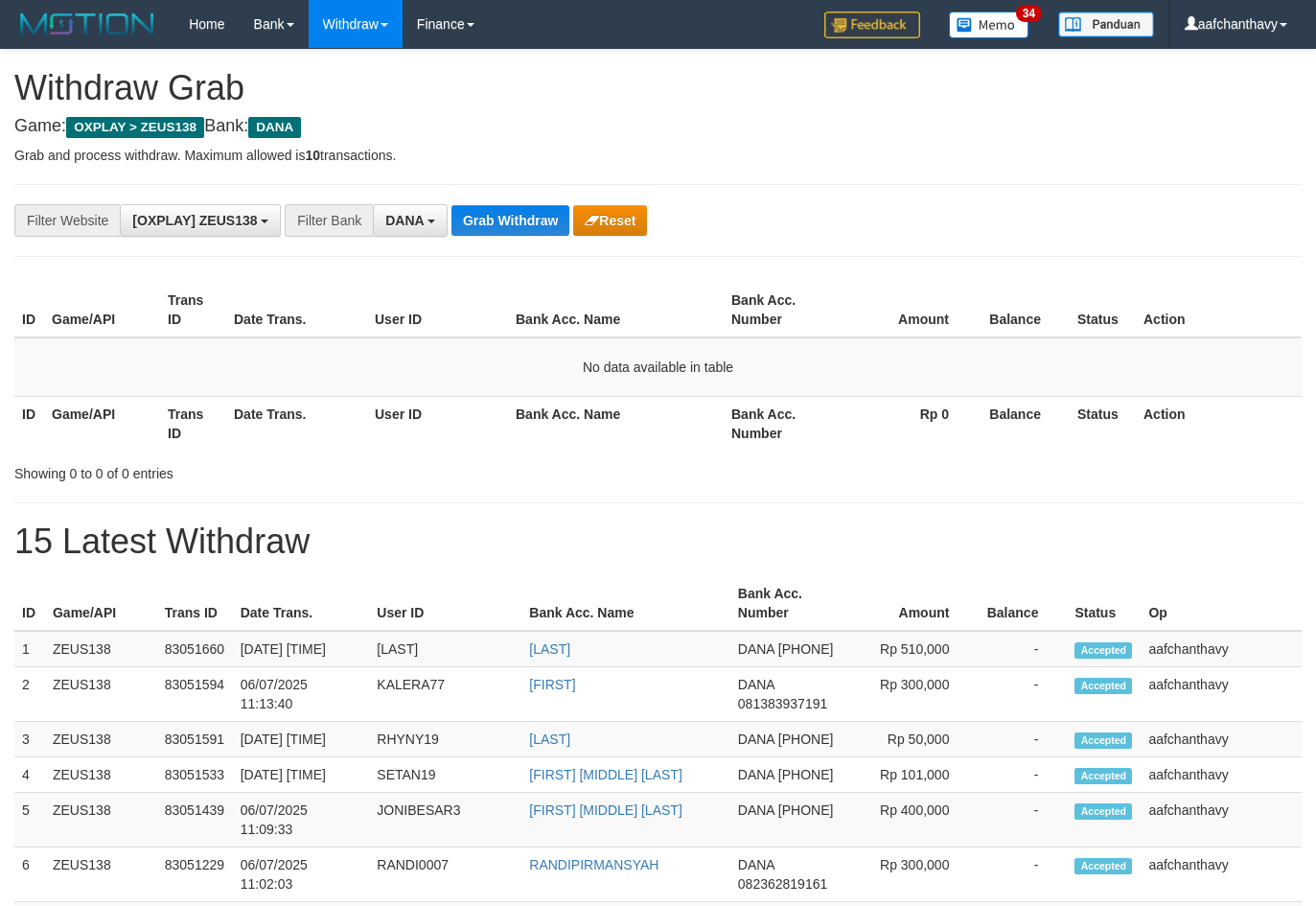scroll, scrollTop: 0, scrollLeft: 0, axis: both 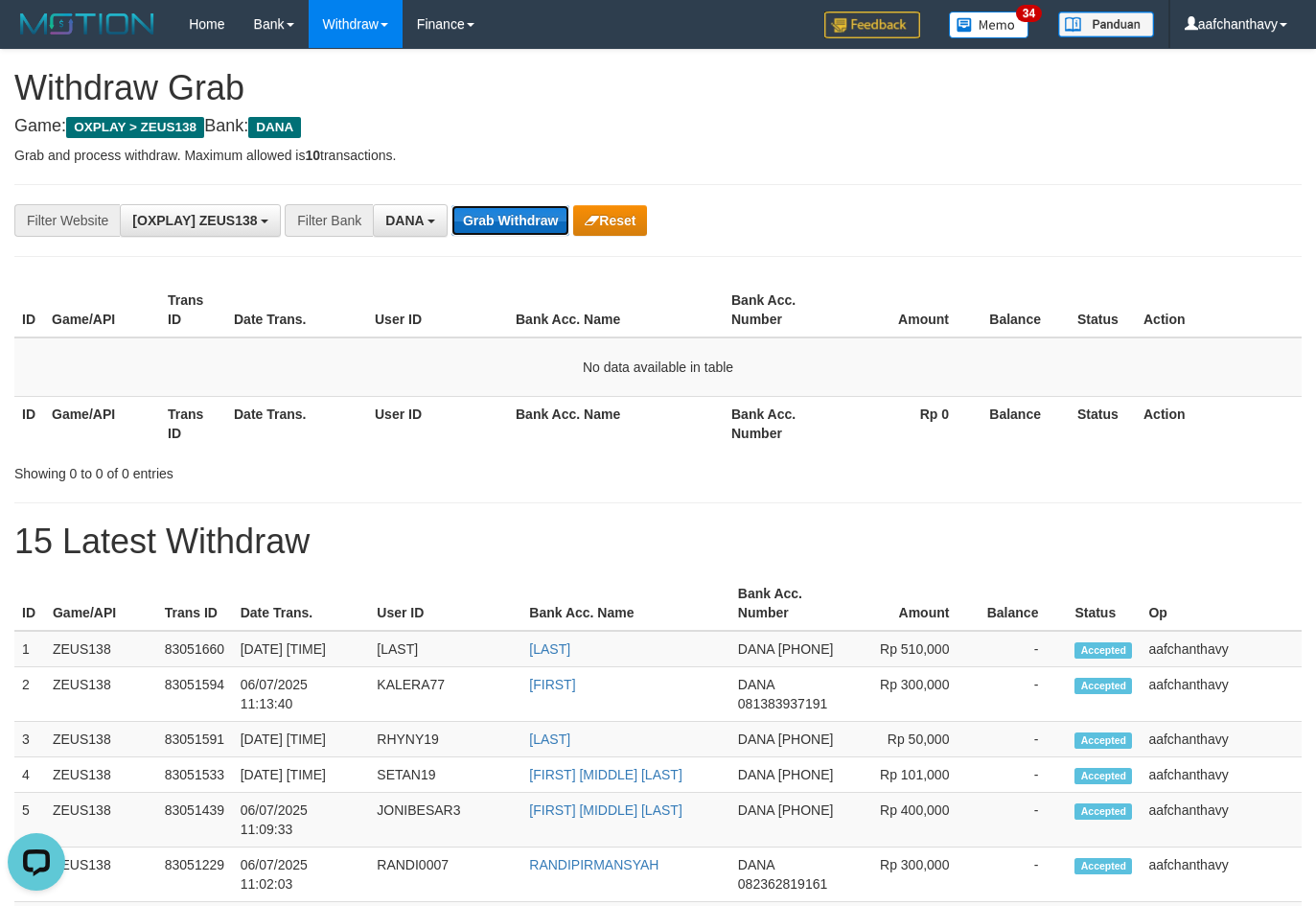 click on "Grab Withdraw" at bounding box center (510, 221) 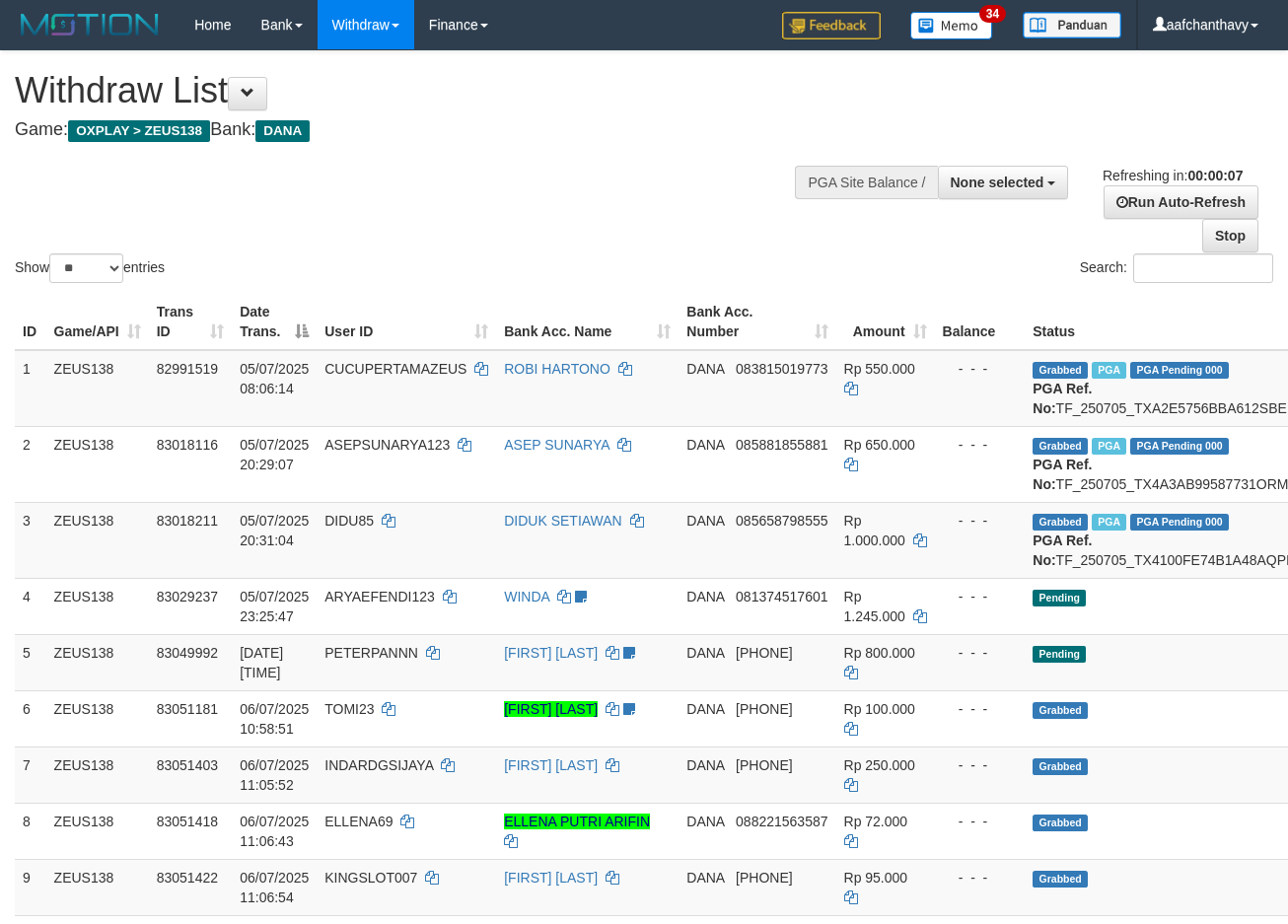 scroll, scrollTop: 592, scrollLeft: 0, axis: vertical 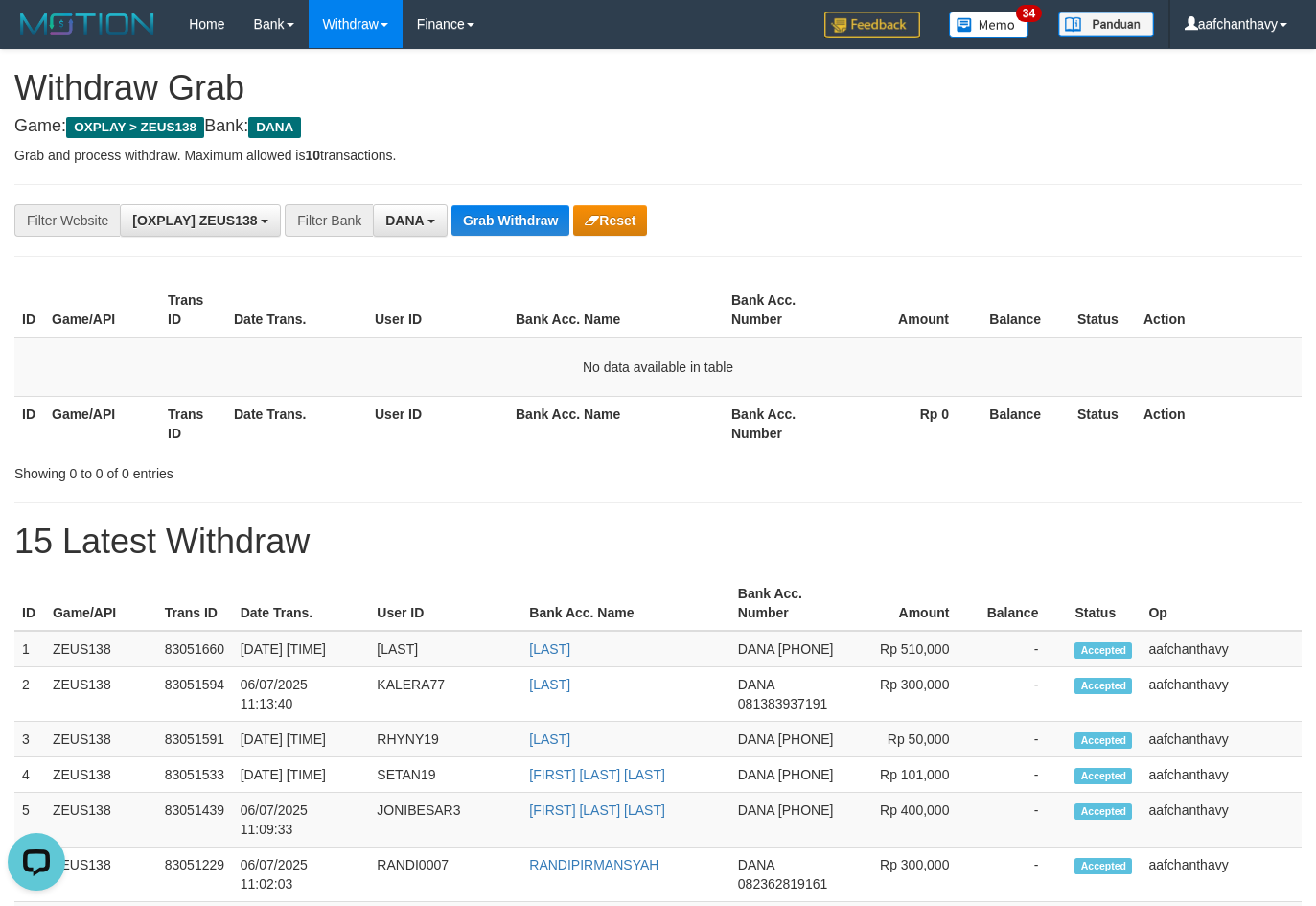 click on "Grab Withdraw" at bounding box center [510, 221] 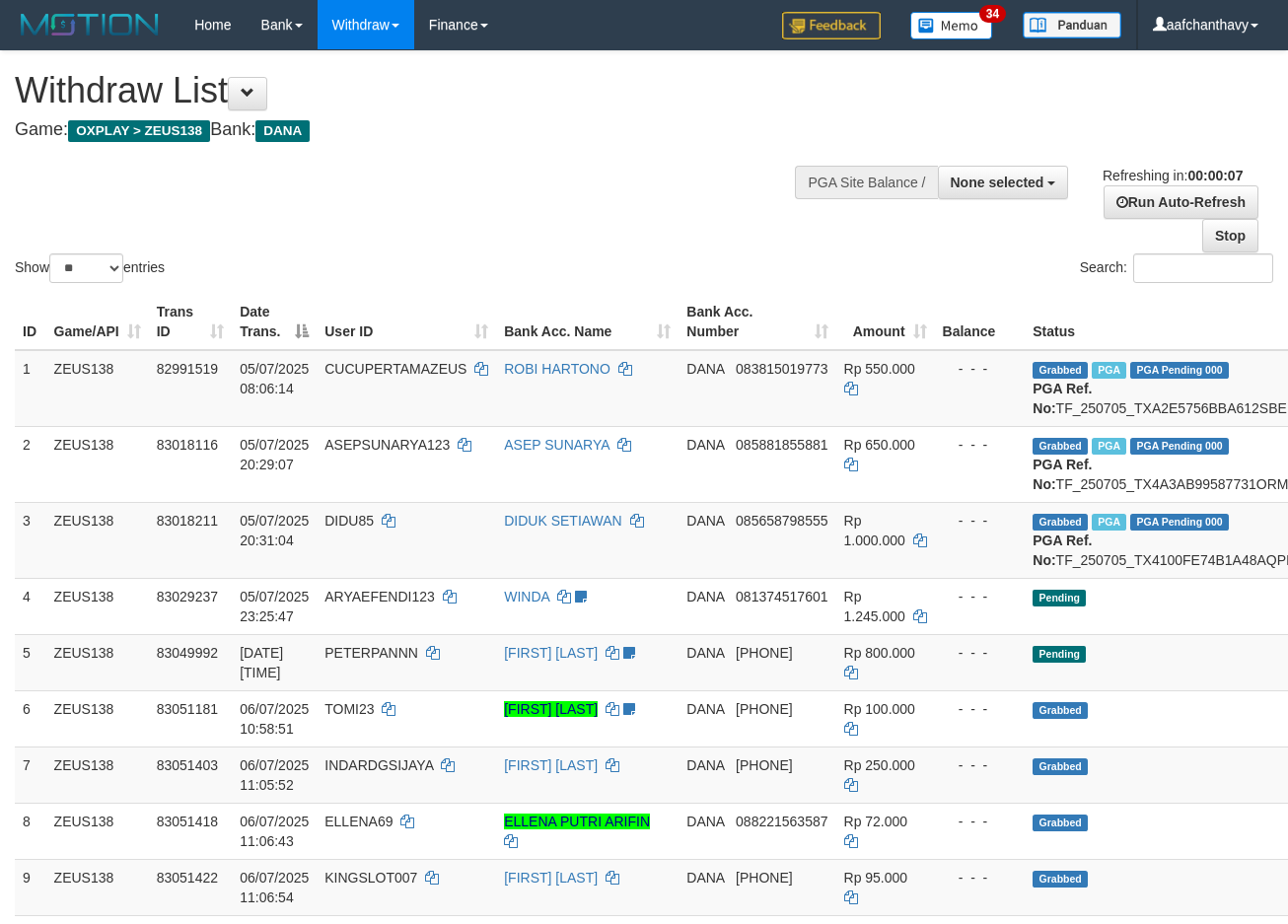 scroll, scrollTop: 789, scrollLeft: 0, axis: vertical 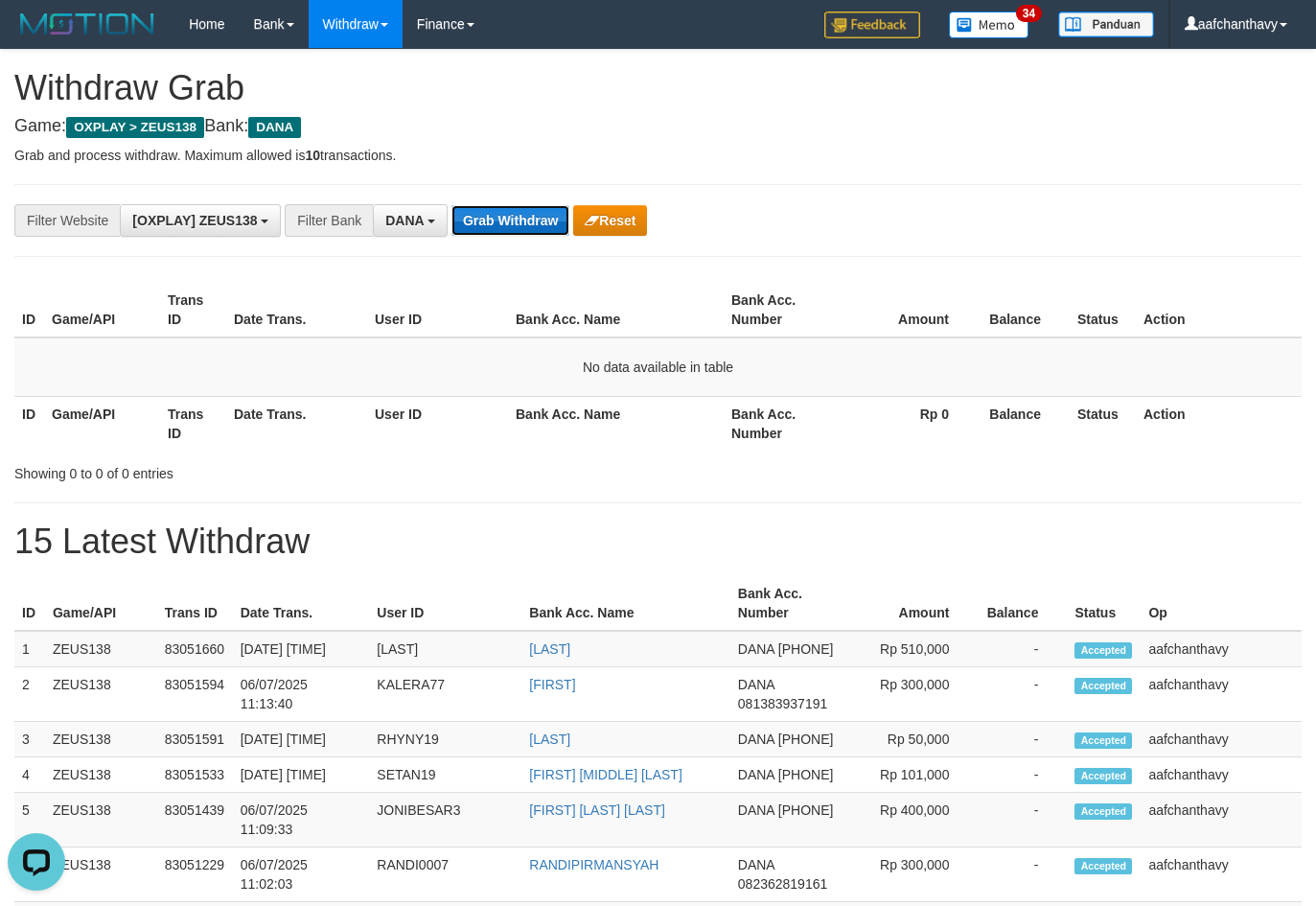 click on "Grab Withdraw" at bounding box center (510, 221) 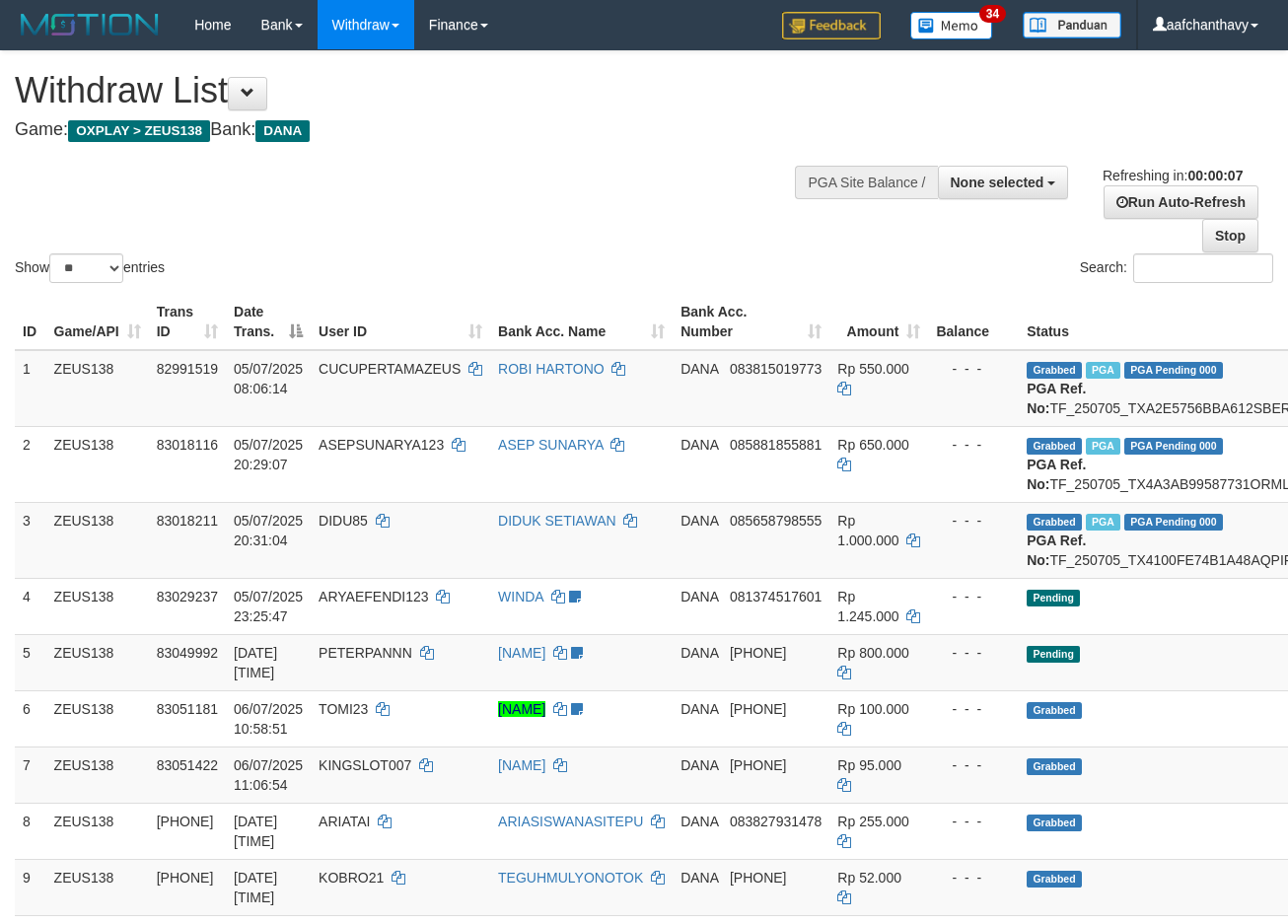 scroll, scrollTop: 0, scrollLeft: 0, axis: both 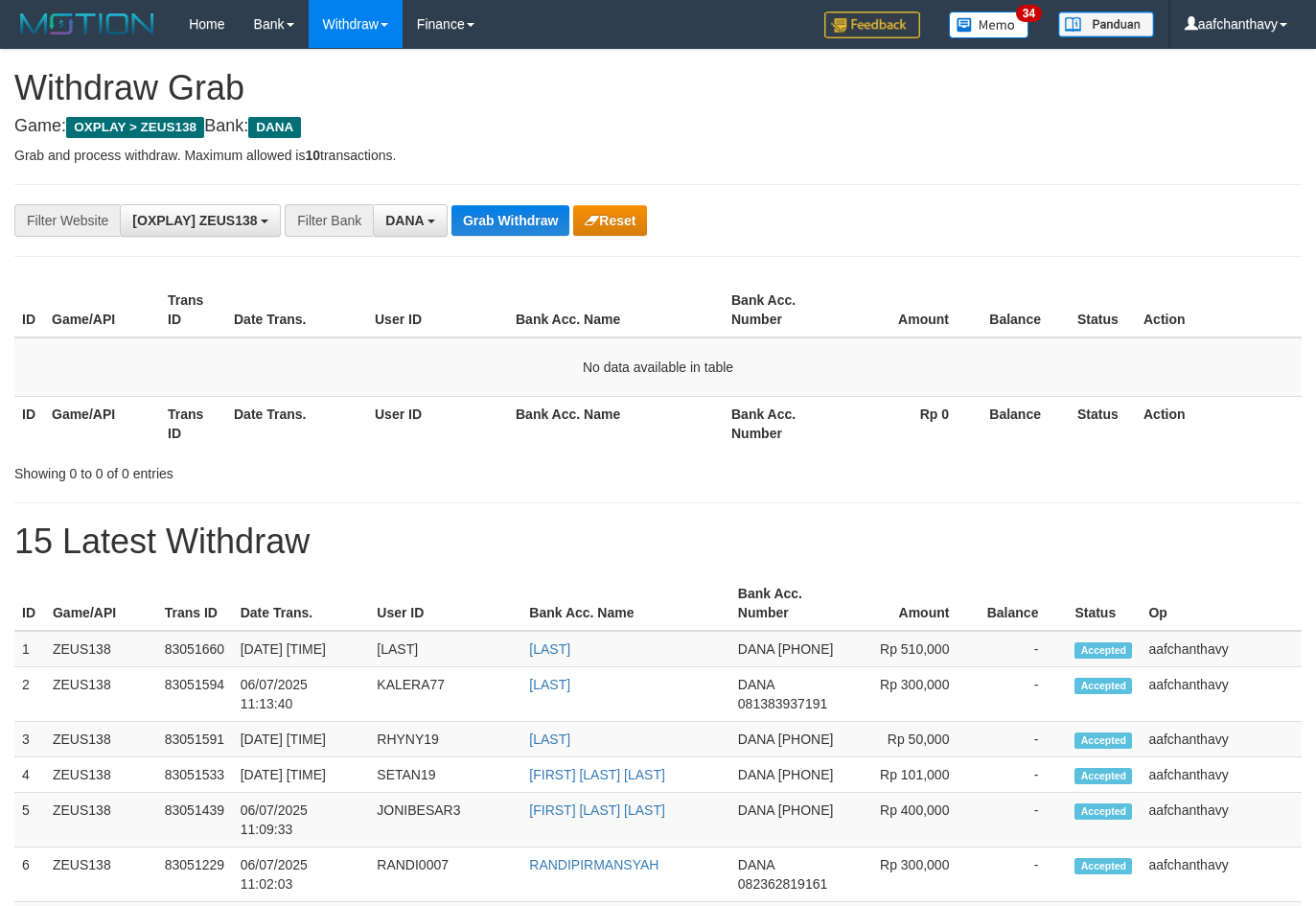 click on "Grab Withdraw" at bounding box center (510, 221) 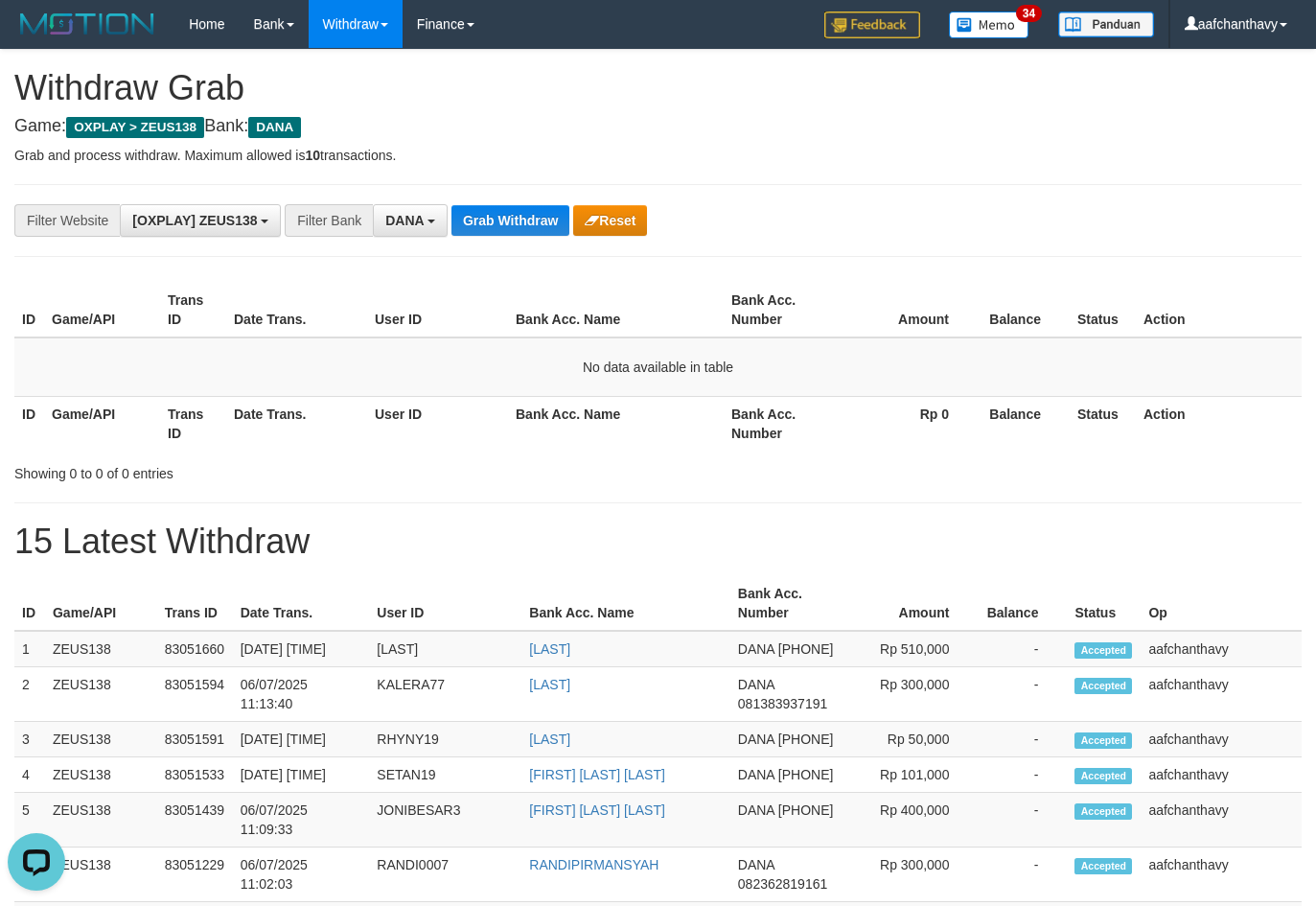 scroll, scrollTop: 0, scrollLeft: 0, axis: both 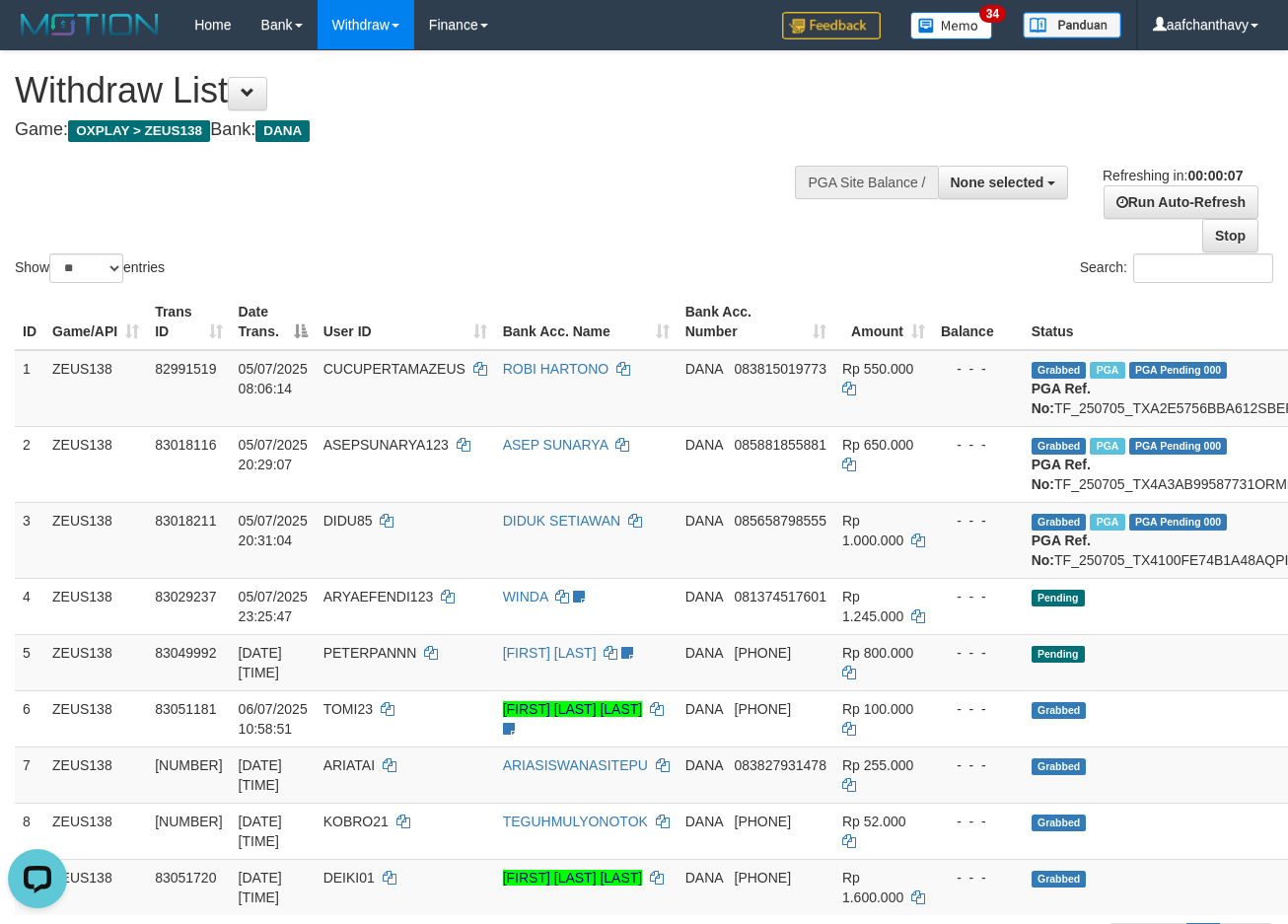 click on "Show  ** ** ** ***  entries Search:" at bounding box center [644, 169] 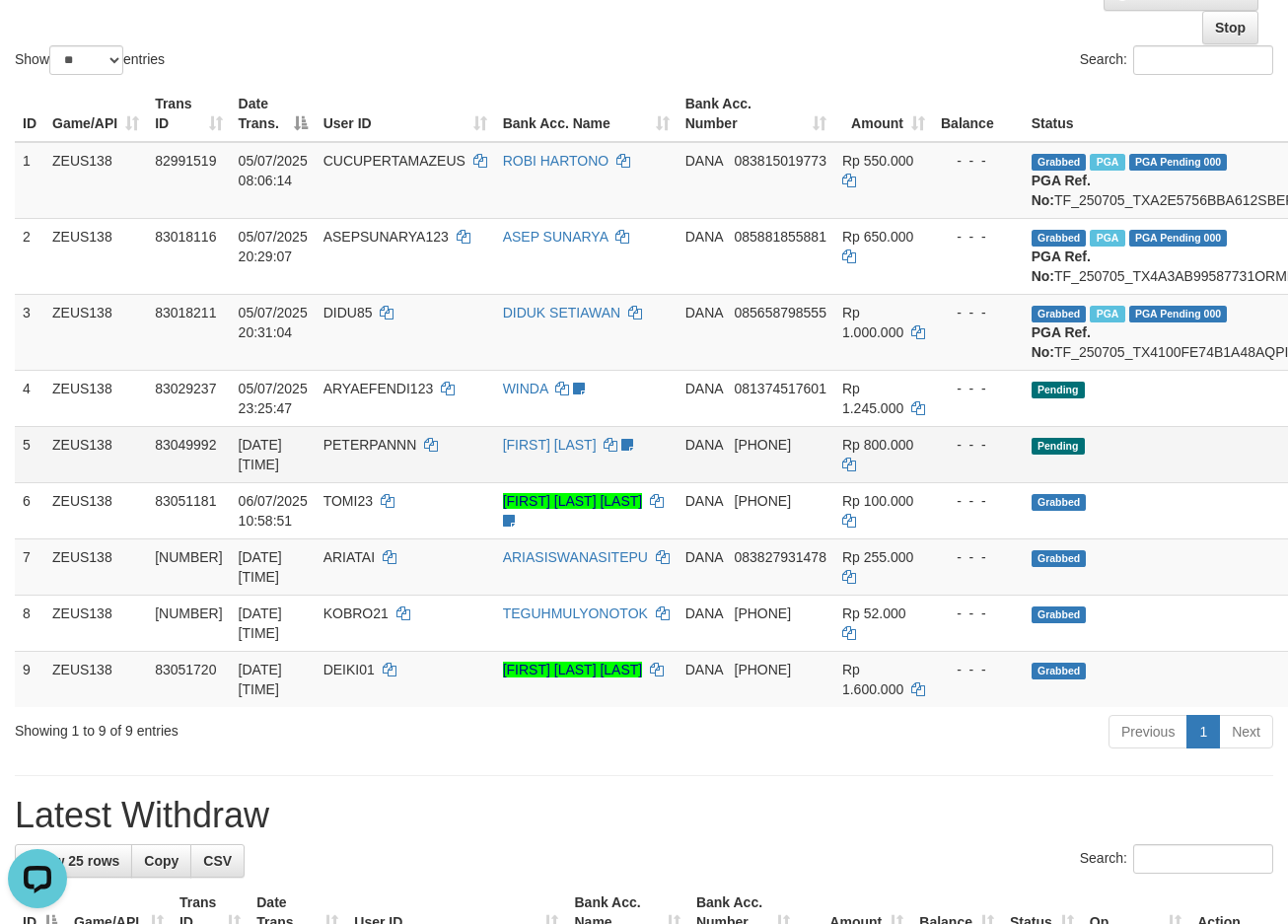 scroll, scrollTop: 131, scrollLeft: 0, axis: vertical 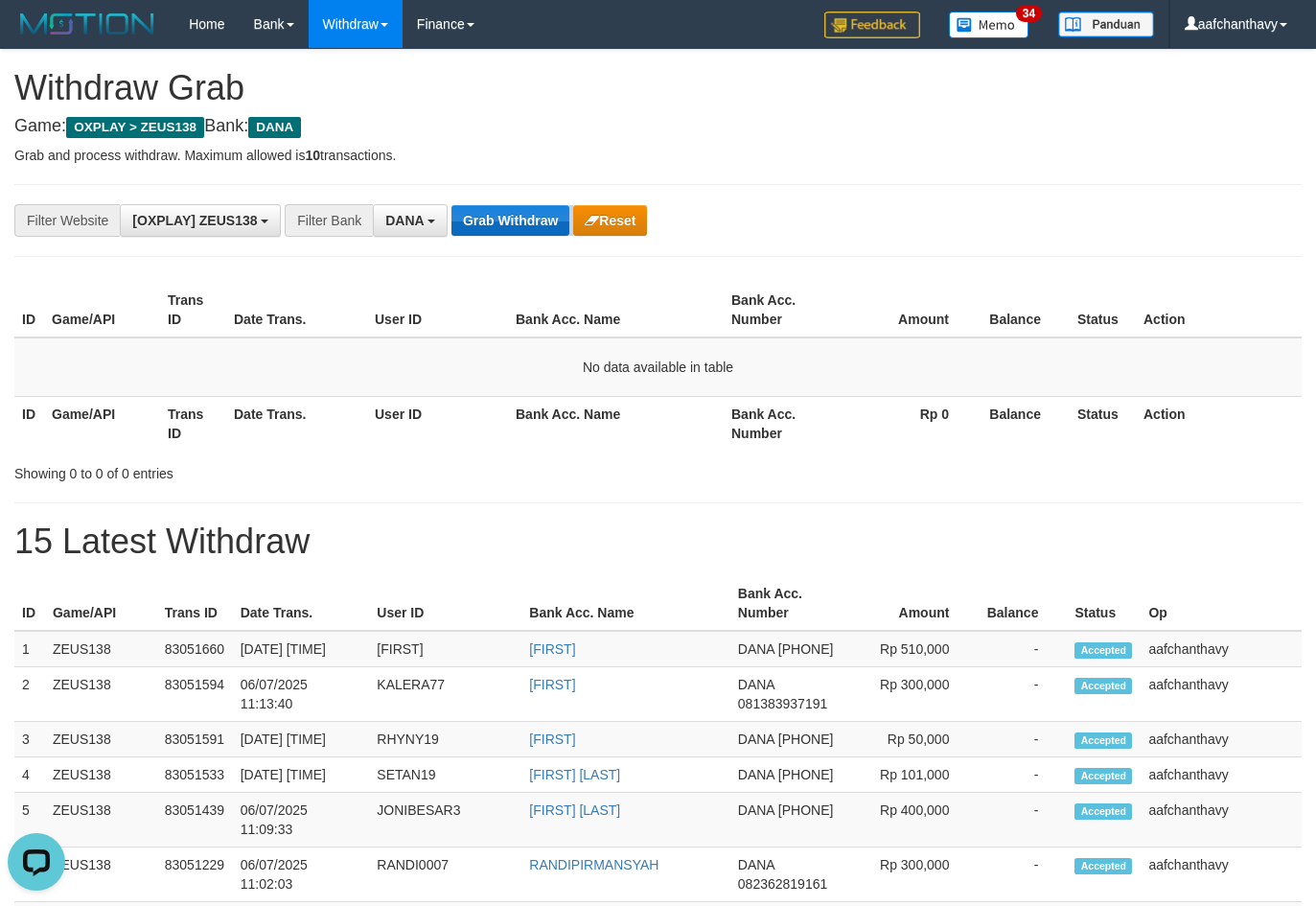 click on "**********" at bounding box center [548, 221] 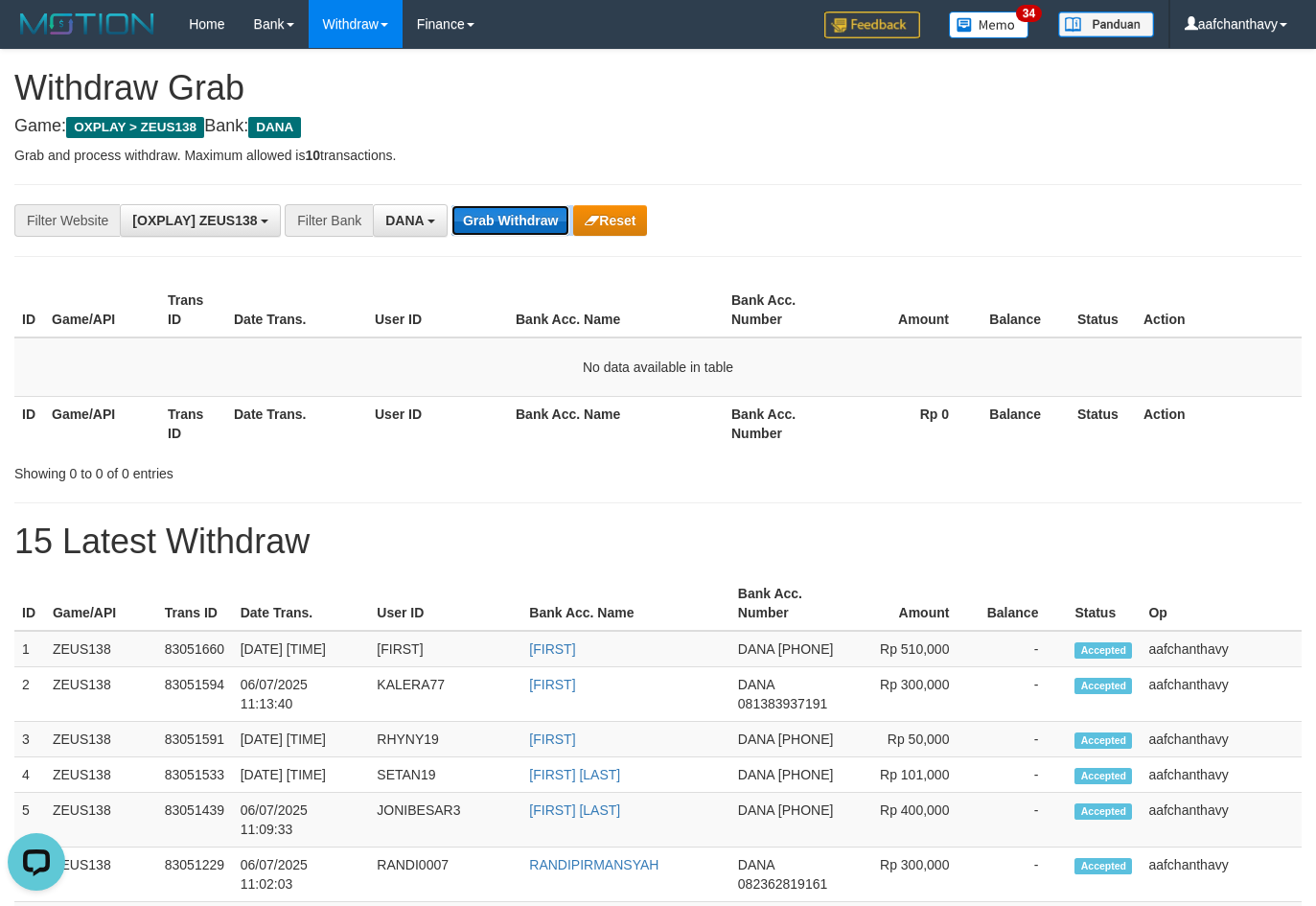 click on "Grab Withdraw" at bounding box center [510, 221] 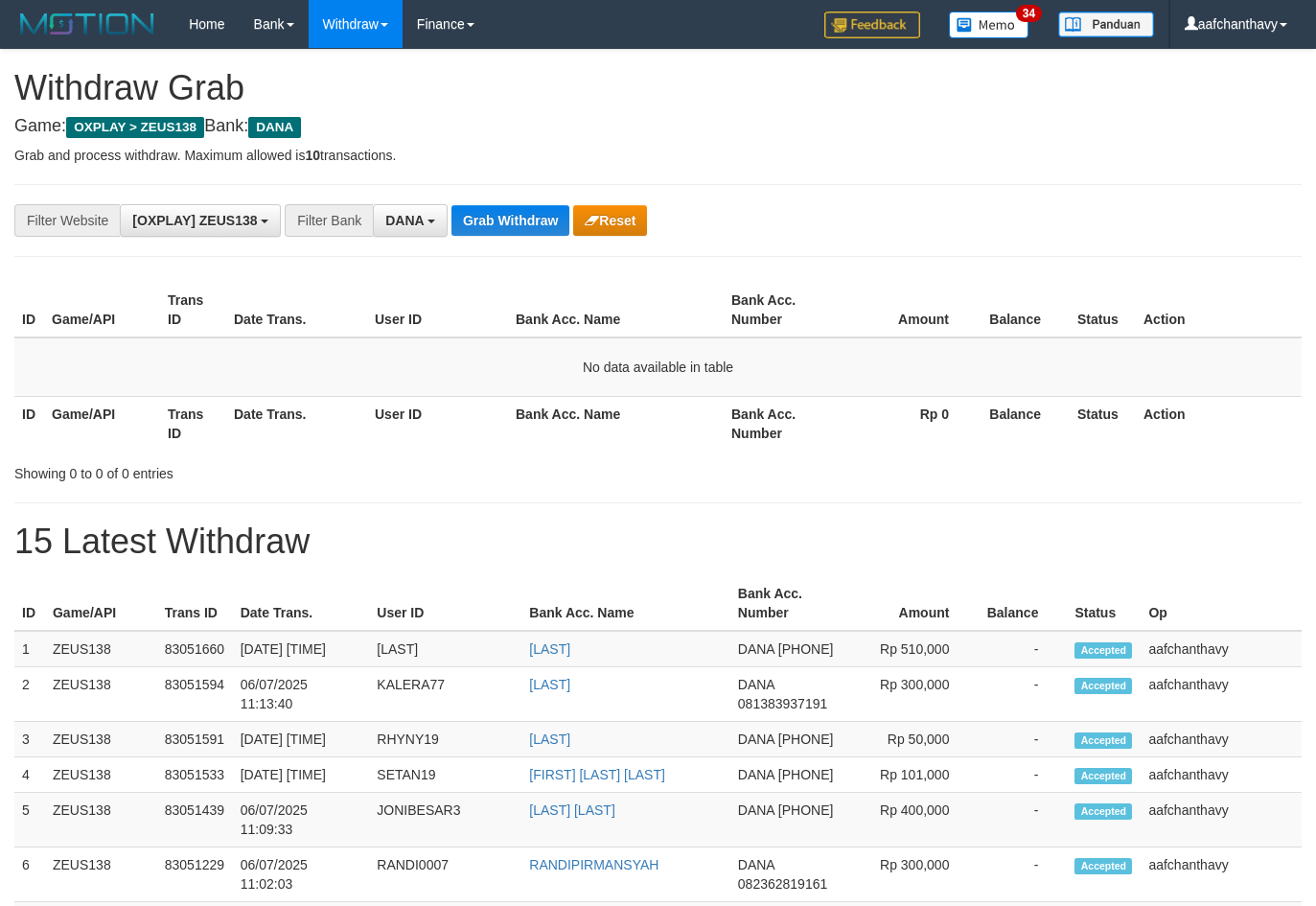 scroll, scrollTop: 0, scrollLeft: 0, axis: both 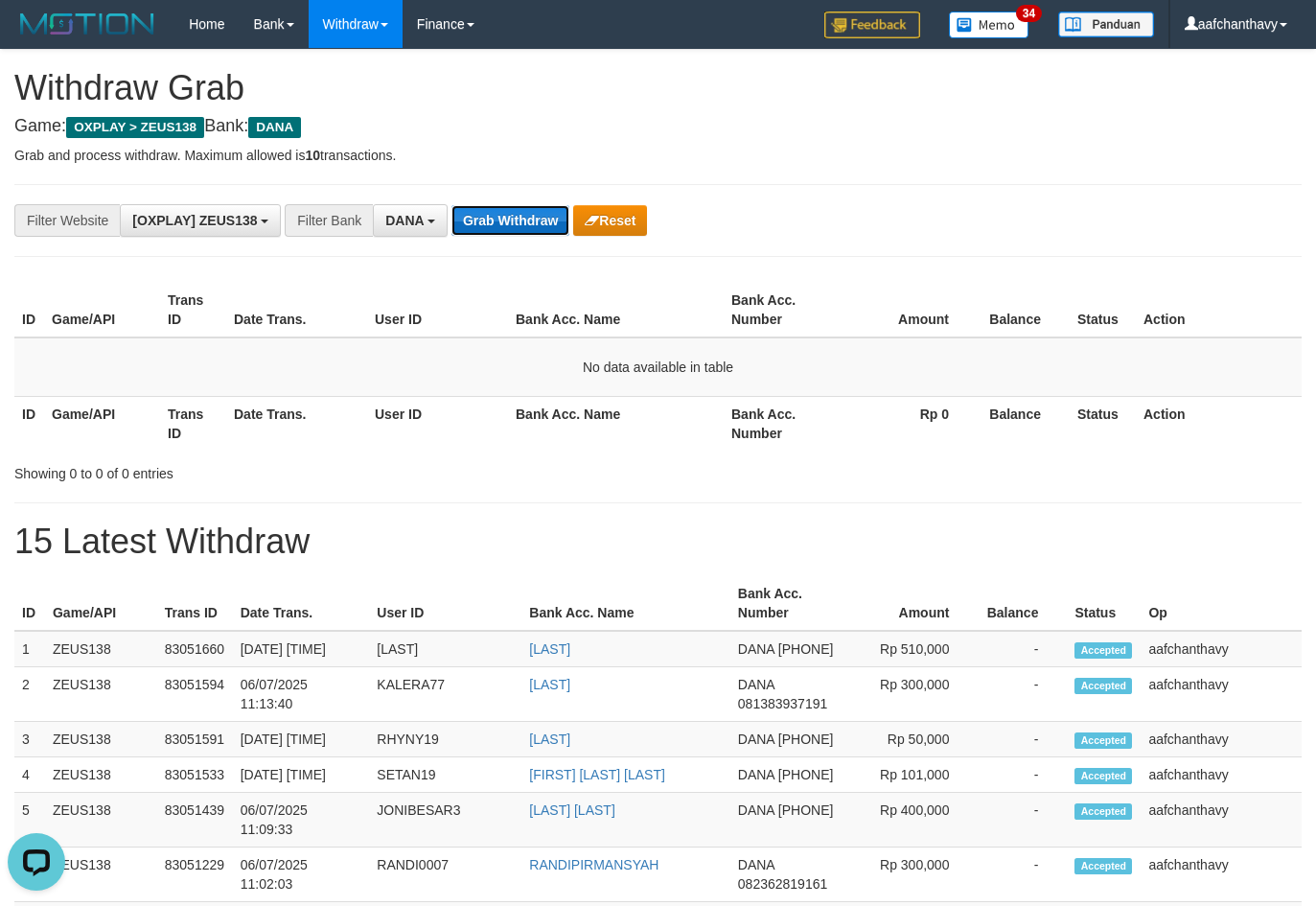 click on "Grab Withdraw" at bounding box center (510, 221) 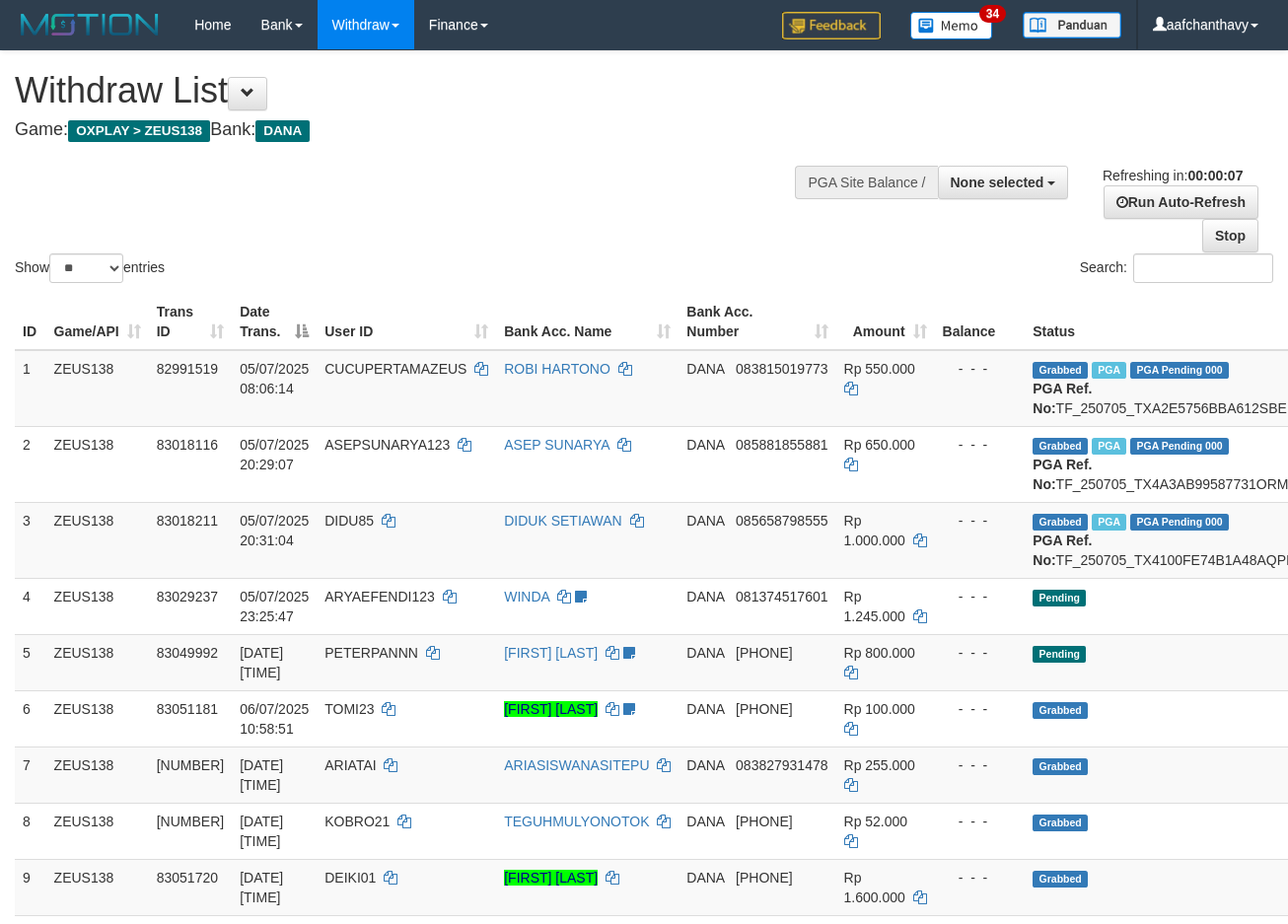 scroll, scrollTop: 0, scrollLeft: 0, axis: both 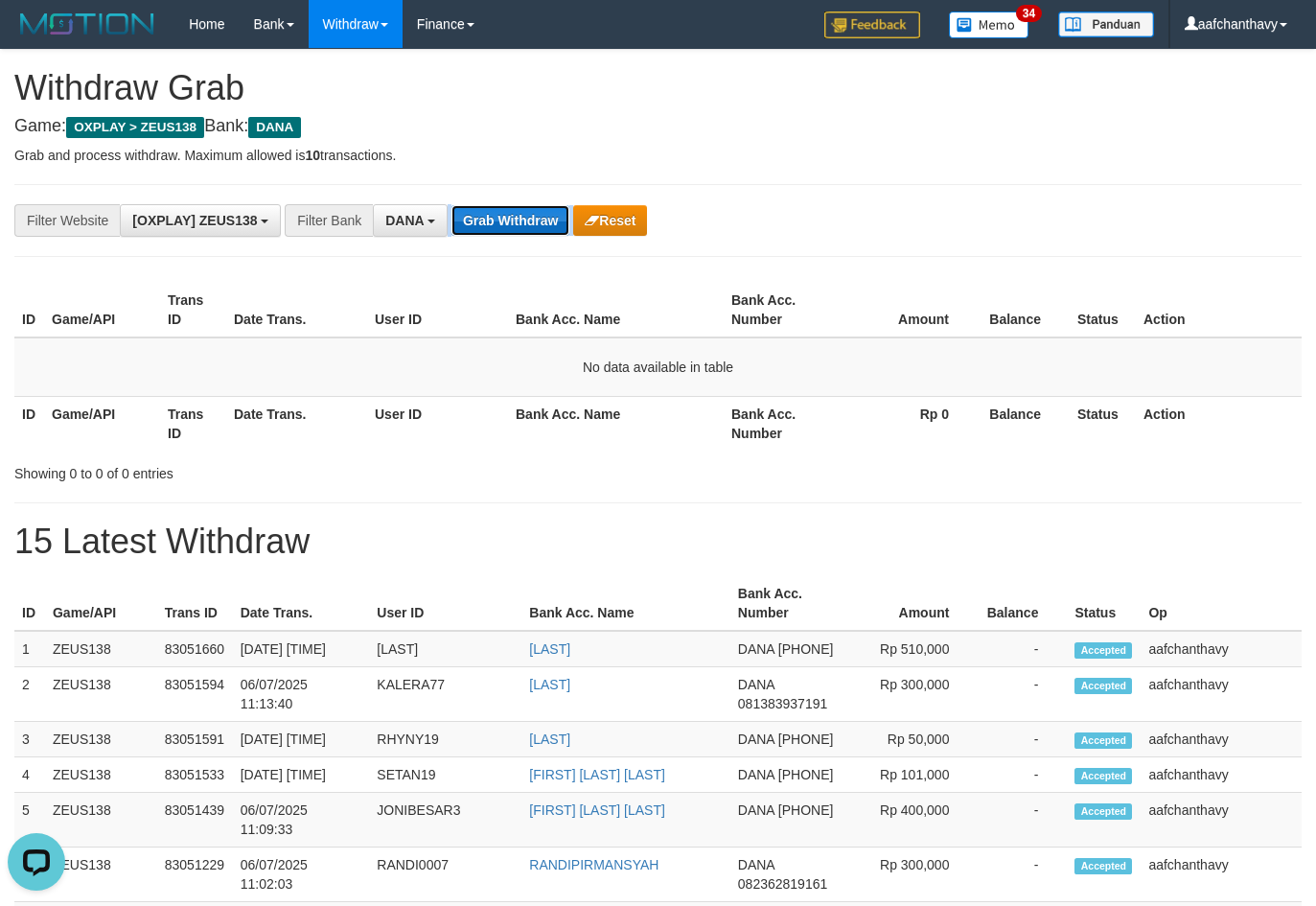 click on "Grab Withdraw" at bounding box center (510, 221) 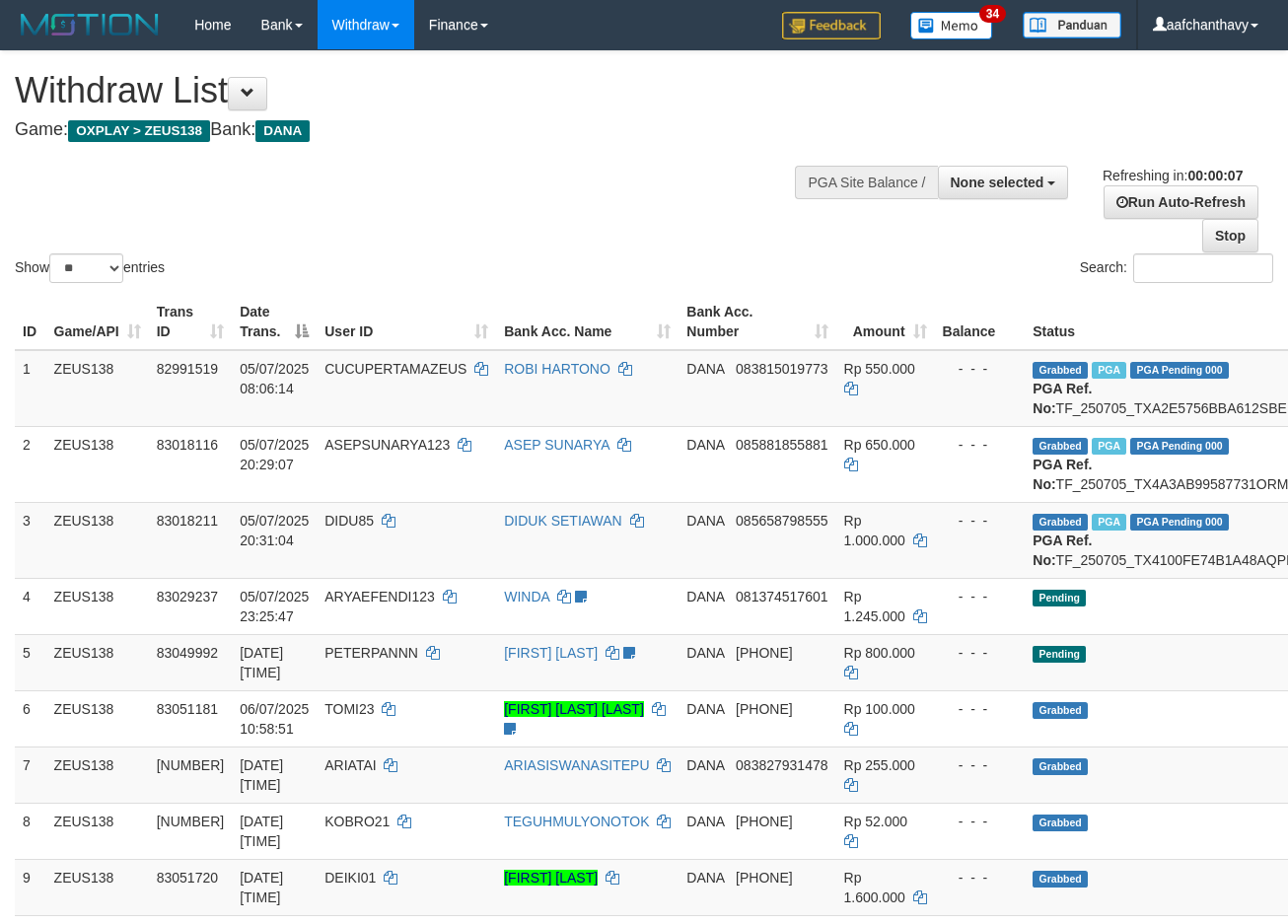 scroll, scrollTop: 0, scrollLeft: 0, axis: both 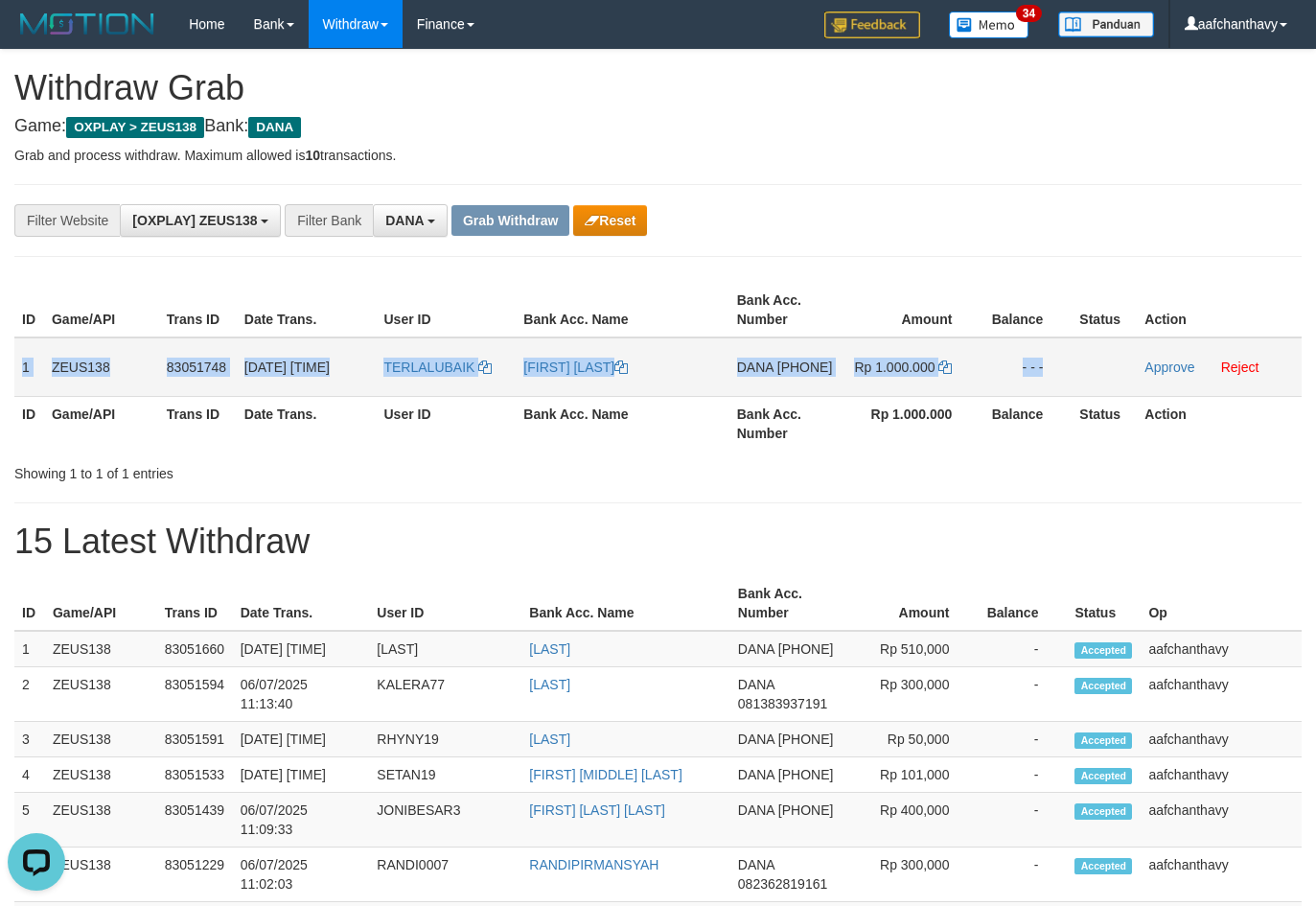 drag, startPoint x: 20, startPoint y: 360, endPoint x: 1075, endPoint y: 384, distance: 1055.273 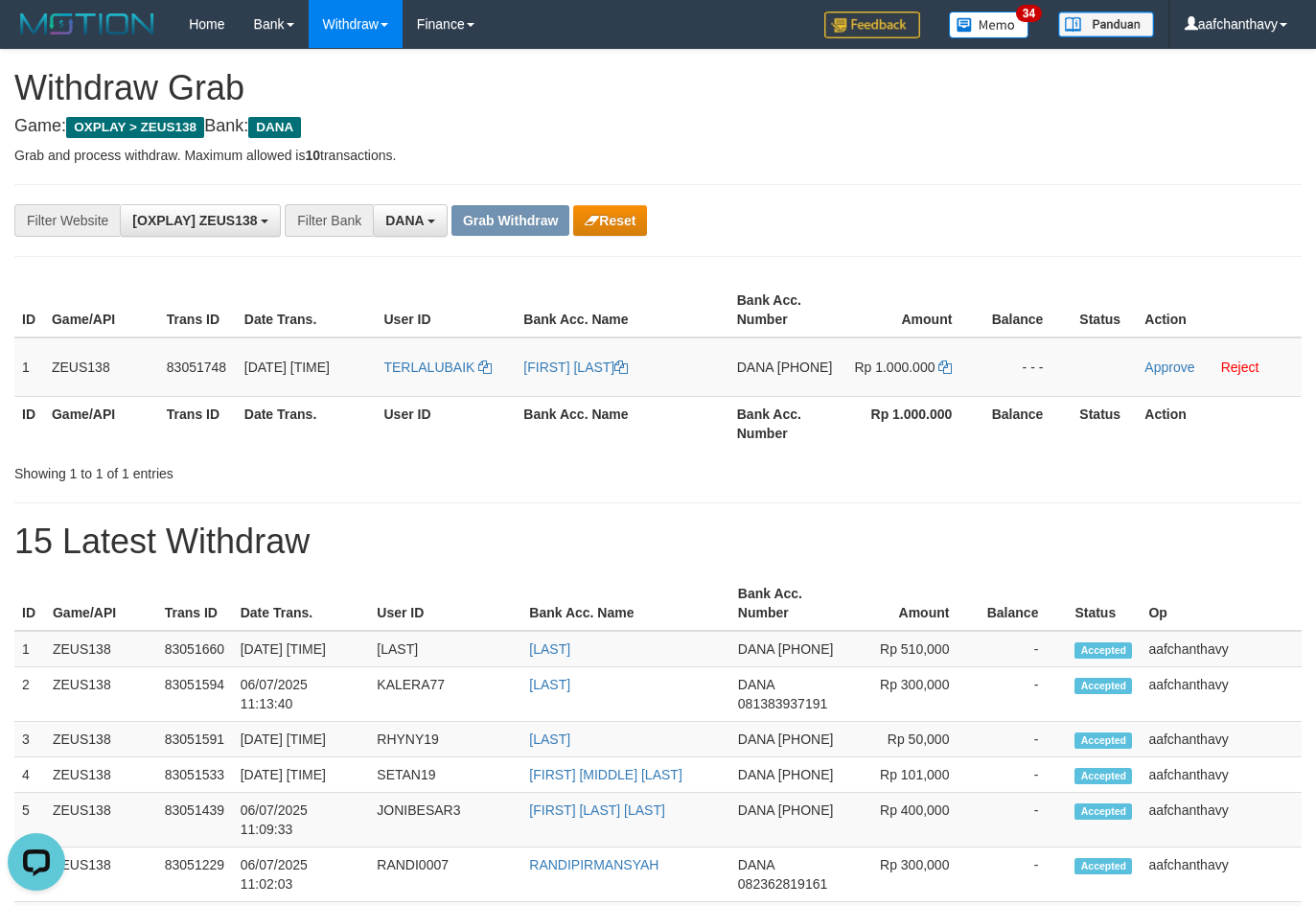 click on "**********" at bounding box center [658, 221] 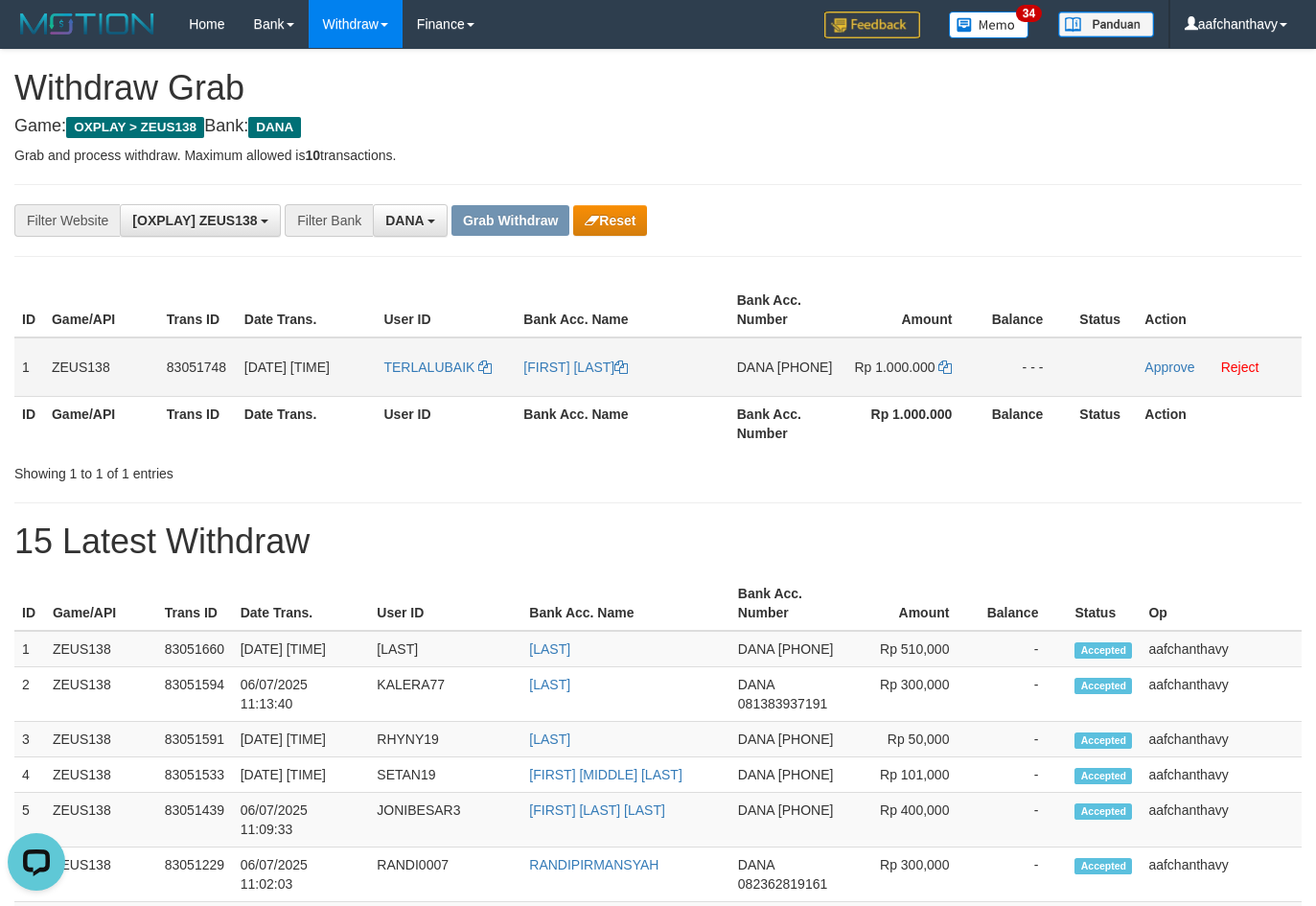 click on "[PHONE]" at bounding box center (805, 367) 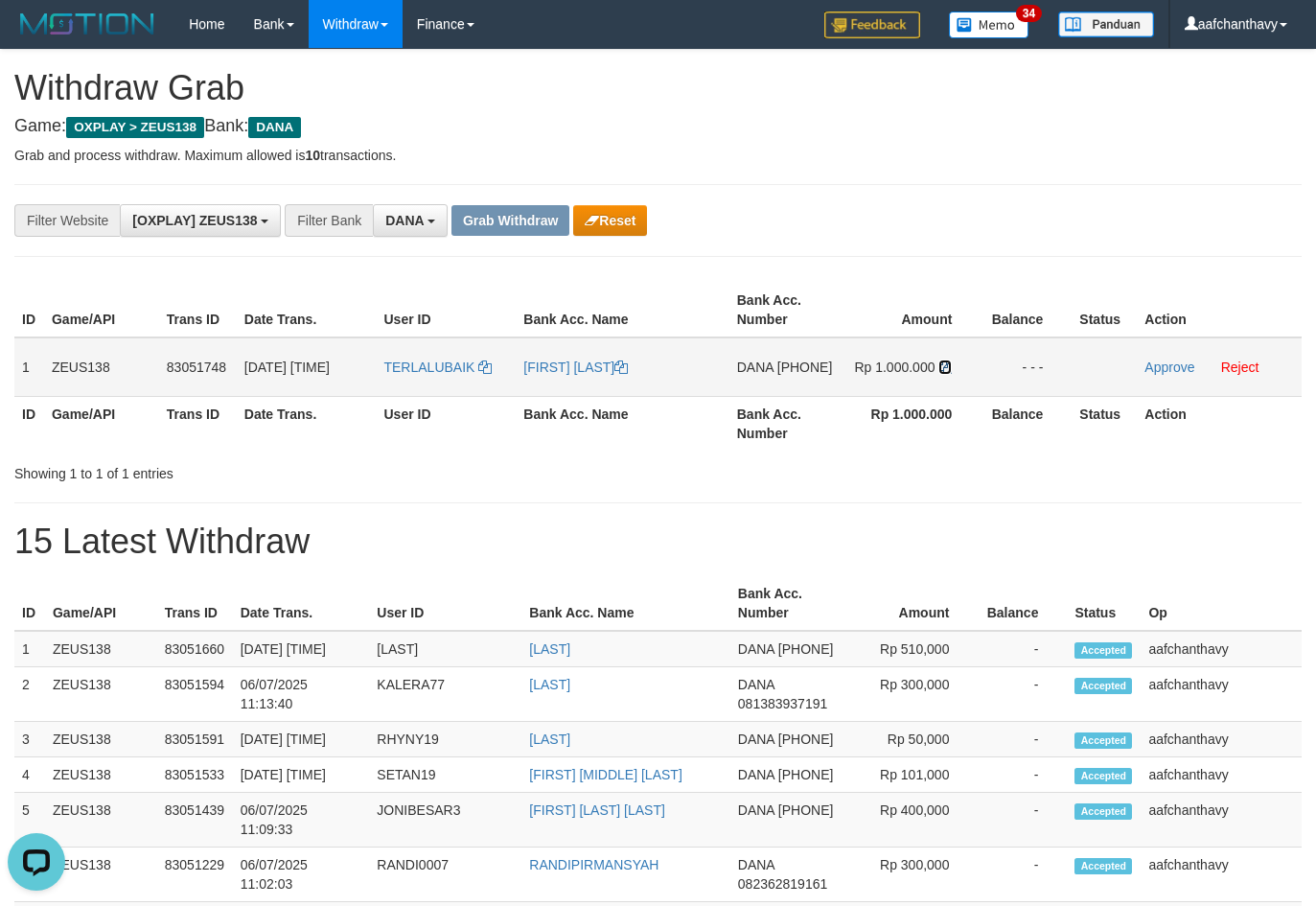 click at bounding box center [621, 367] 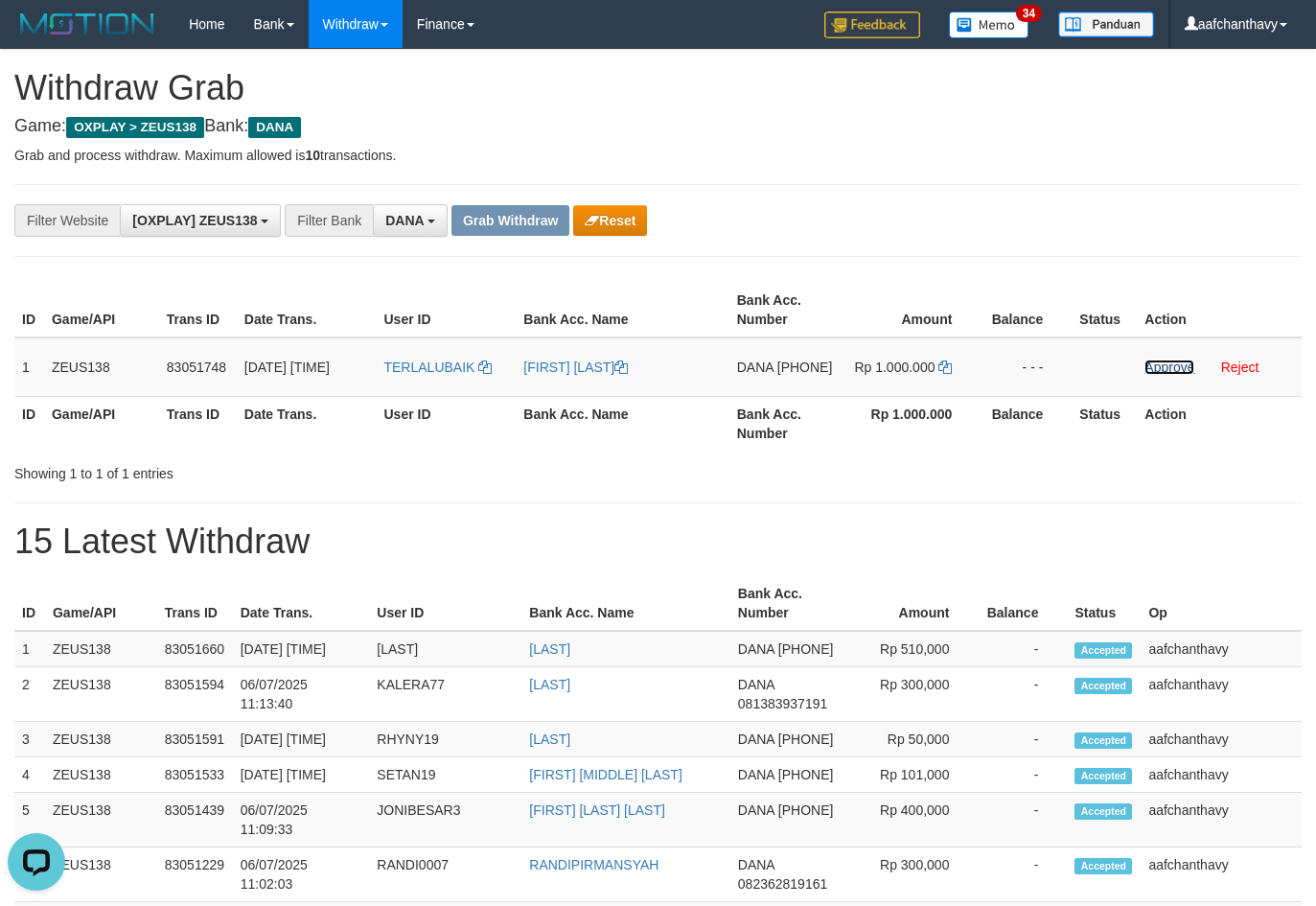 drag, startPoint x: 1153, startPoint y: 366, endPoint x: 763, endPoint y: 231, distance: 412.70449 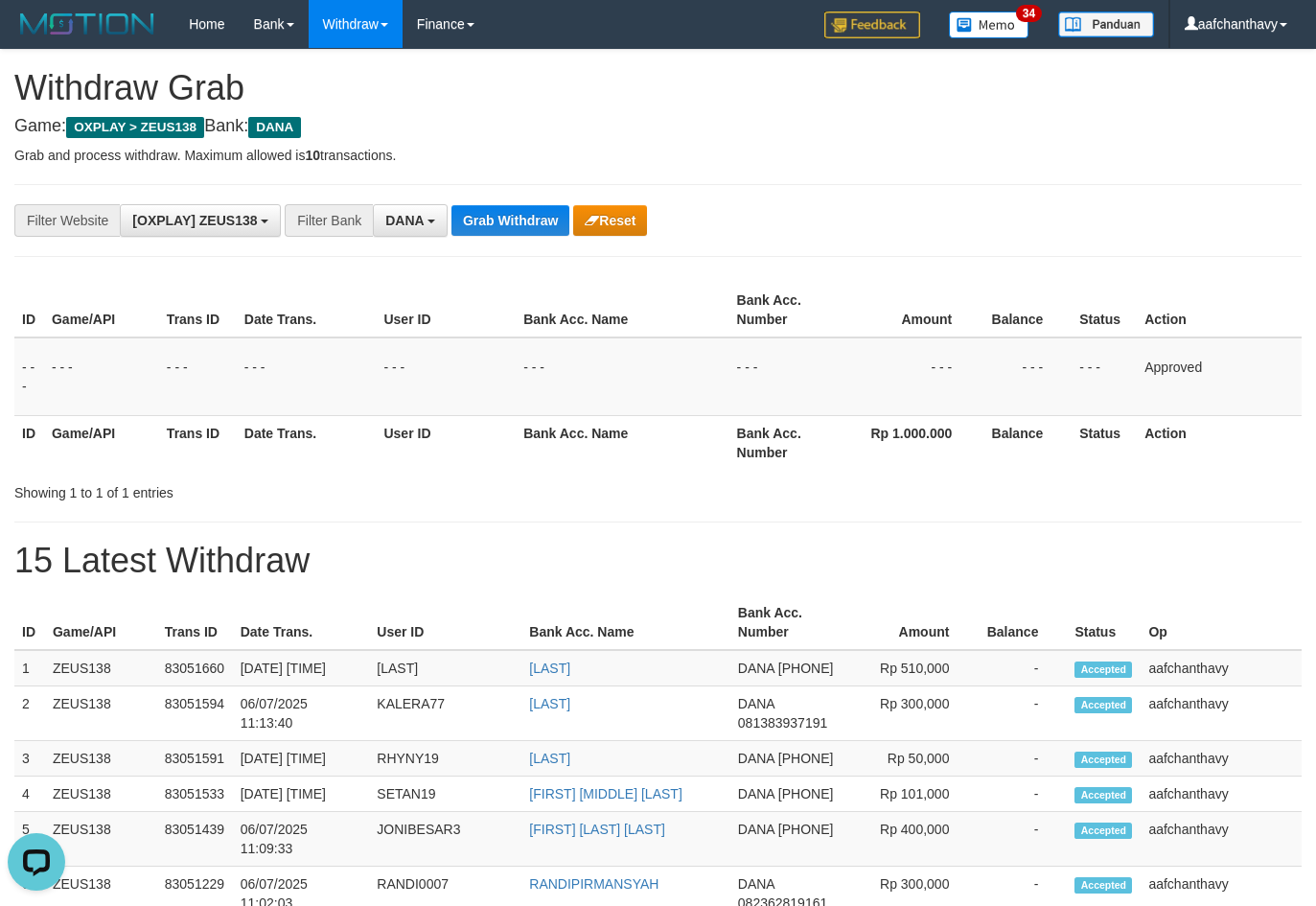 click on "Status" at bounding box center [1104, 310] 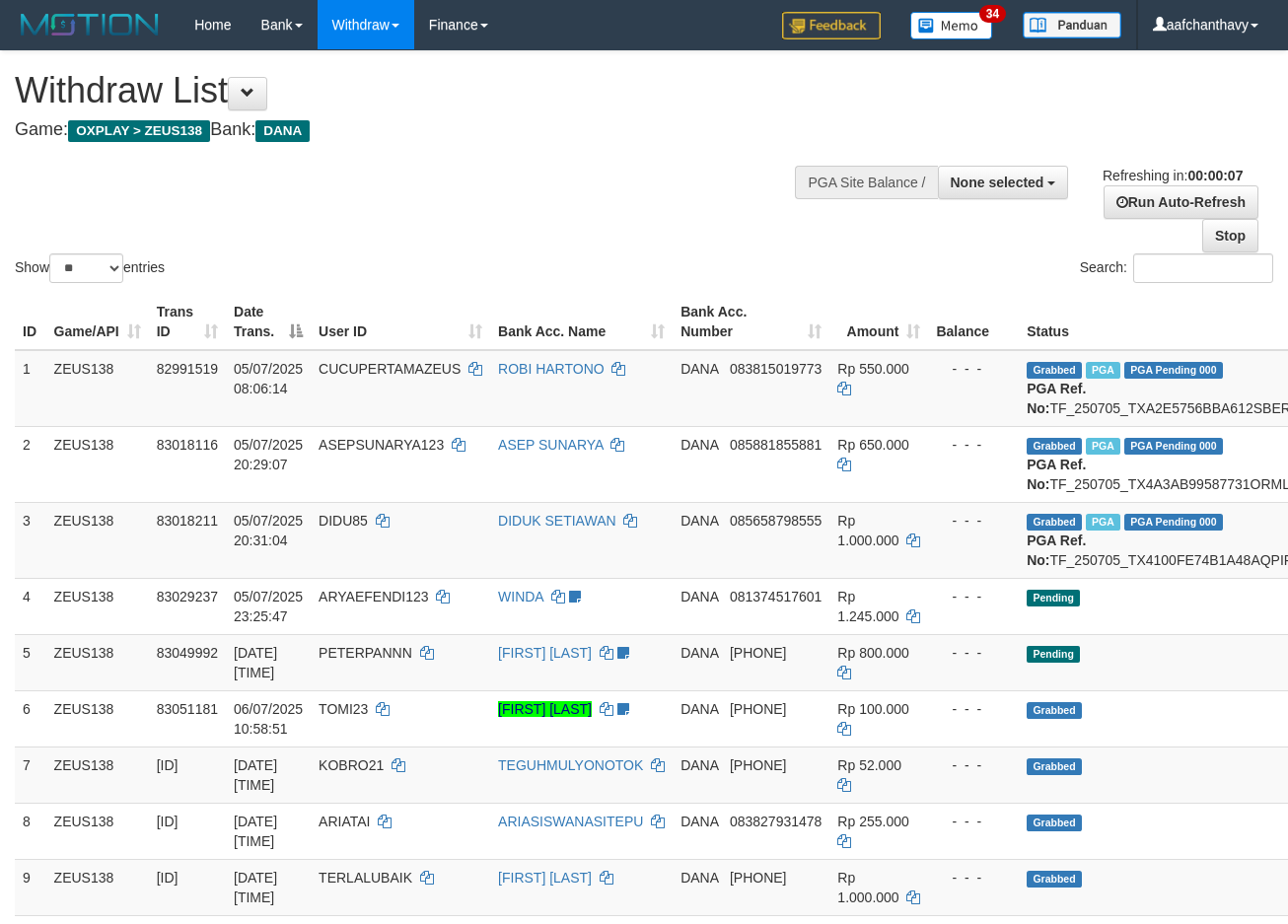 scroll, scrollTop: 0, scrollLeft: 0, axis: both 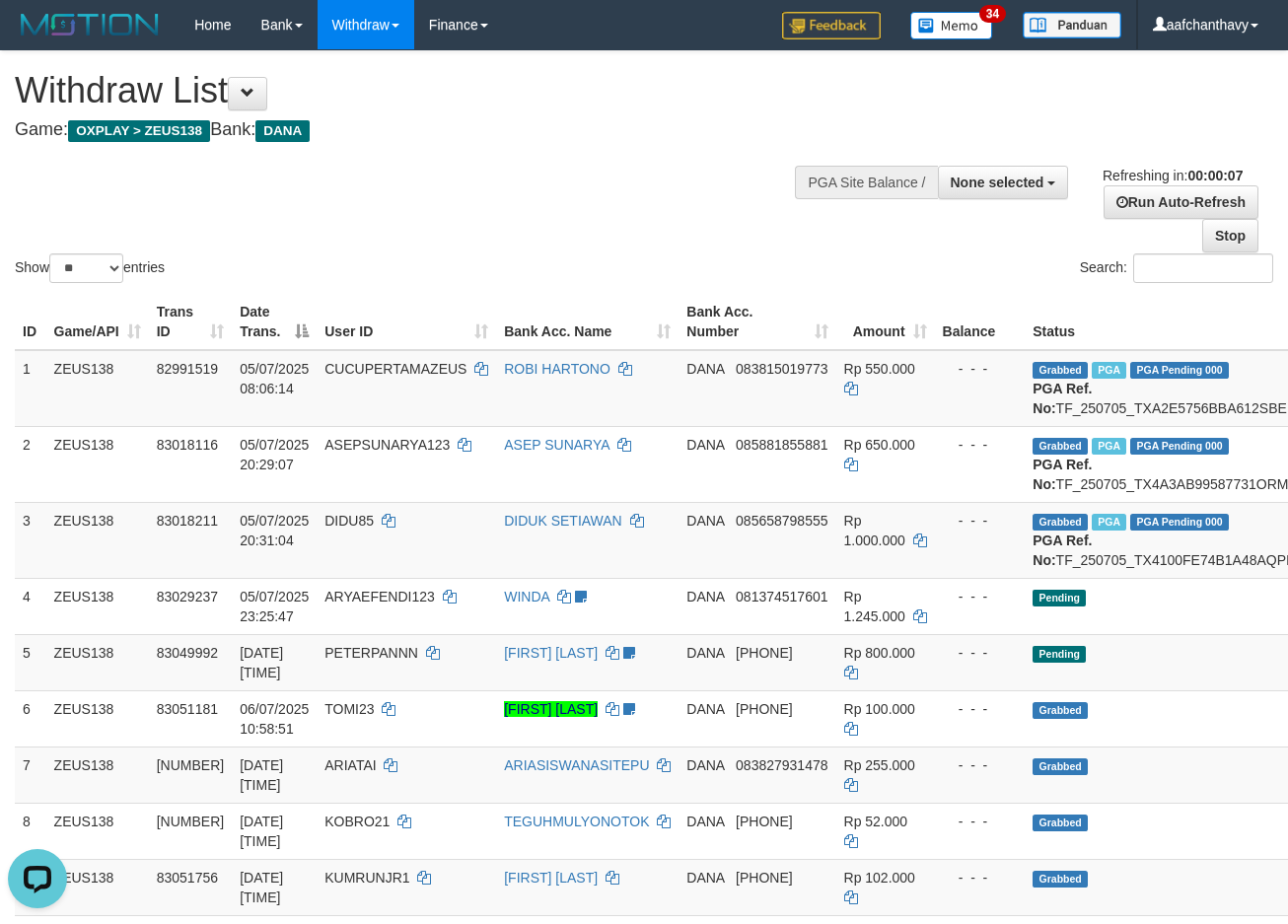 click on "Show  ** ** ** ***  entries Search:" at bounding box center (644, 169) 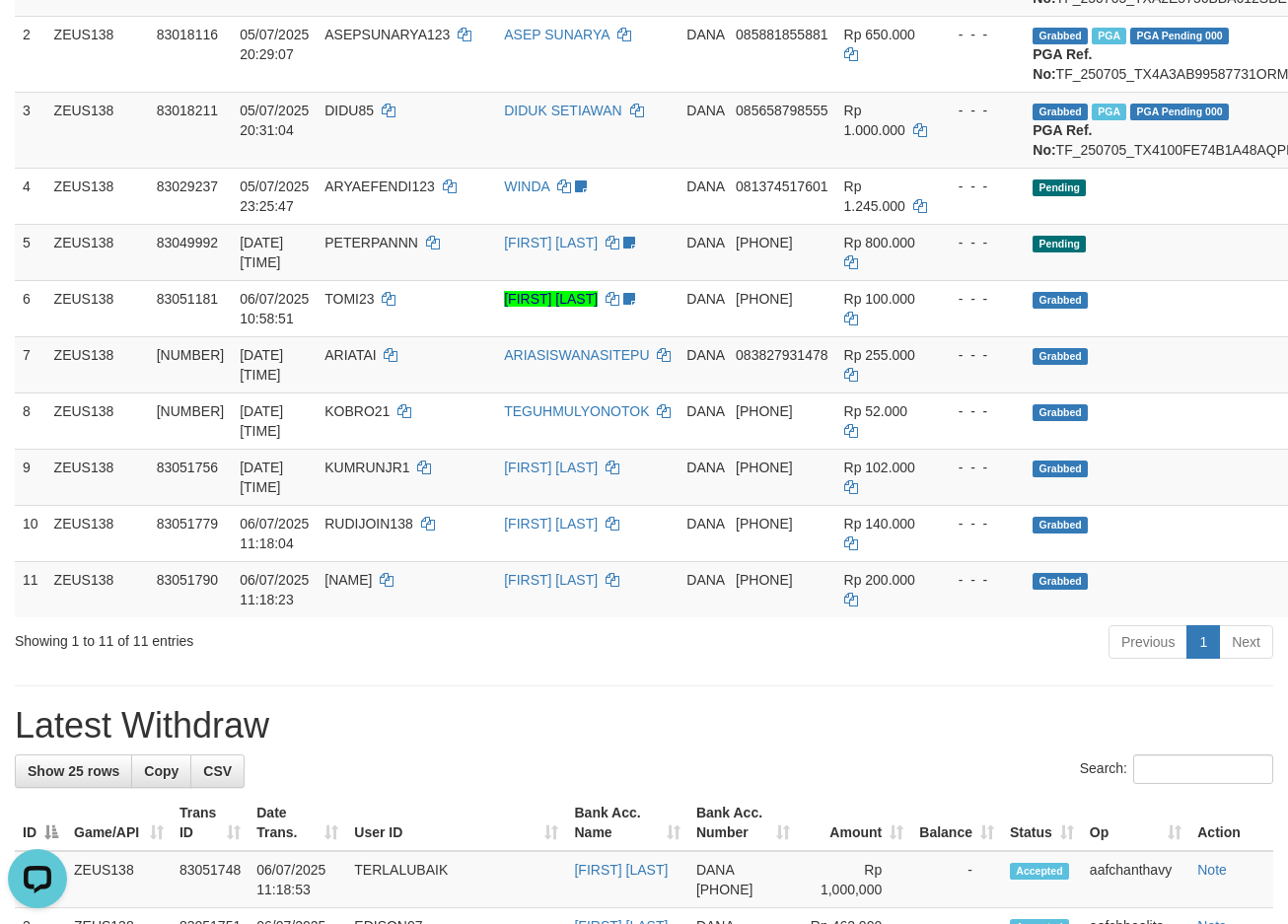 scroll, scrollTop: 723, scrollLeft: 0, axis: vertical 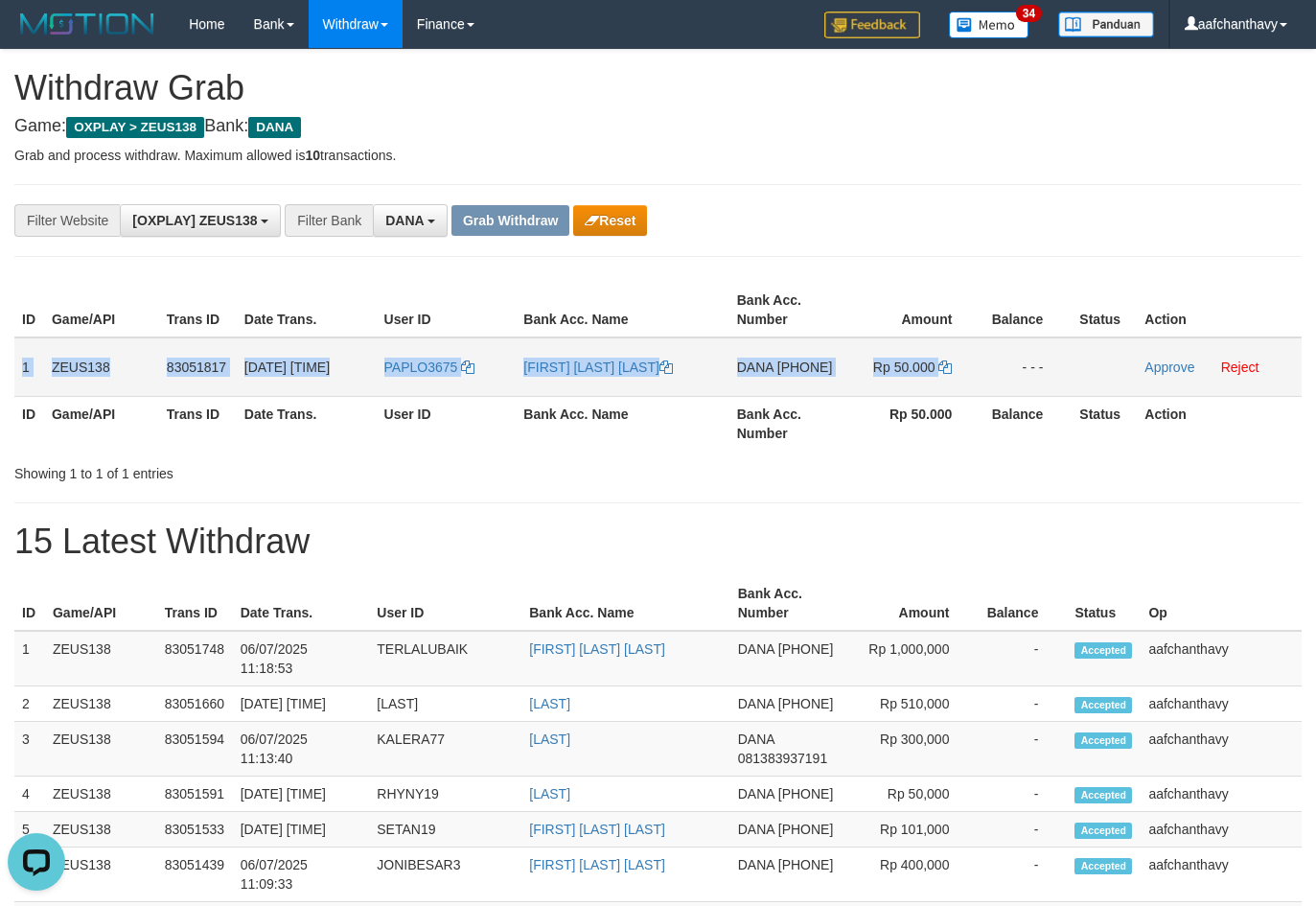 drag, startPoint x: 21, startPoint y: 350, endPoint x: 998, endPoint y: 377, distance: 977.37301 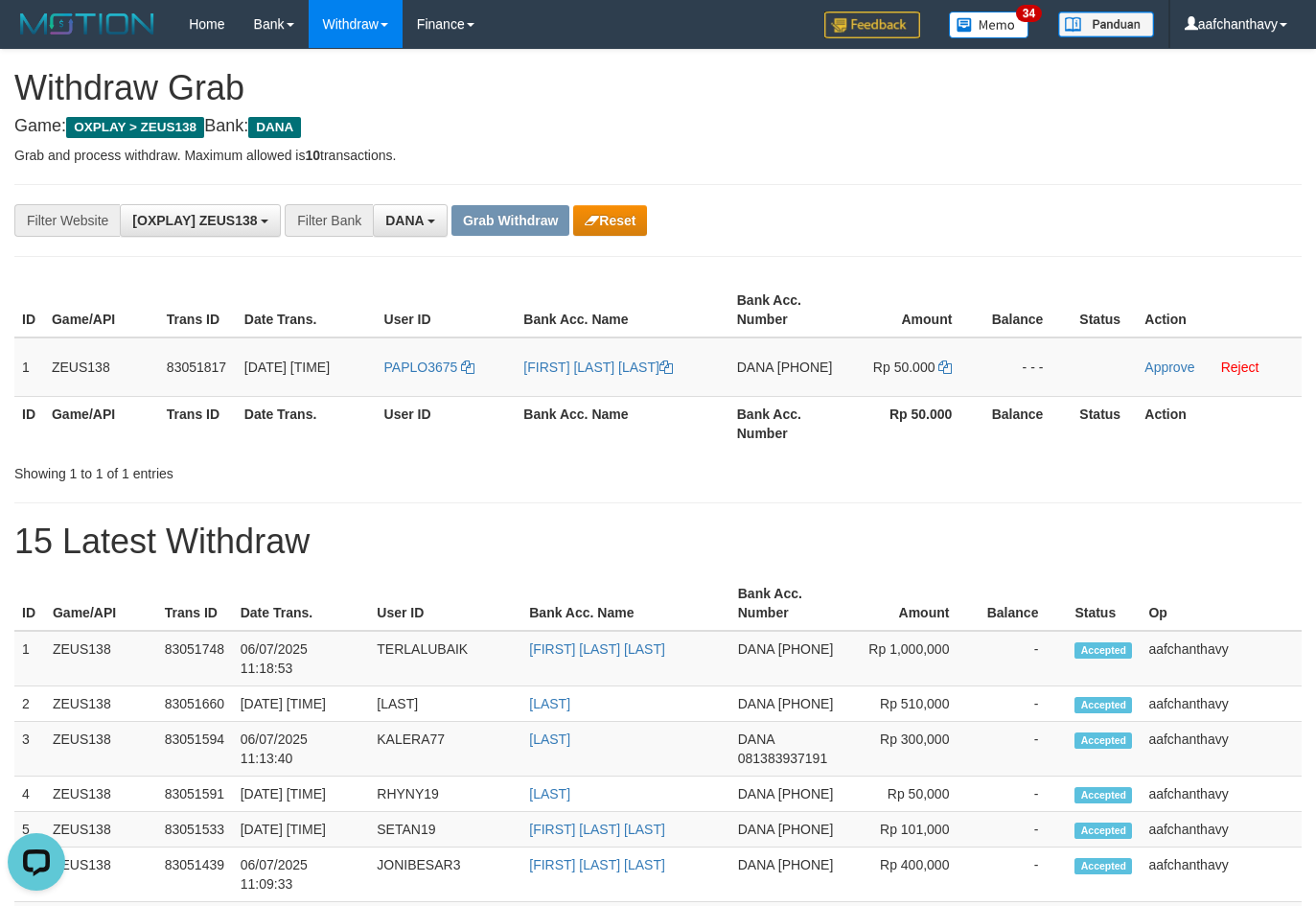 click on "Grab and process withdraw.
Maximum allowed is  10  transactions." at bounding box center [658, 155] 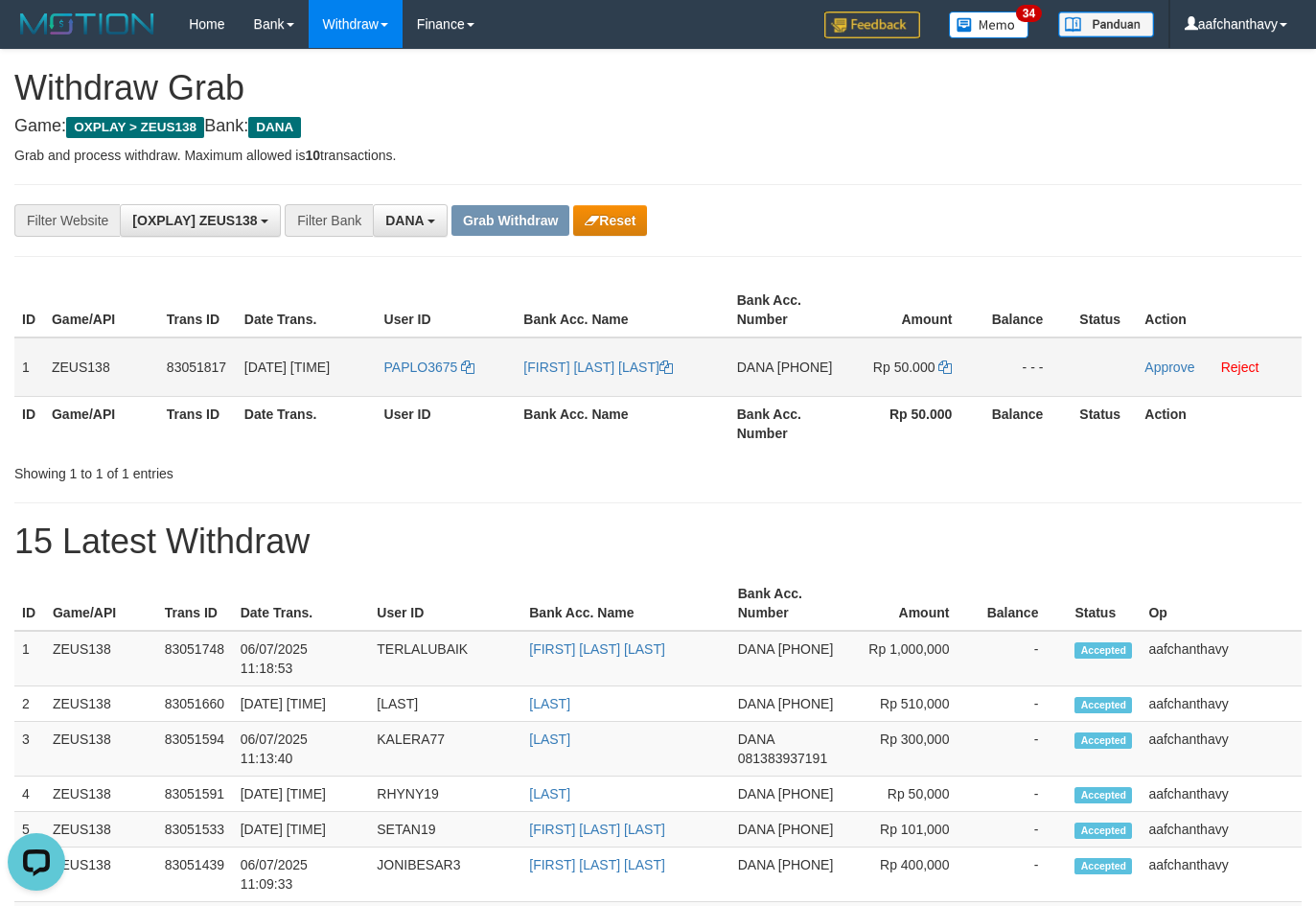 click on "[PHONE]" at bounding box center (805, 367) 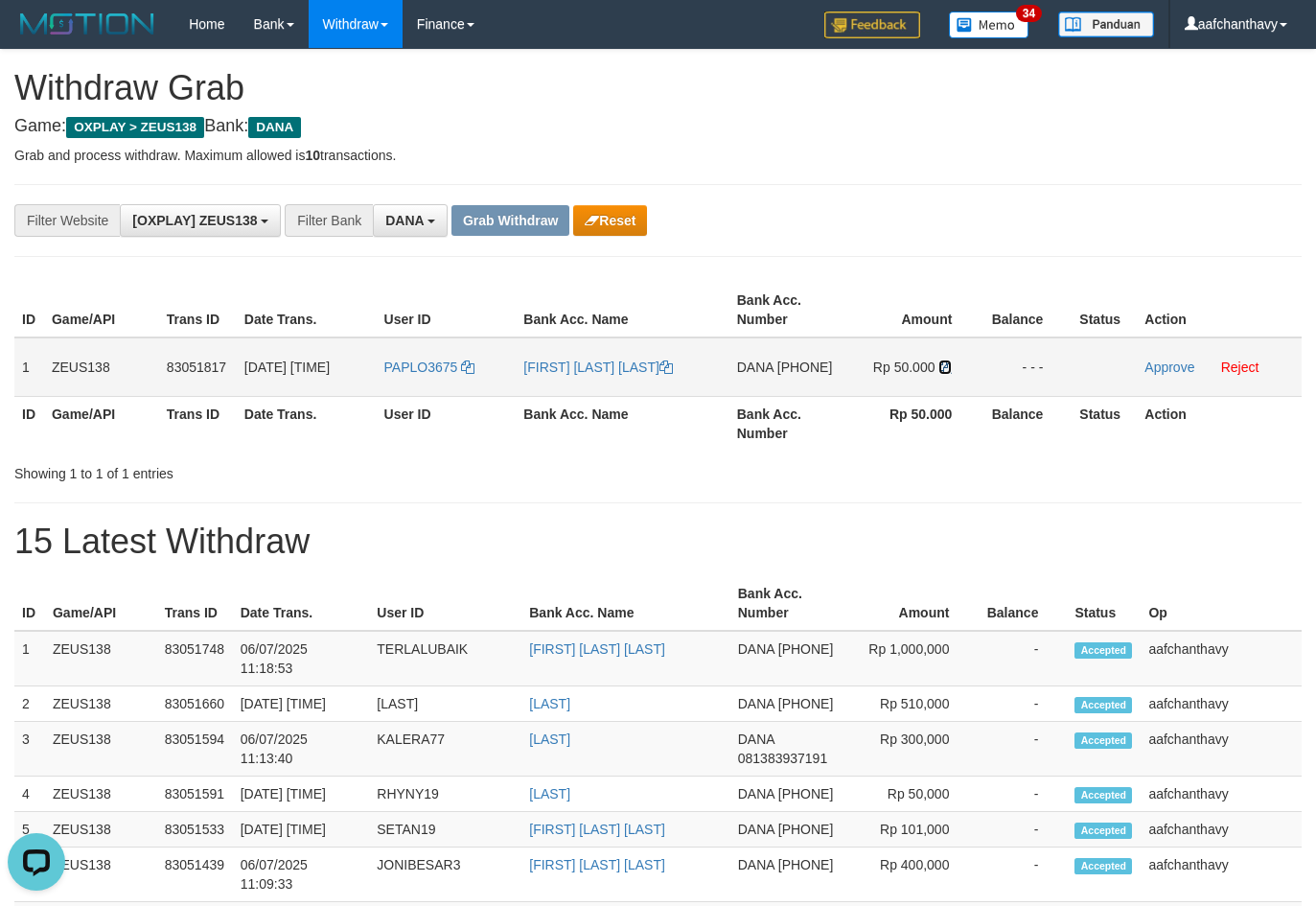 click at bounding box center [666, 367] 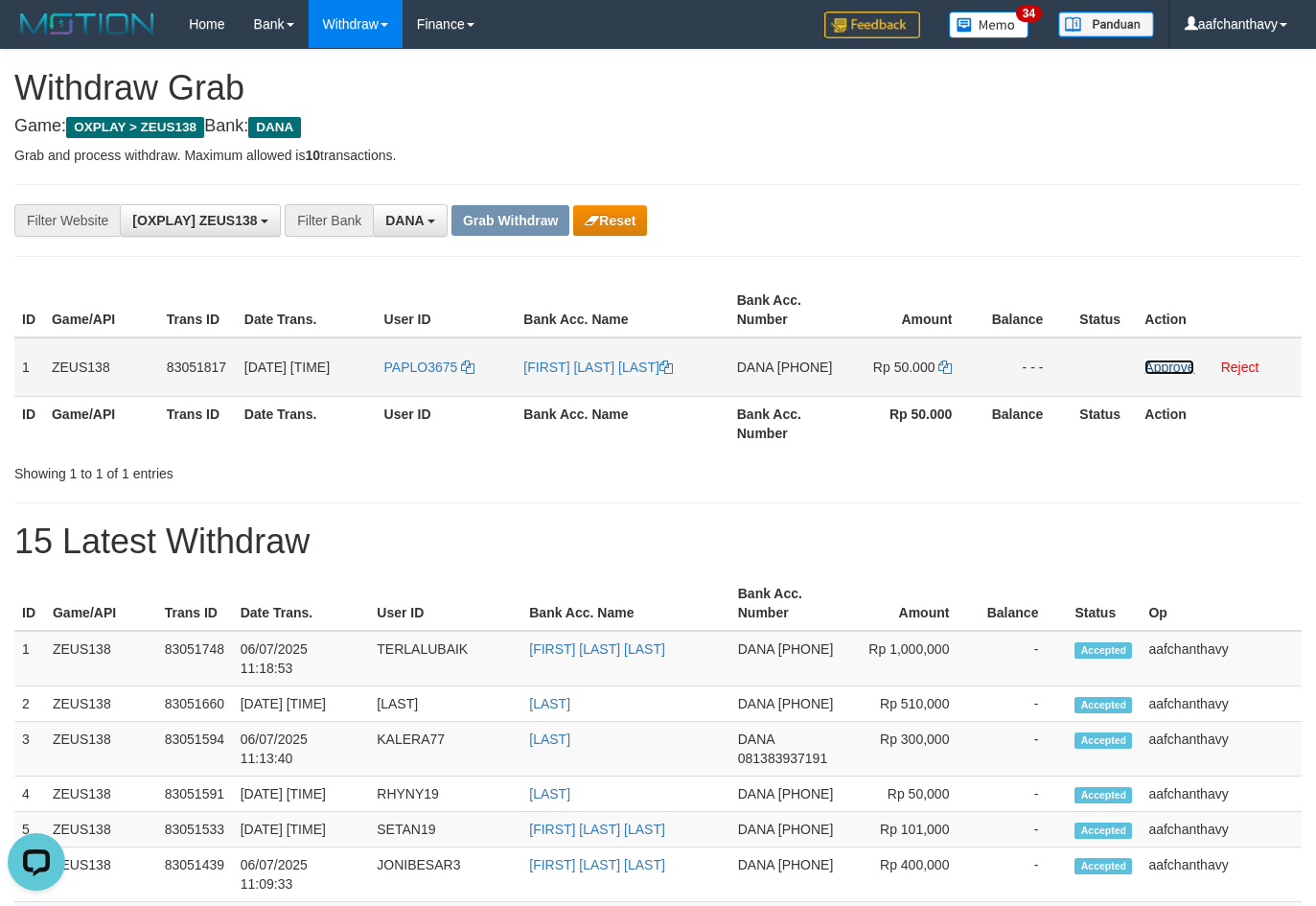 click on "Approve" at bounding box center (1169, 367) 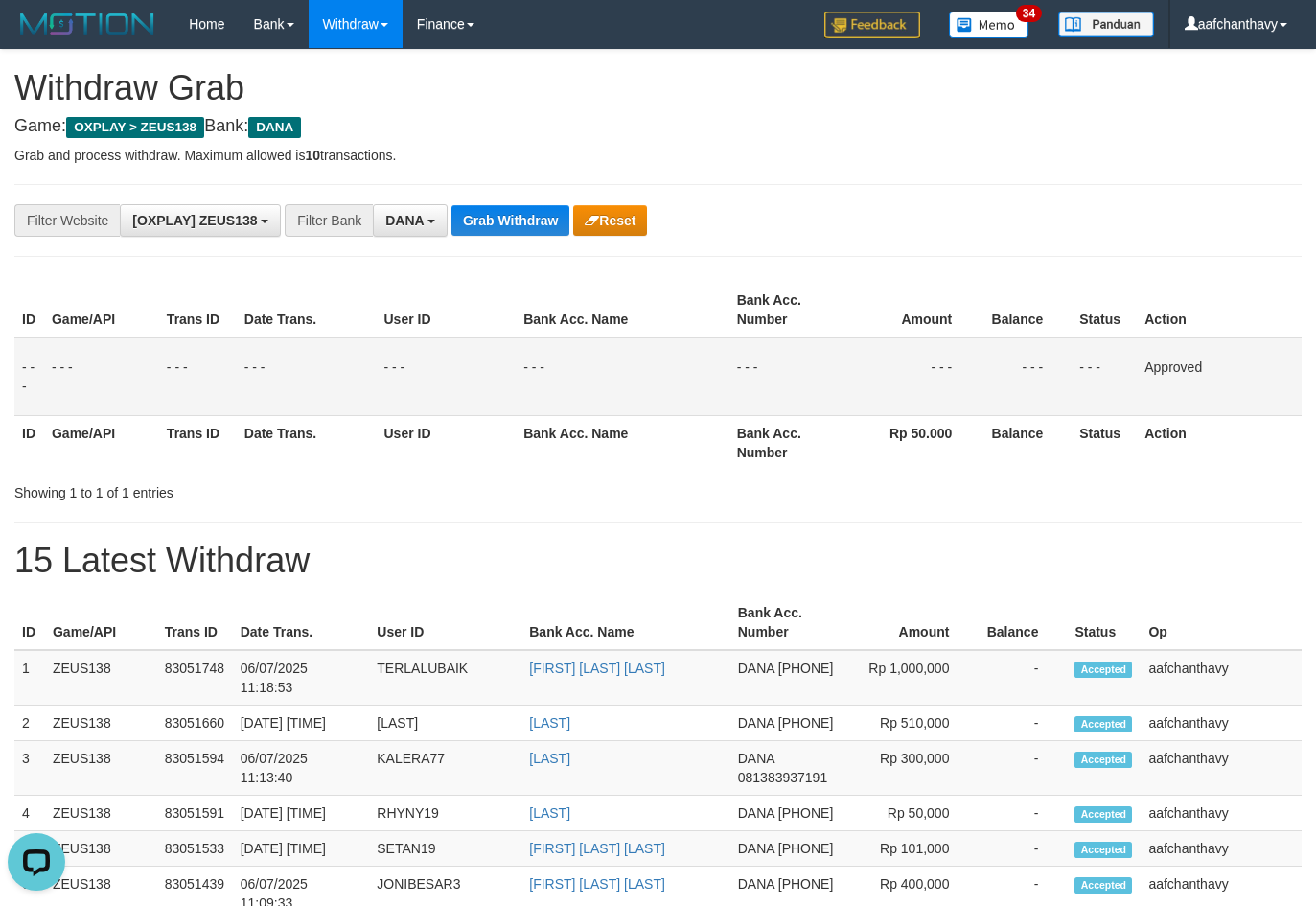 click on "**********" at bounding box center (658, 221) 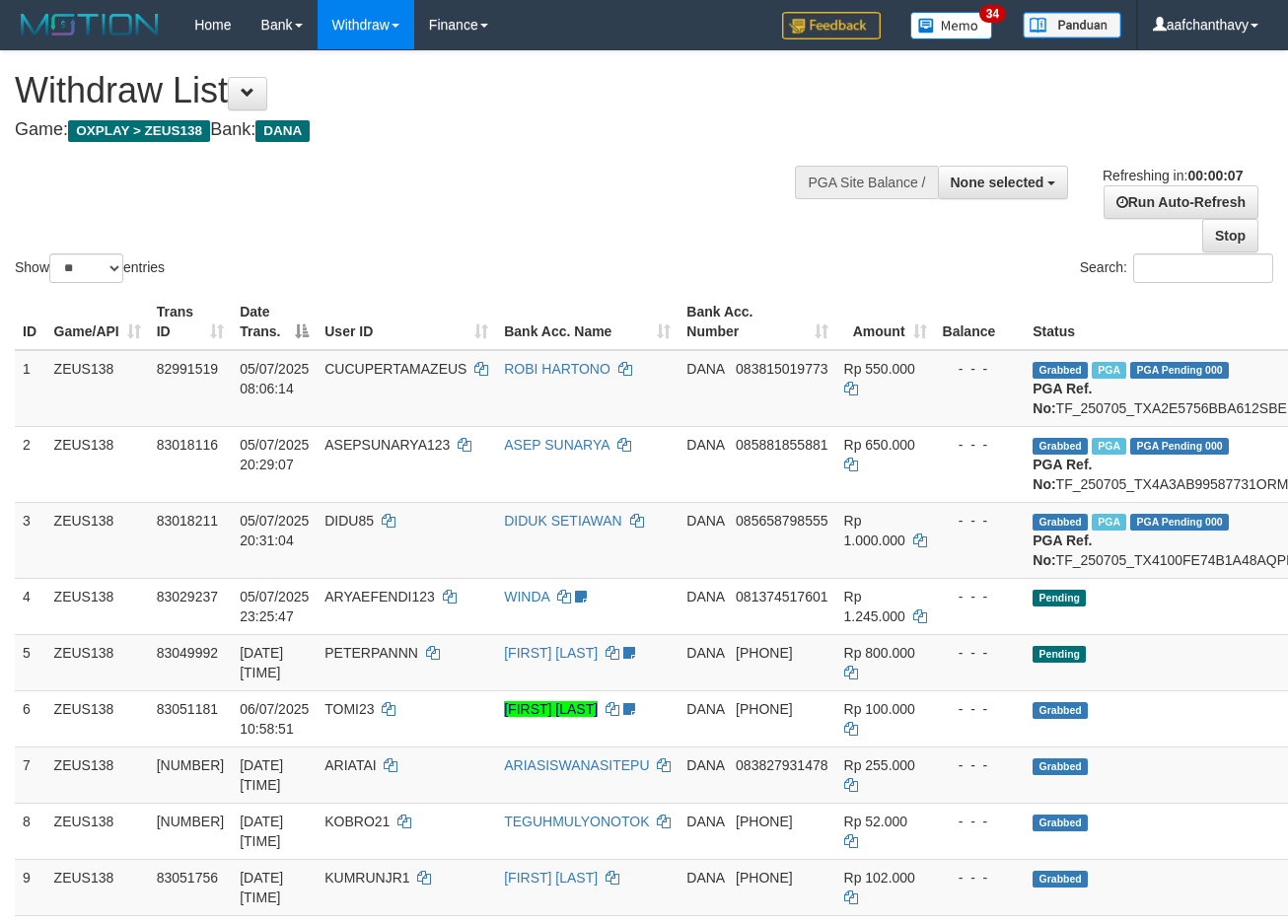 scroll, scrollTop: 0, scrollLeft: 0, axis: both 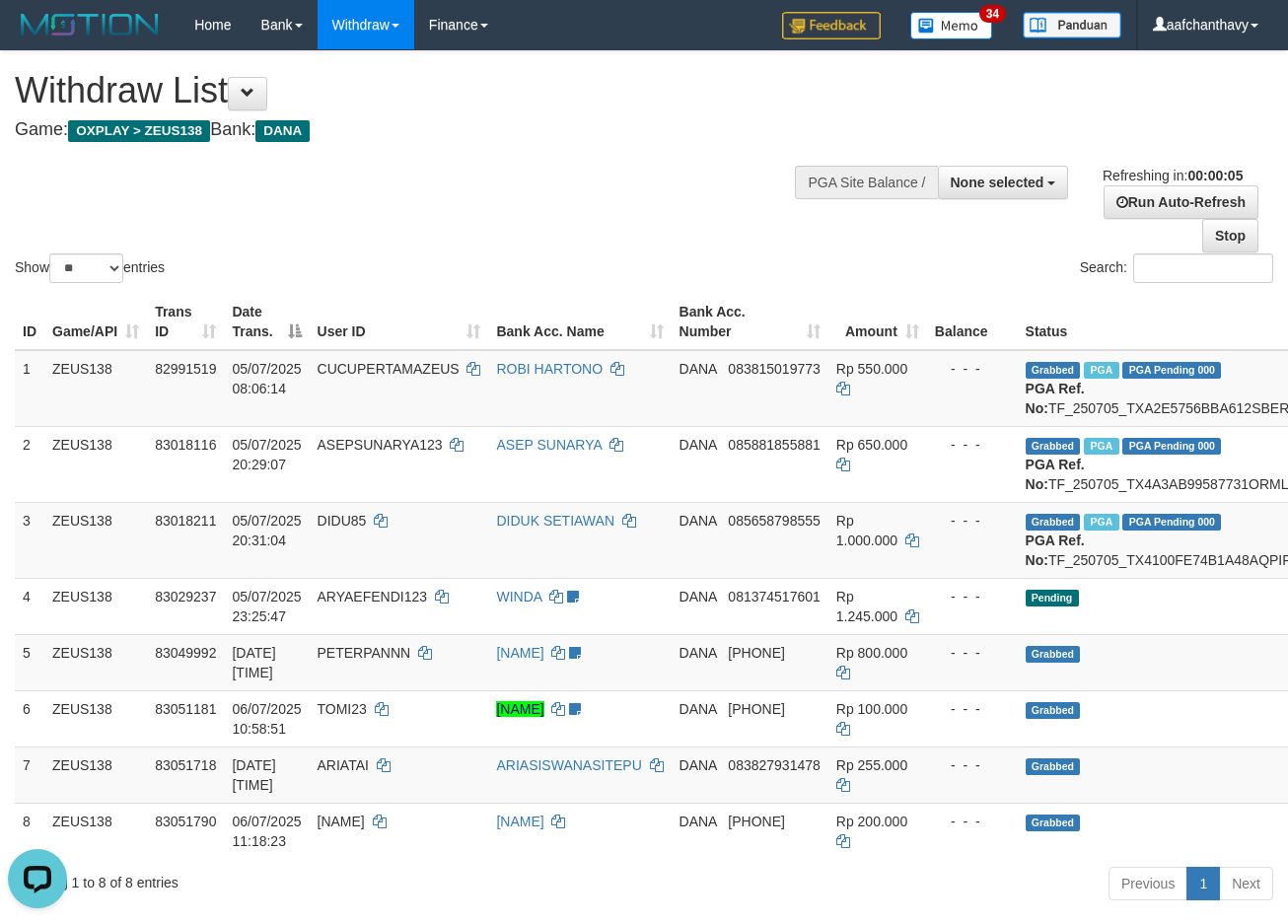 drag, startPoint x: 1270, startPoint y: 183, endPoint x: 1295, endPoint y: 323, distance: 142.21463 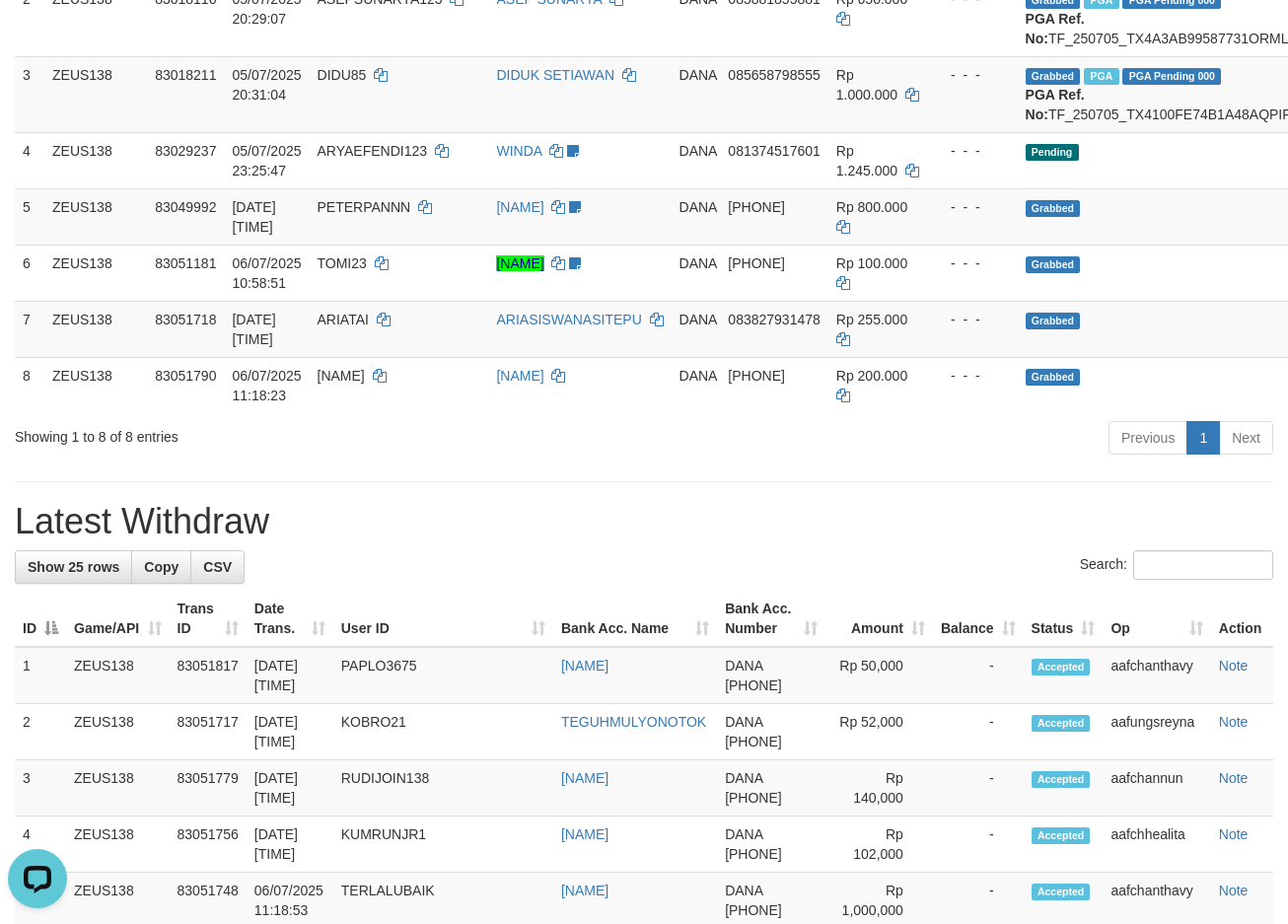 scroll, scrollTop: 592, scrollLeft: 0, axis: vertical 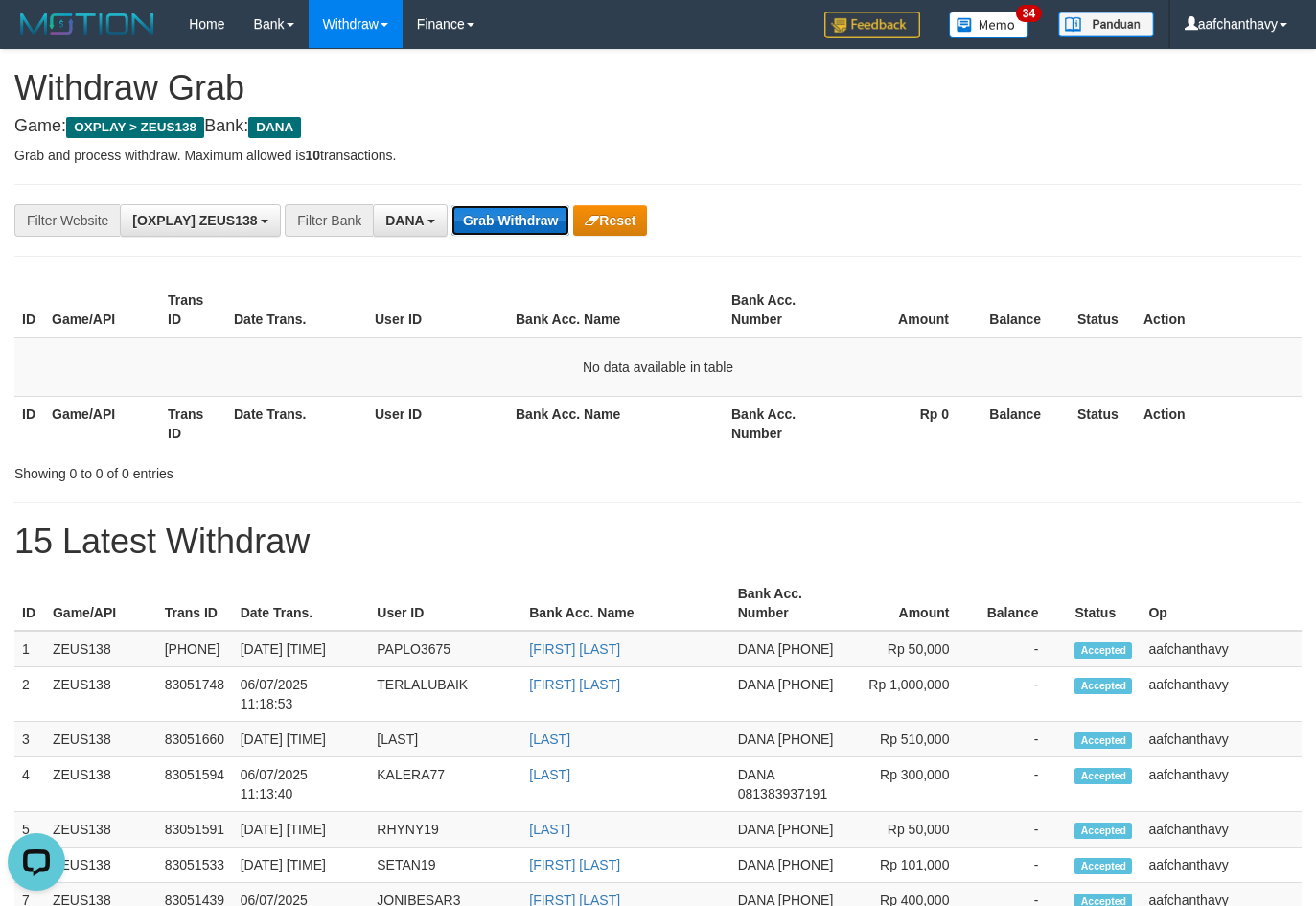 click on "Grab Withdraw" at bounding box center [510, 221] 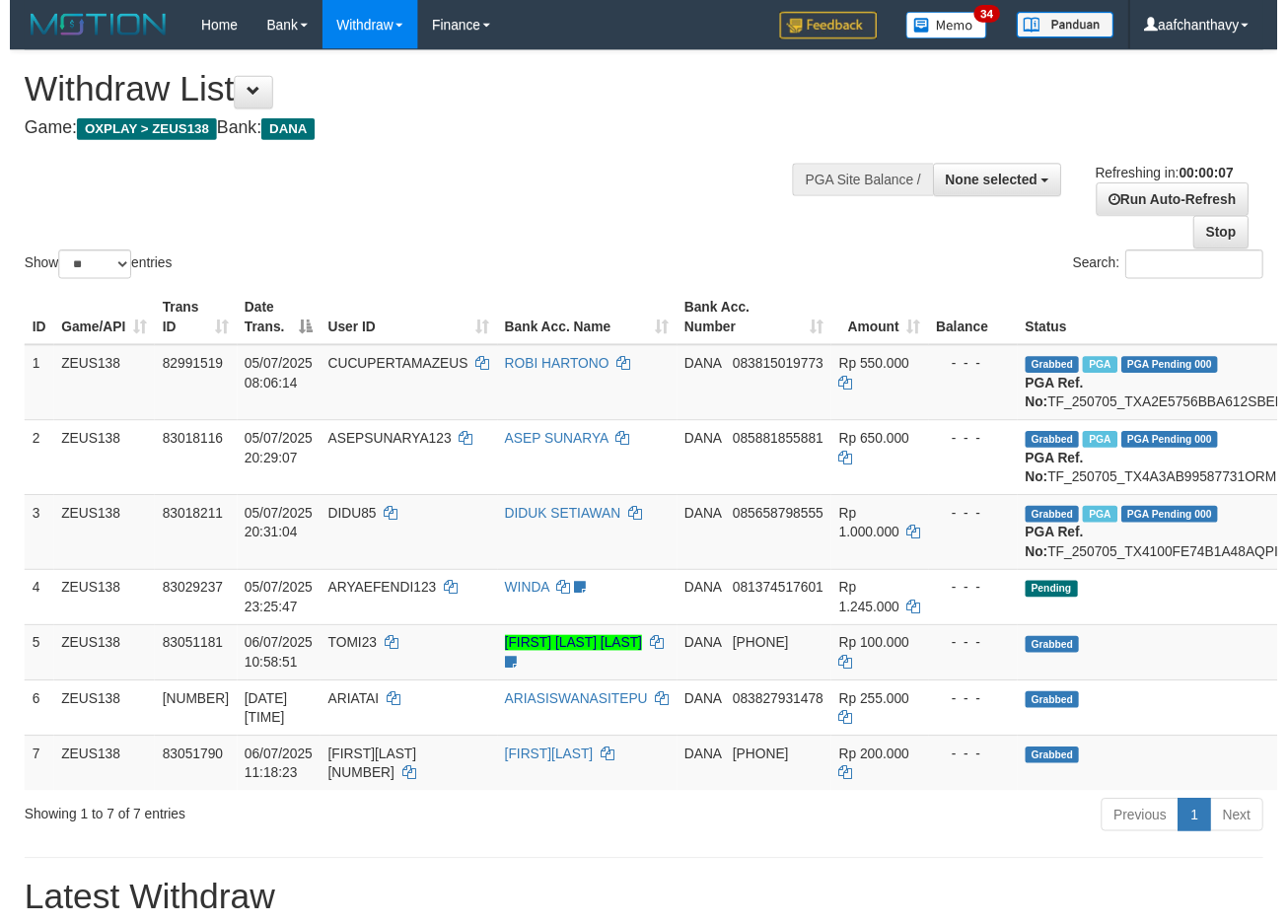 scroll, scrollTop: 0, scrollLeft: 0, axis: both 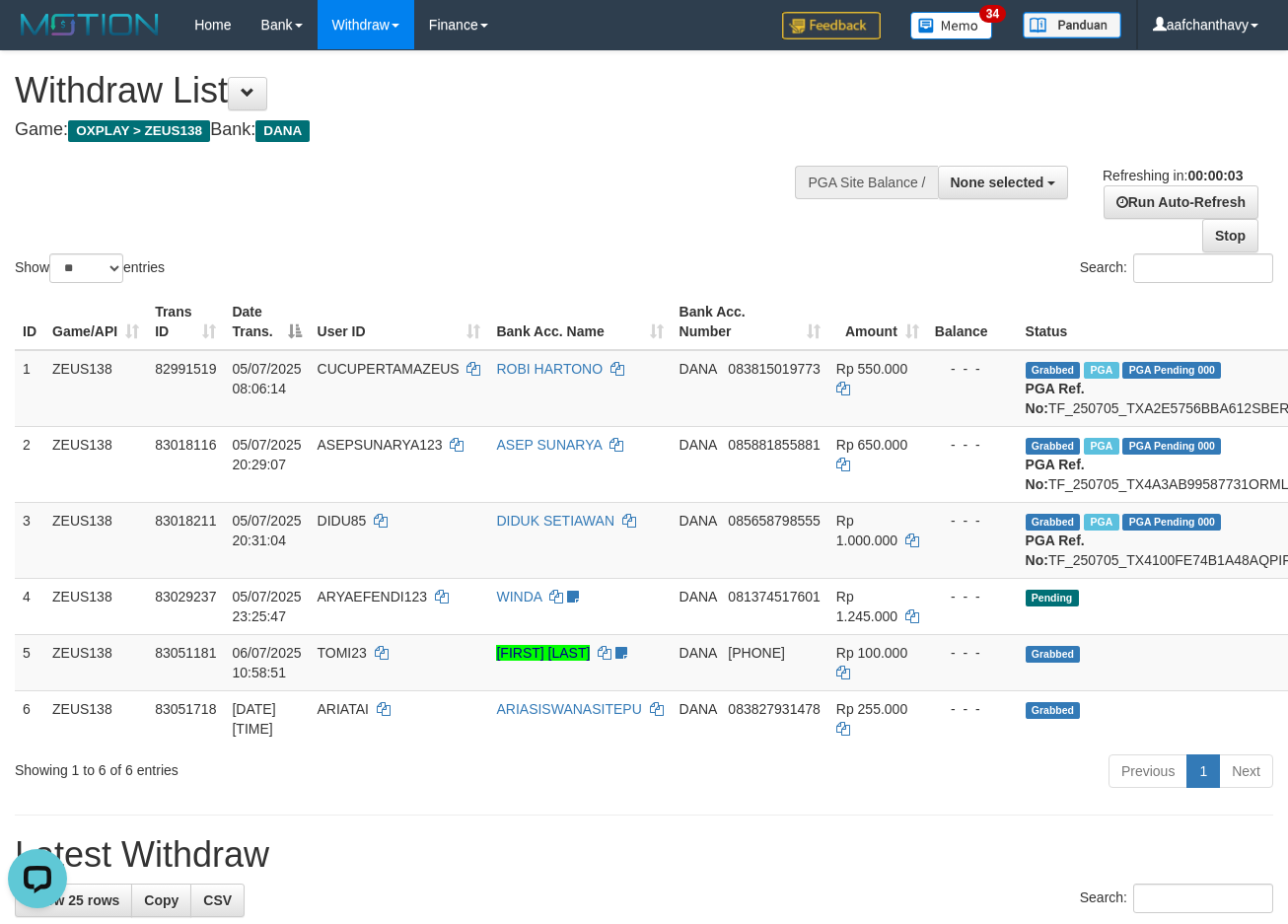 click on "**********" at bounding box center (1078, 201) 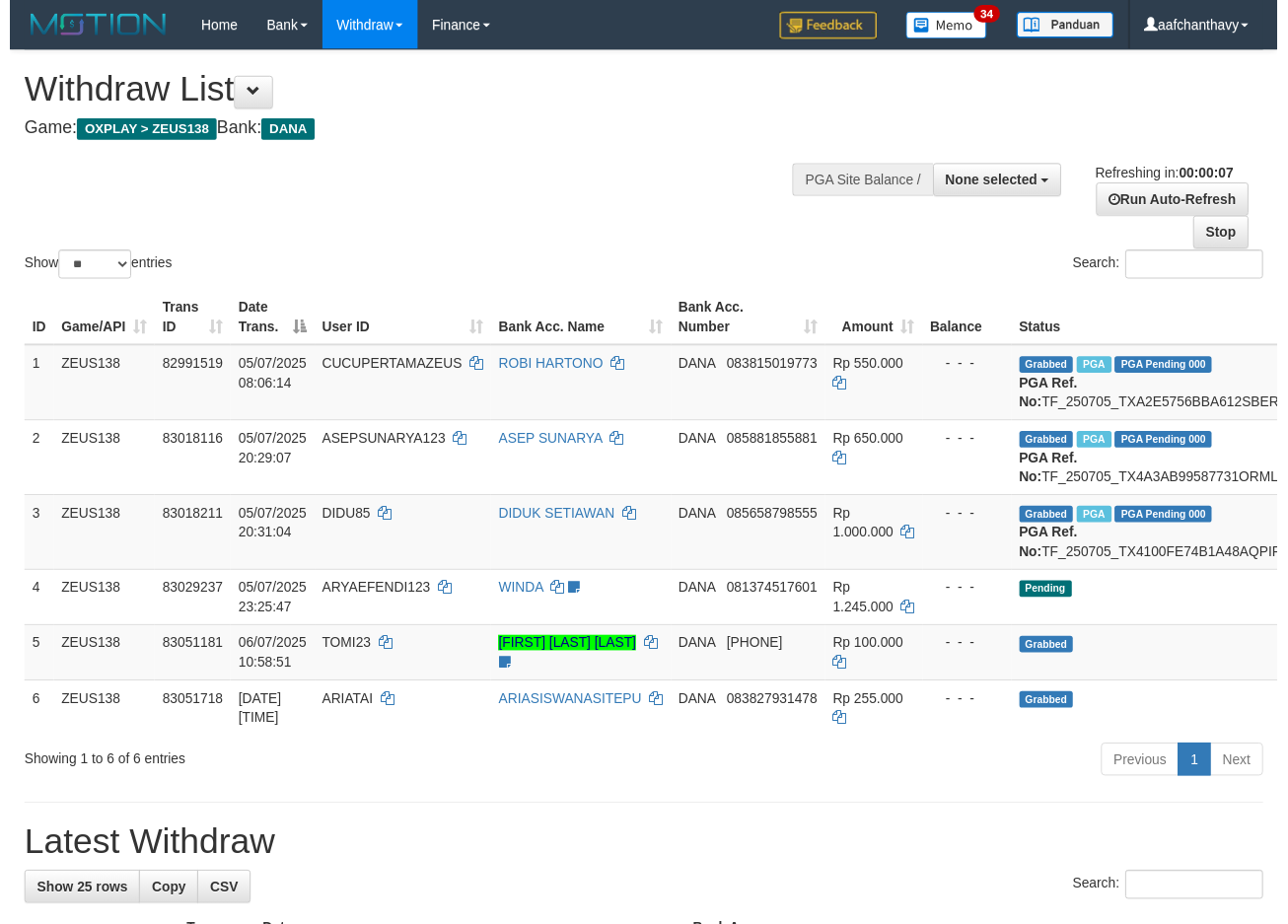 scroll, scrollTop: 0, scrollLeft: 0, axis: both 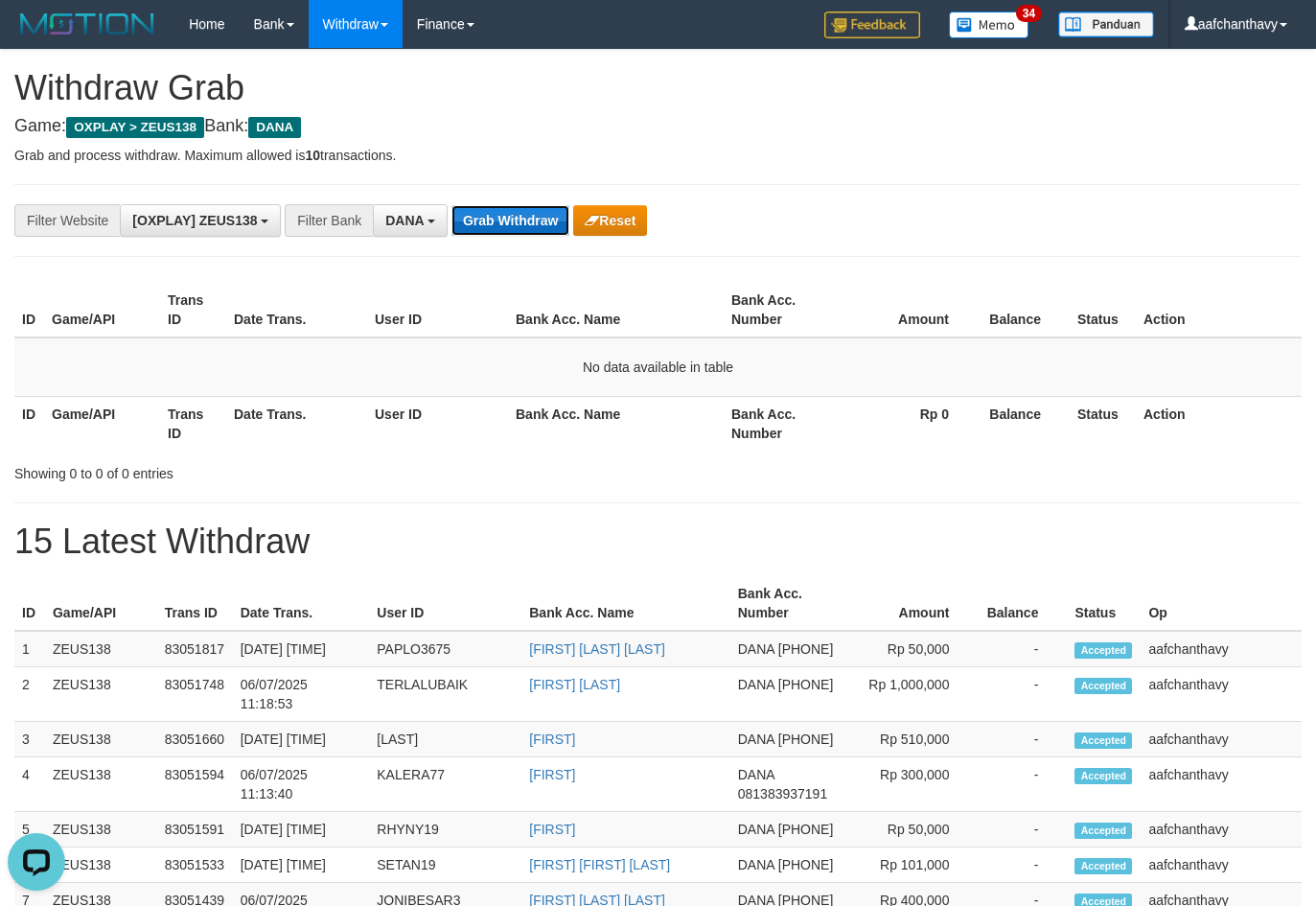 click on "Grab Withdraw" at bounding box center (510, 221) 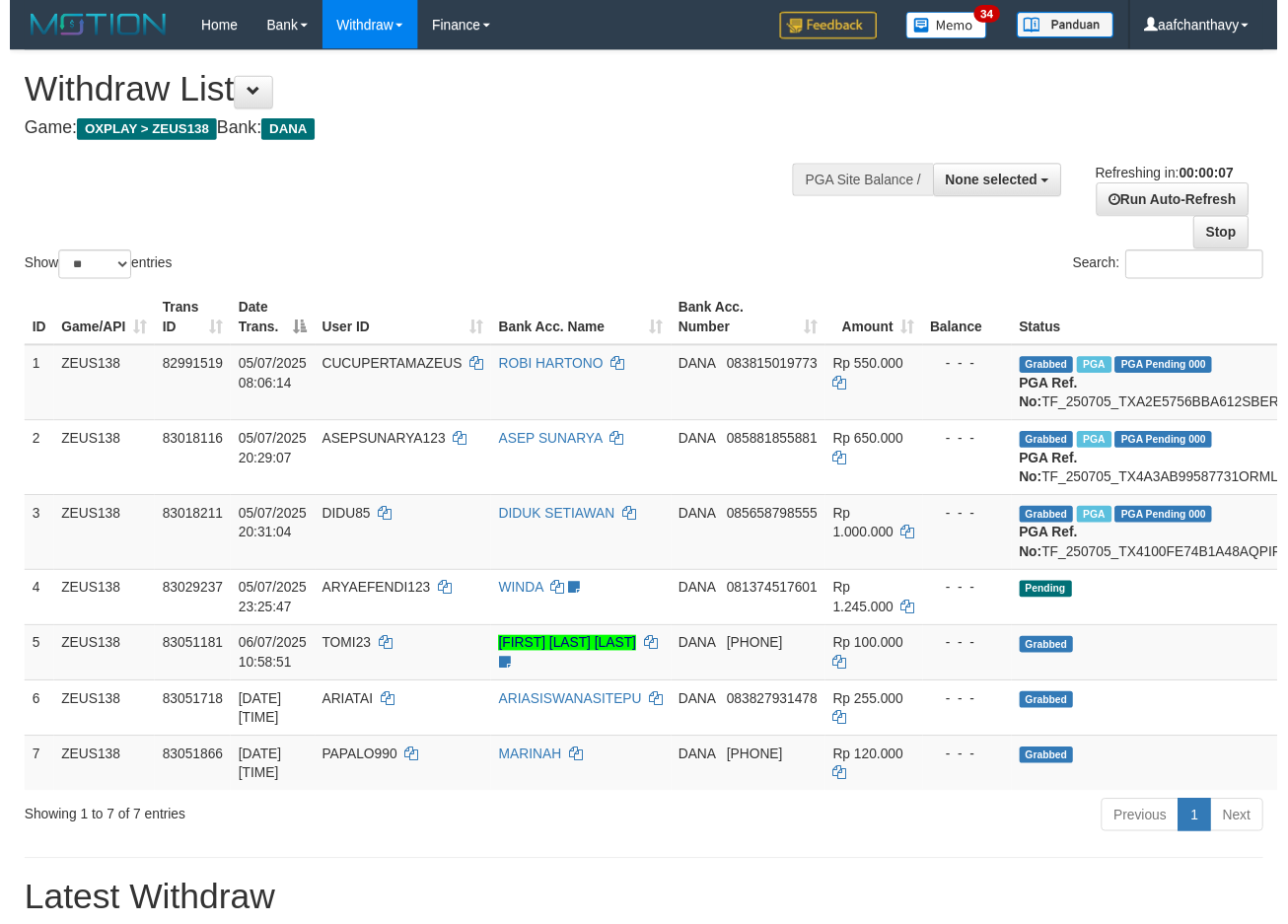 scroll, scrollTop: 0, scrollLeft: 0, axis: both 